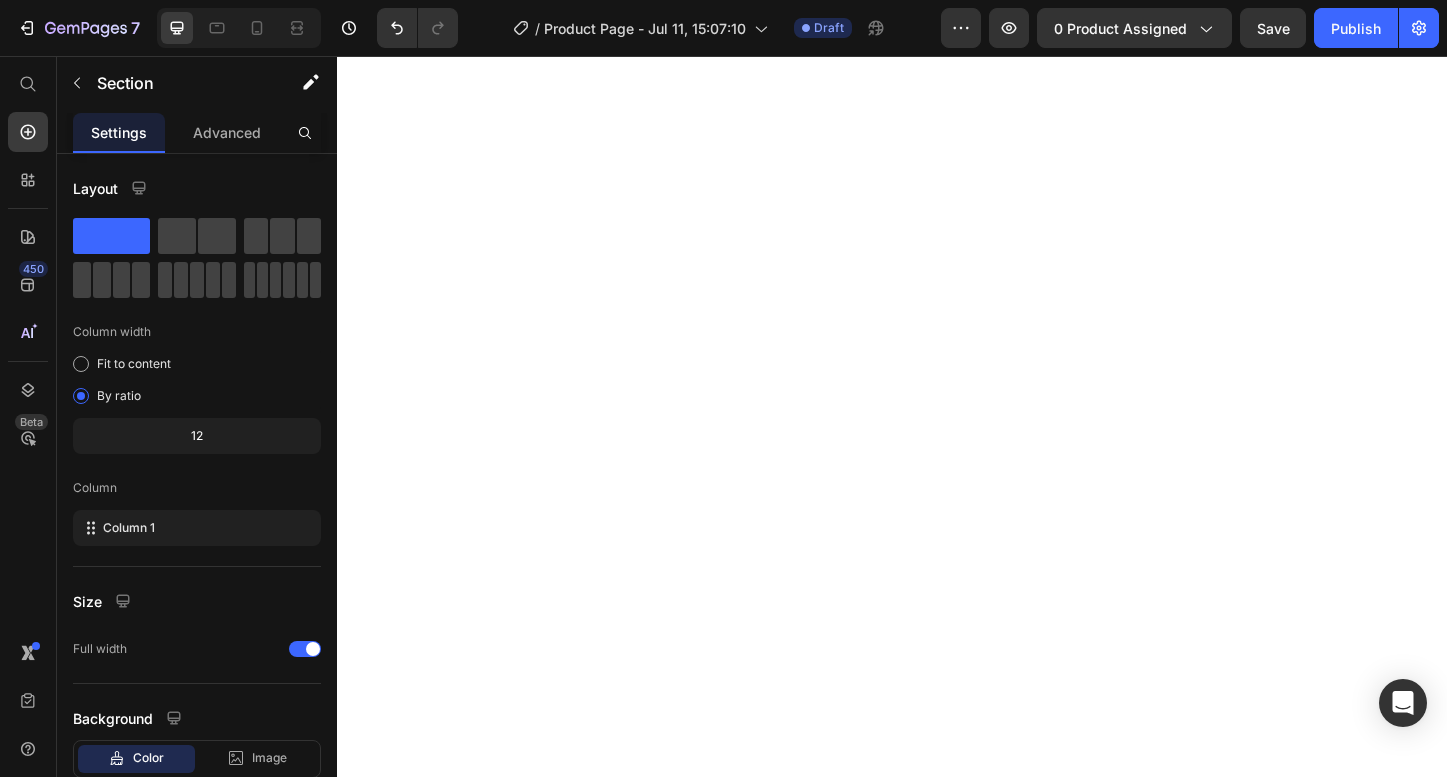 scroll, scrollTop: 0, scrollLeft: 0, axis: both 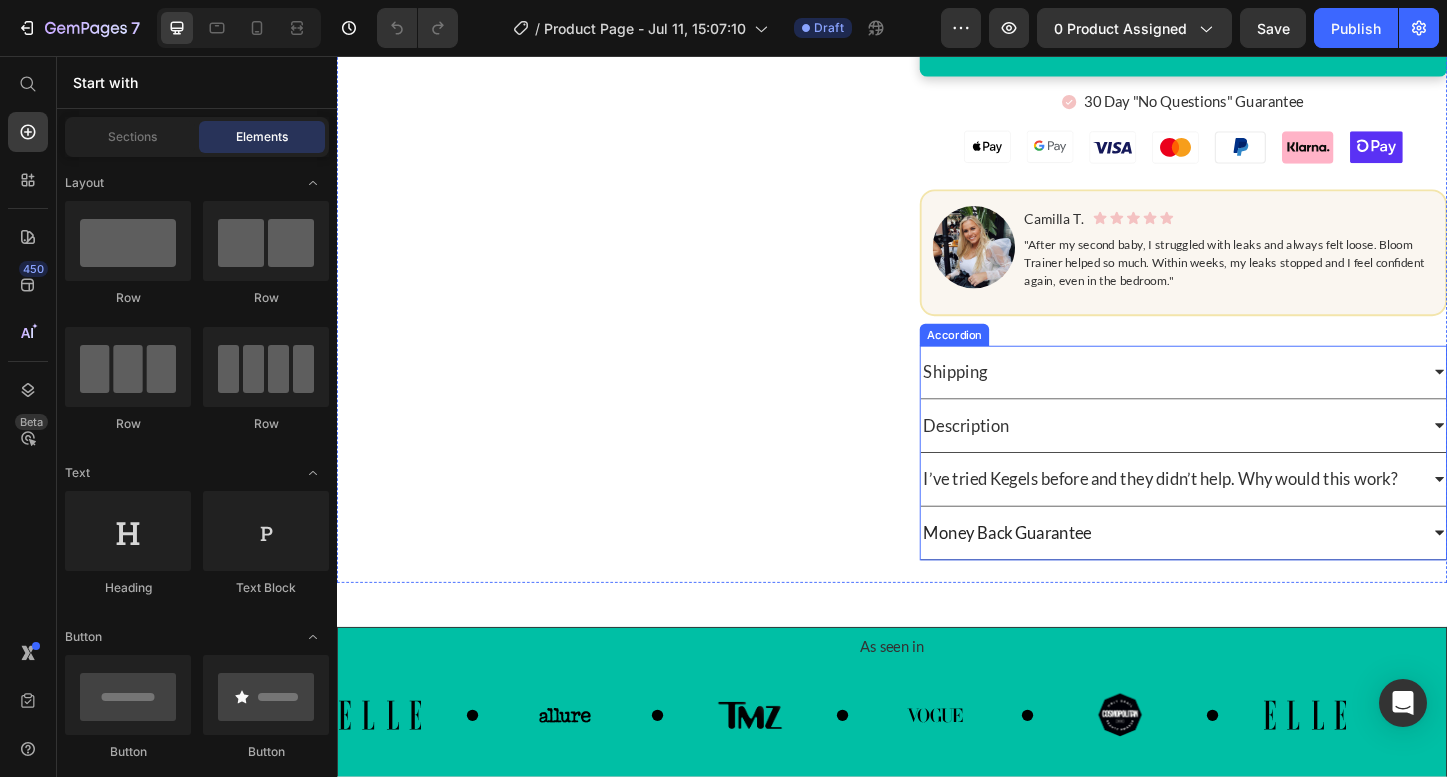 click on "Money Back Guarantee" at bounding box center (1062, 571) 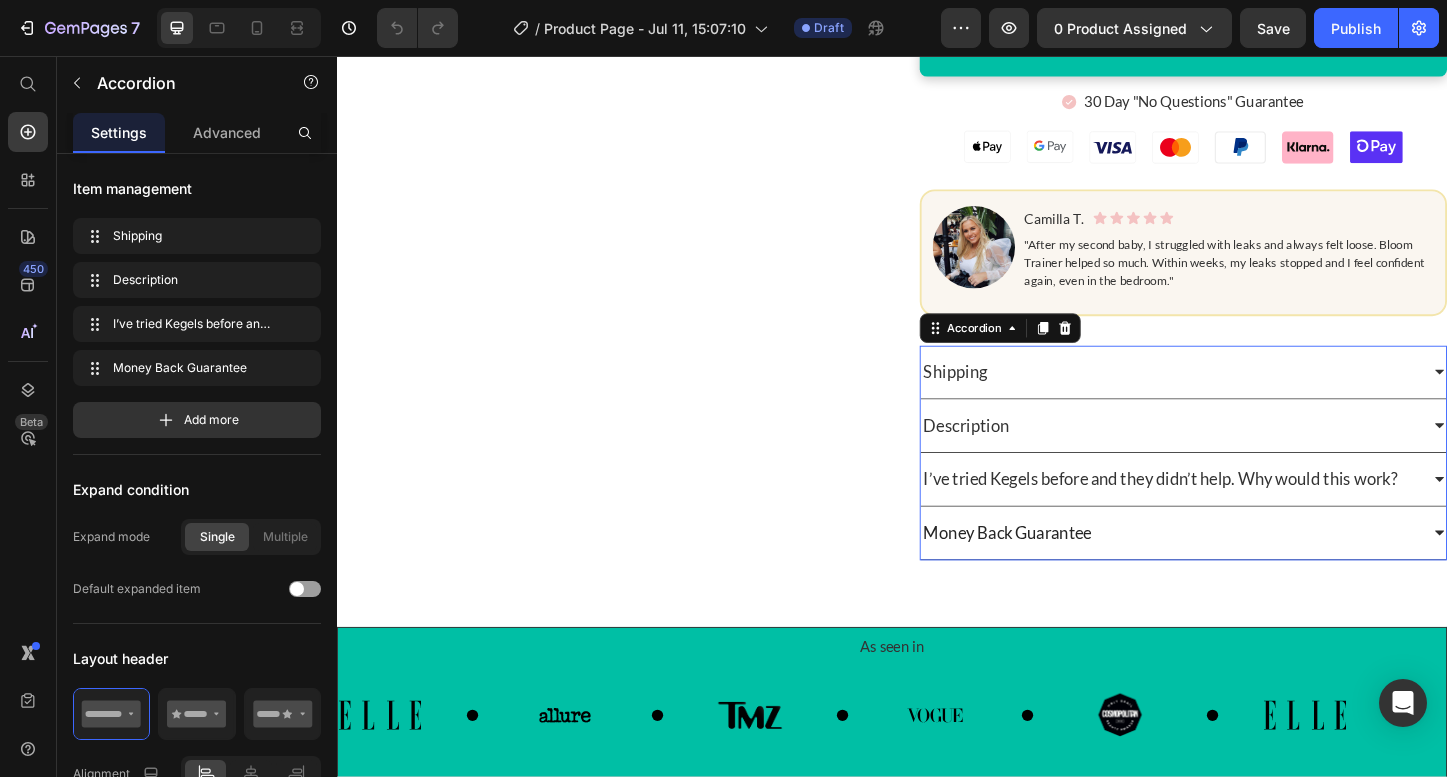 click on "Money Back Guarantee" at bounding box center (1062, 571) 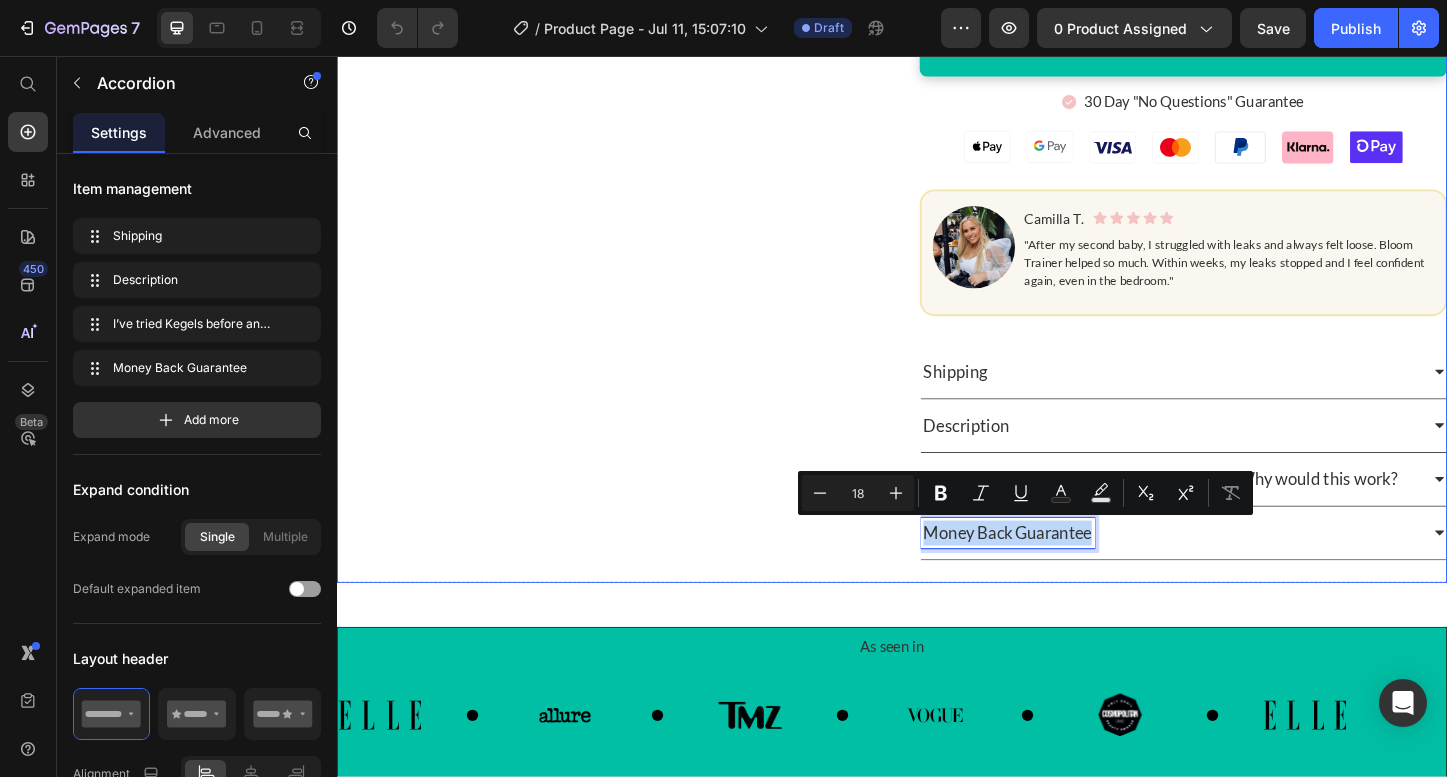 drag, startPoint x: 1155, startPoint y: 571, endPoint x: 958, endPoint y: 571, distance: 197 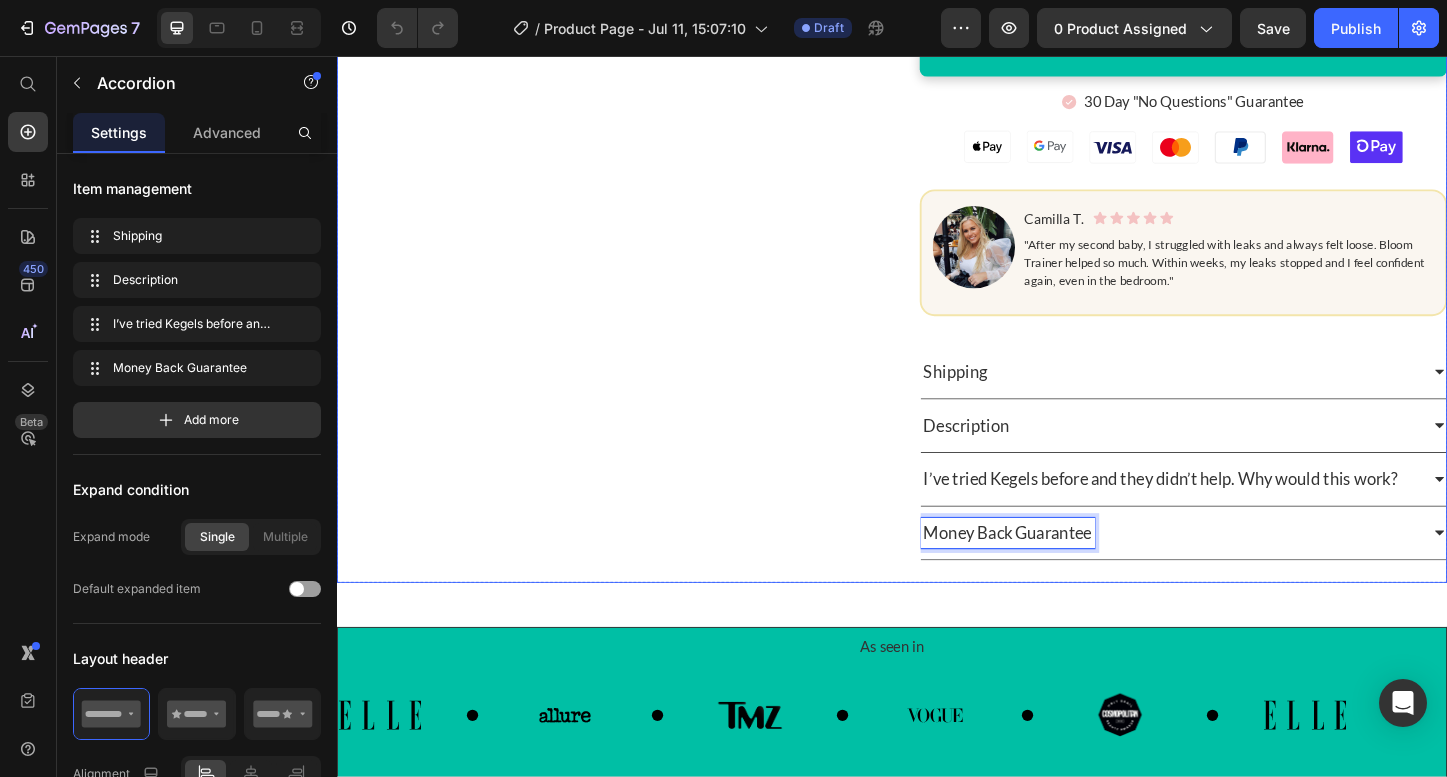 click on "Product Images" at bounding box center [622, -80] 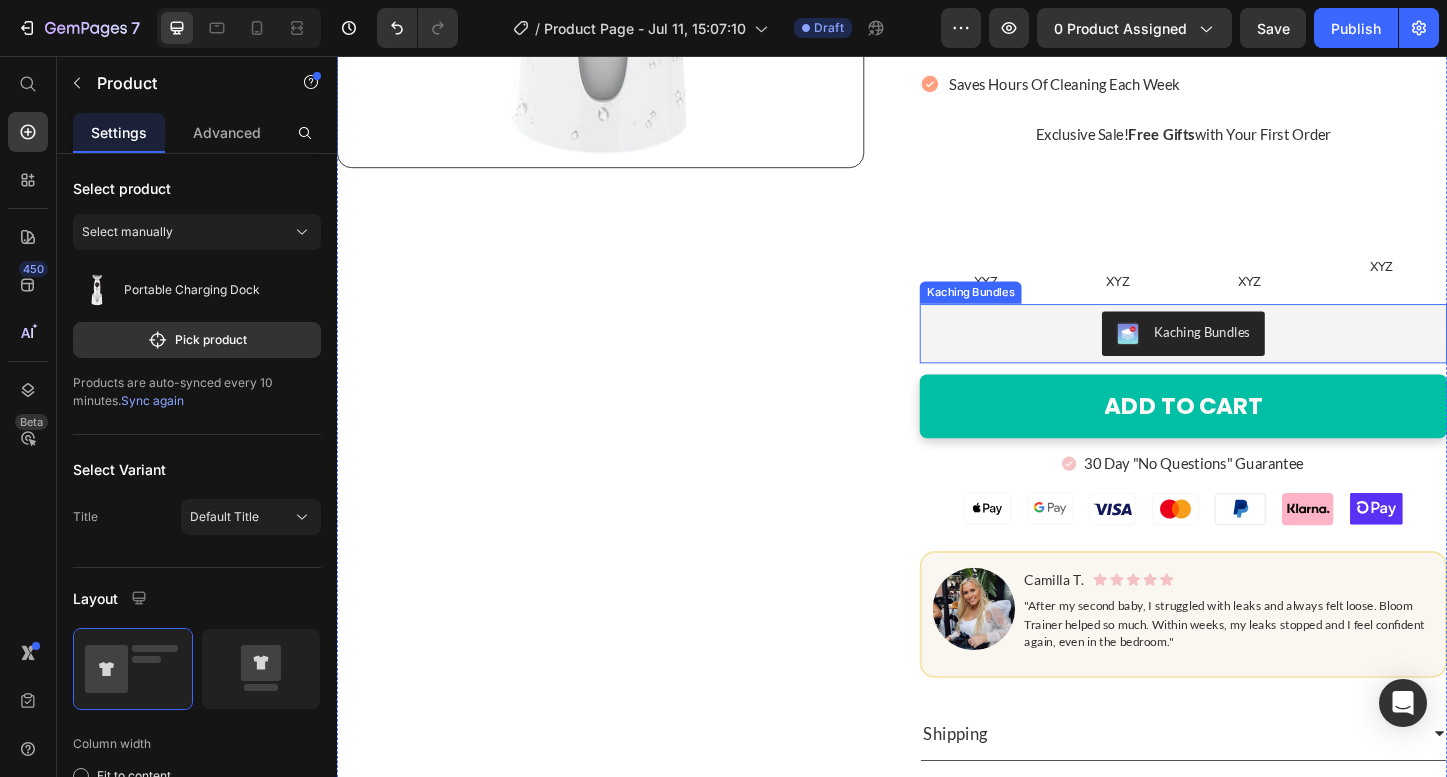 scroll, scrollTop: 573, scrollLeft: 0, axis: vertical 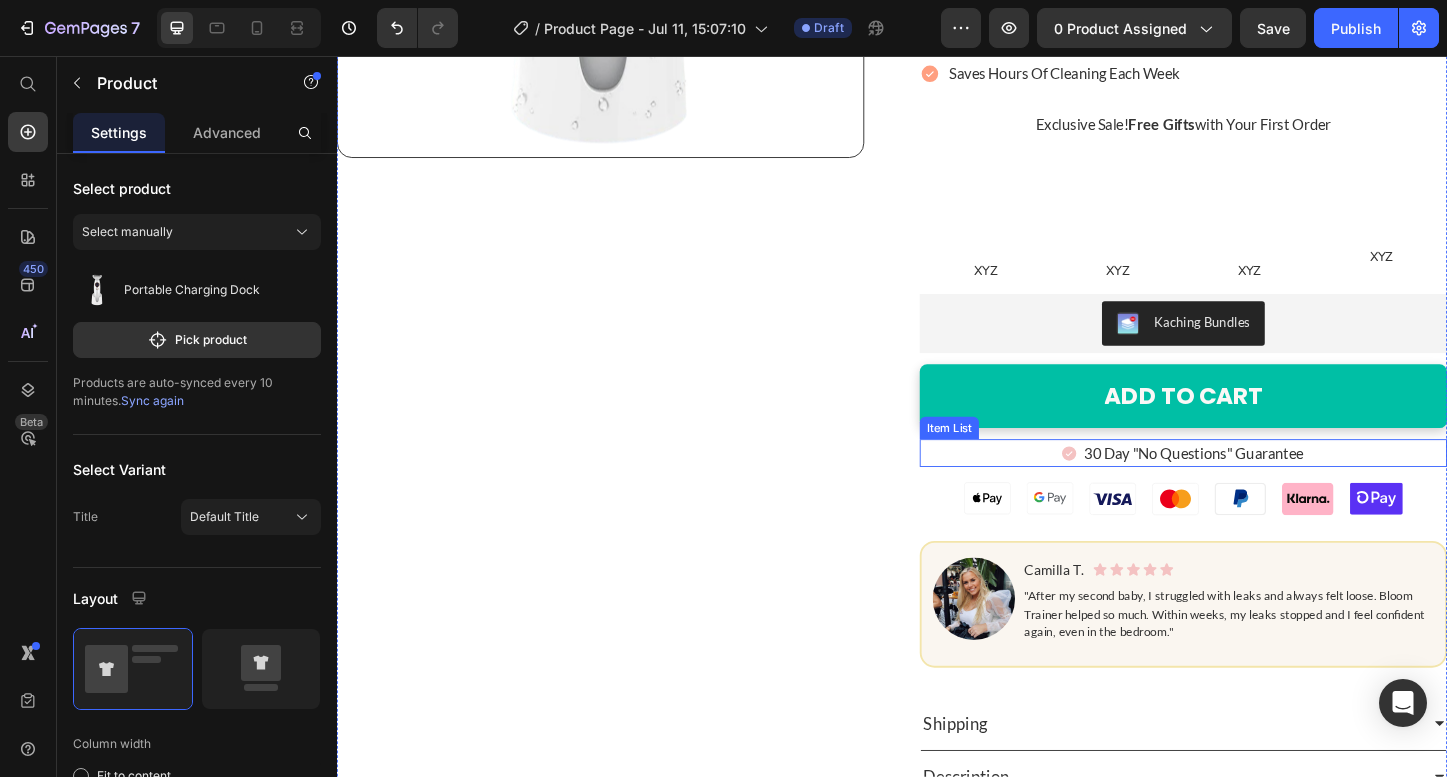 click 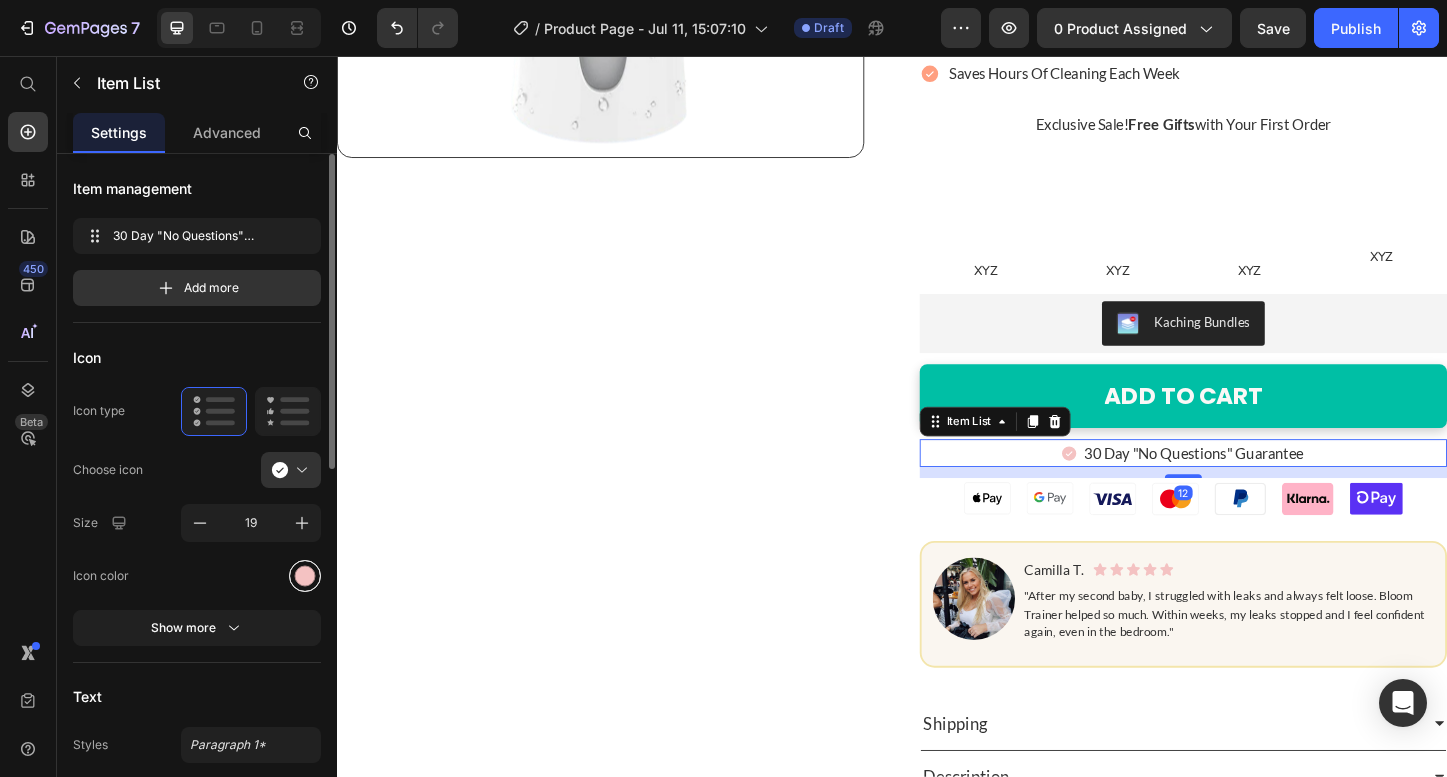 click at bounding box center [305, 575] 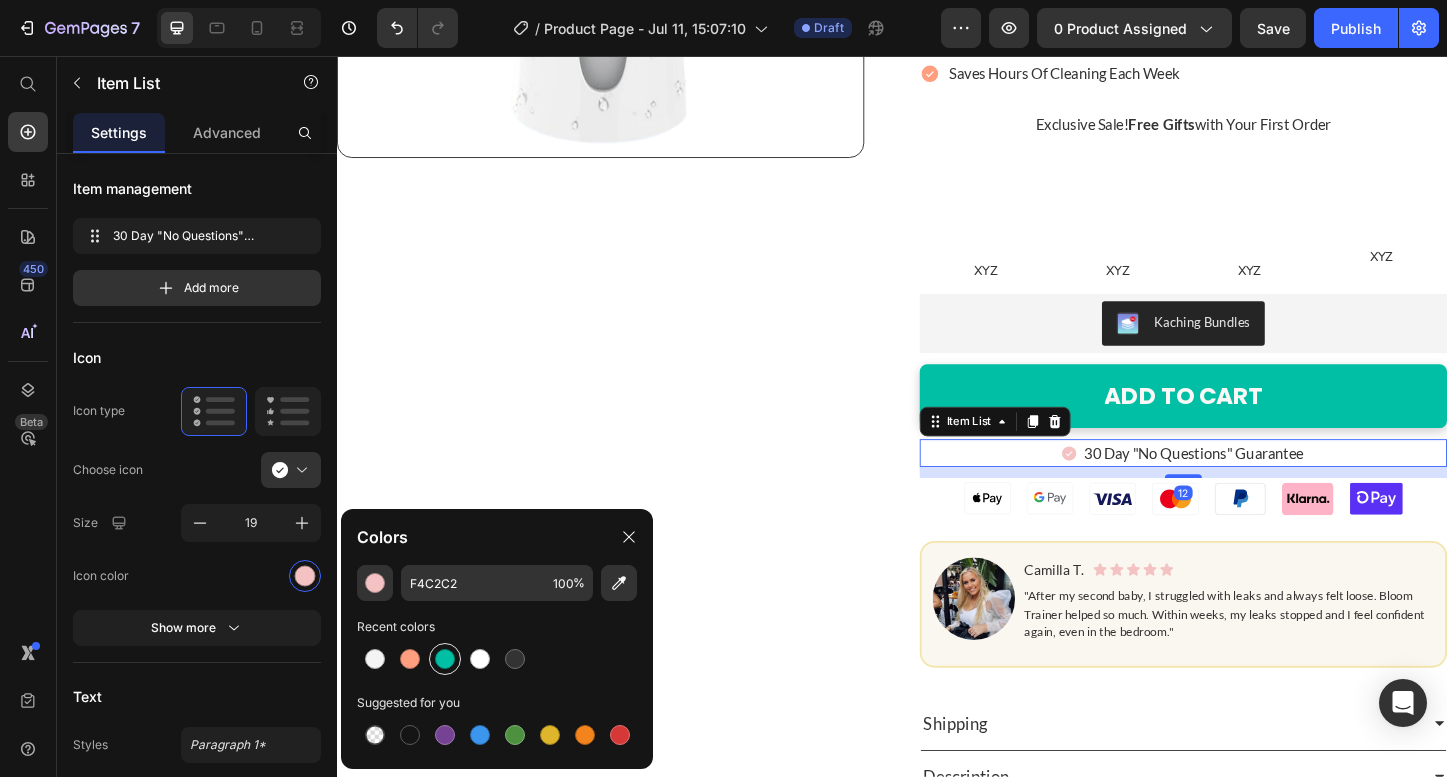 click at bounding box center (445, 659) 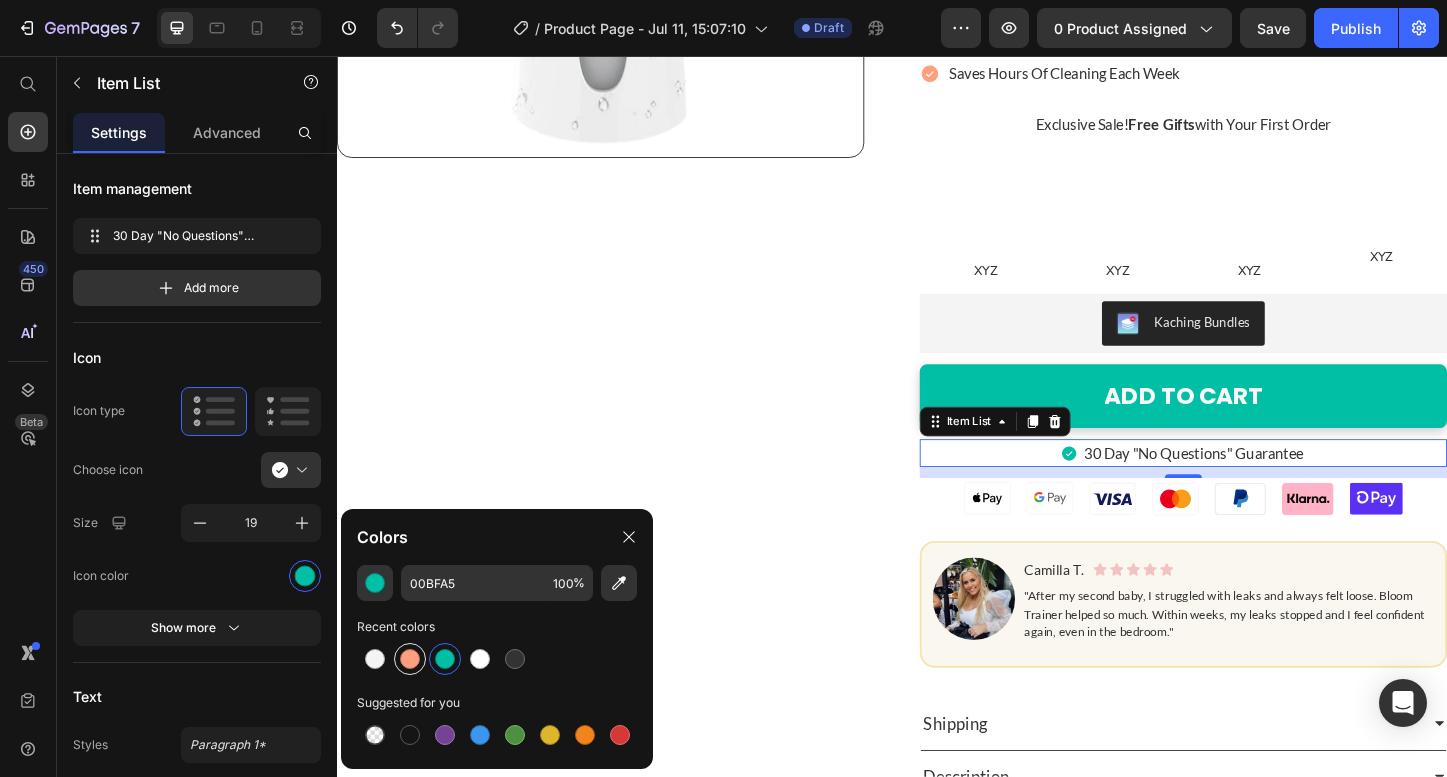 click at bounding box center (410, 659) 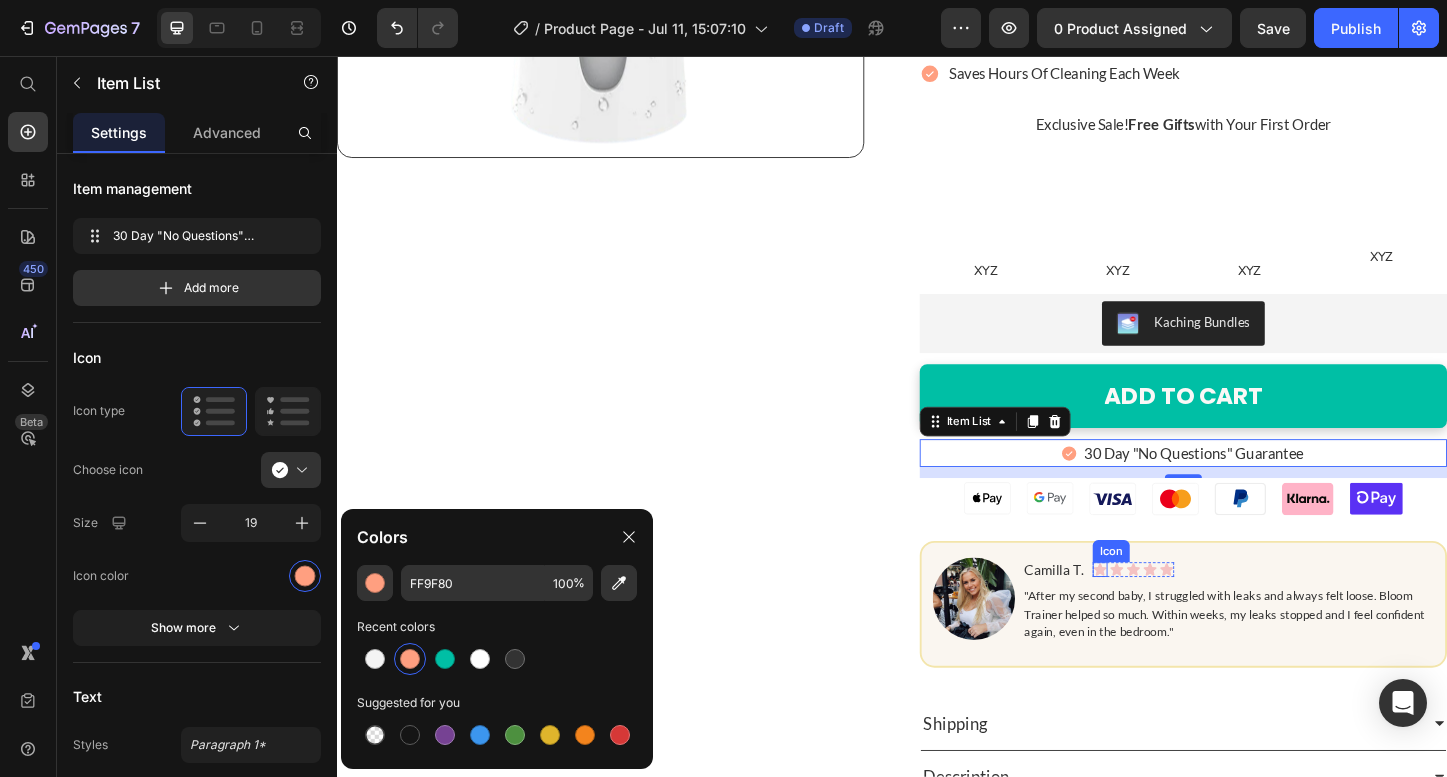 click 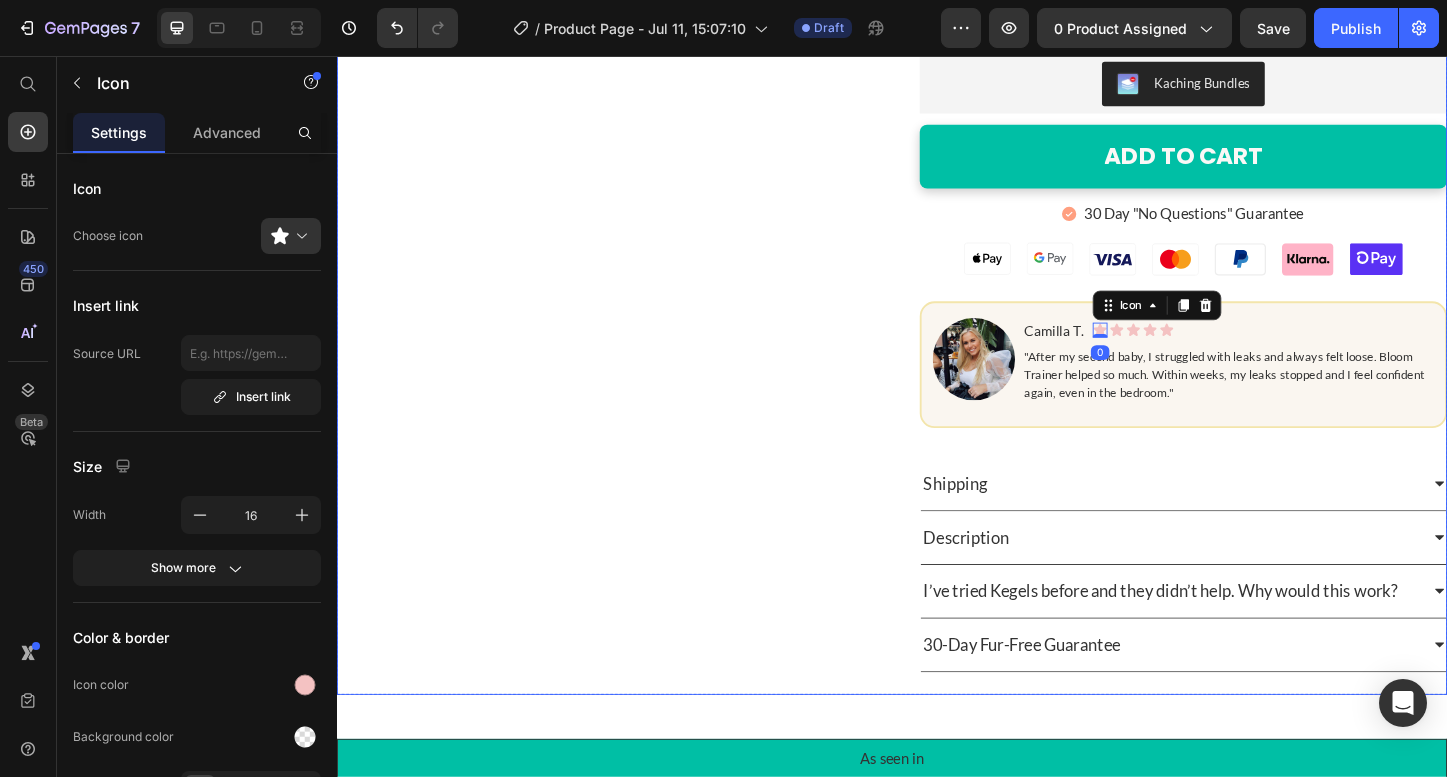 scroll, scrollTop: 854, scrollLeft: 0, axis: vertical 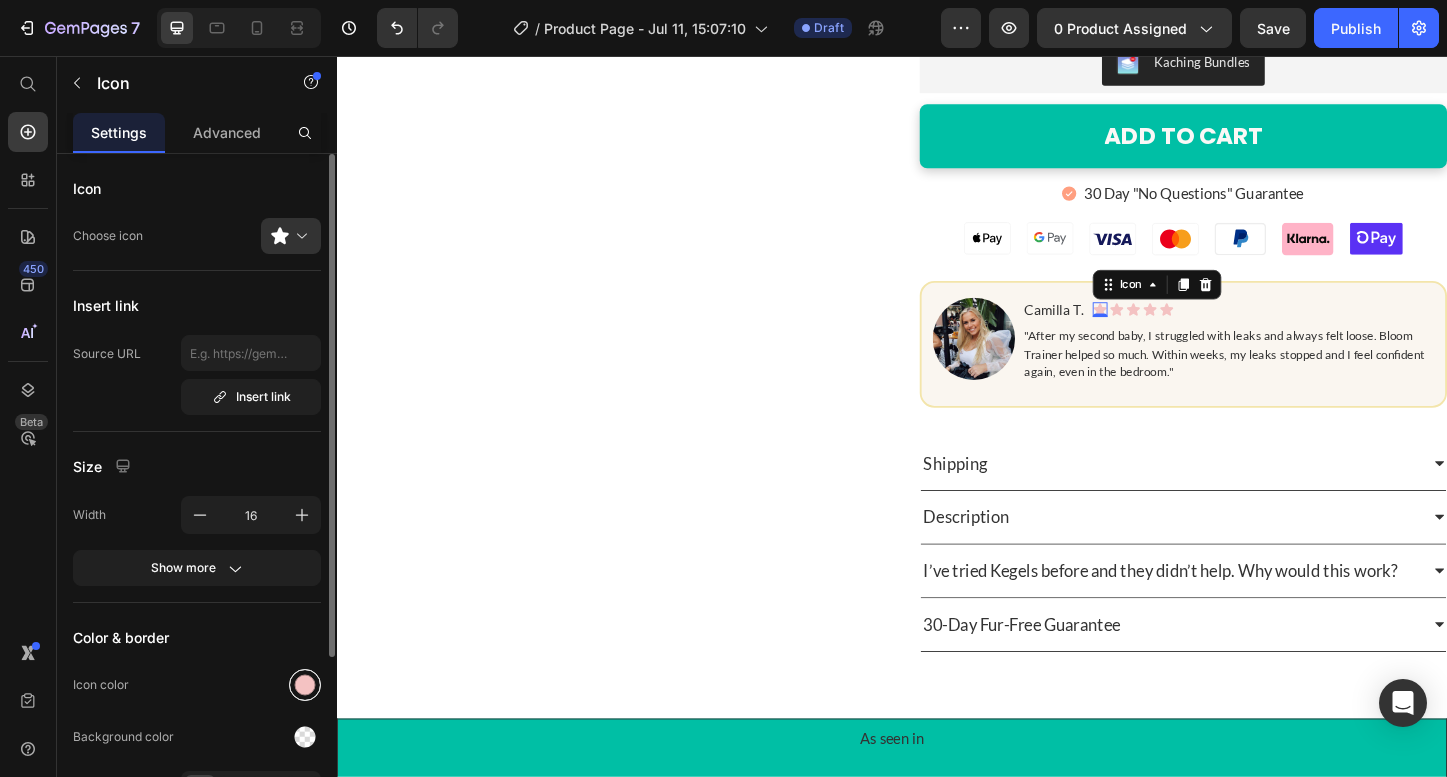 click at bounding box center [305, 685] 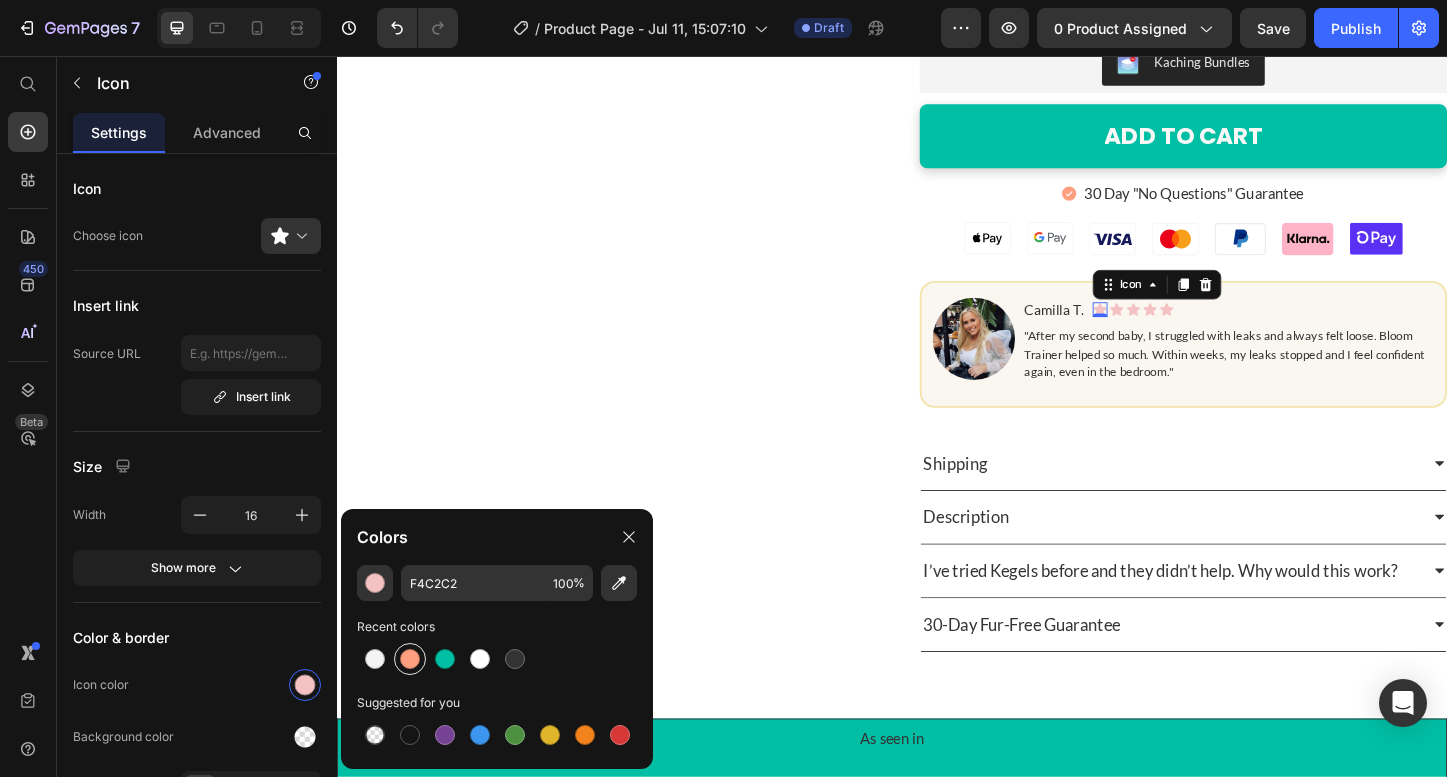 click at bounding box center [410, 659] 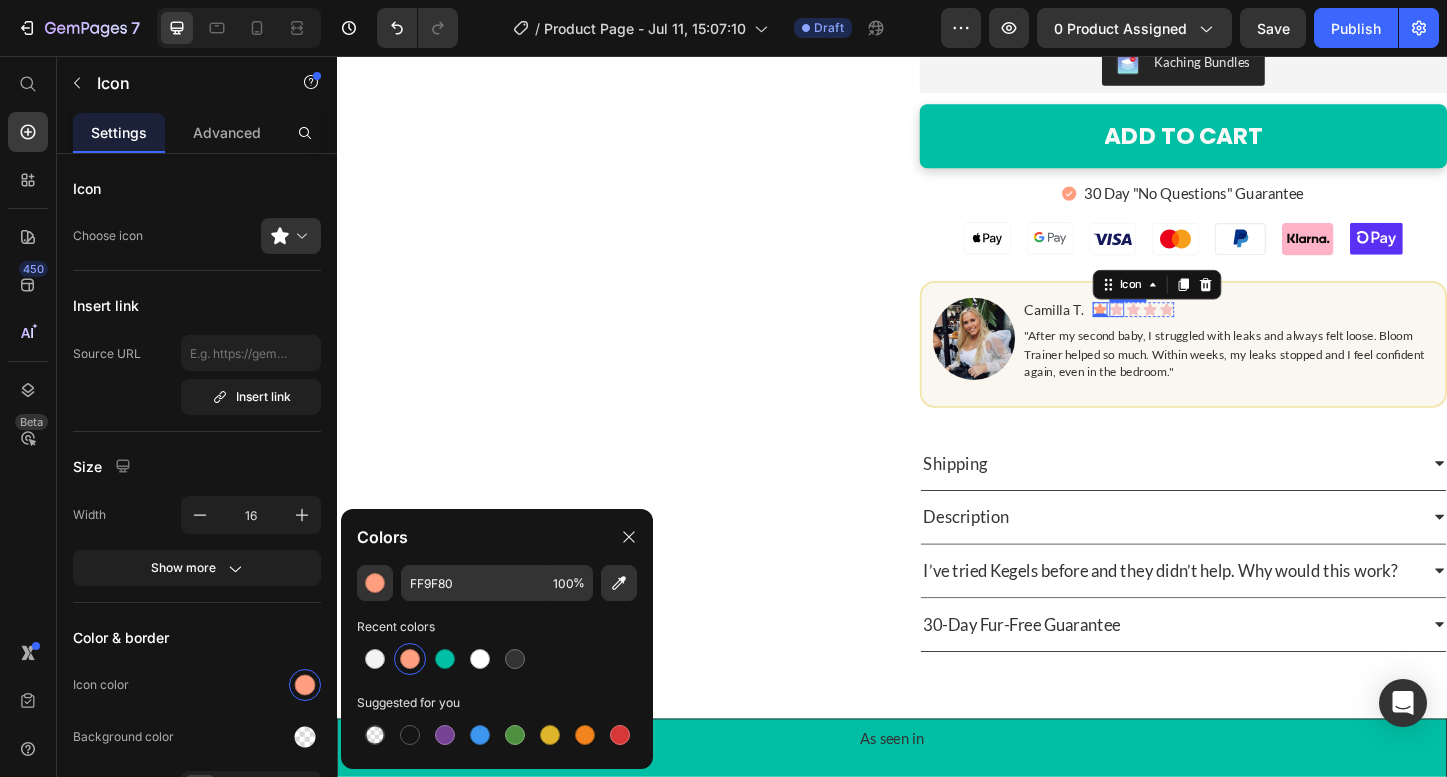 click 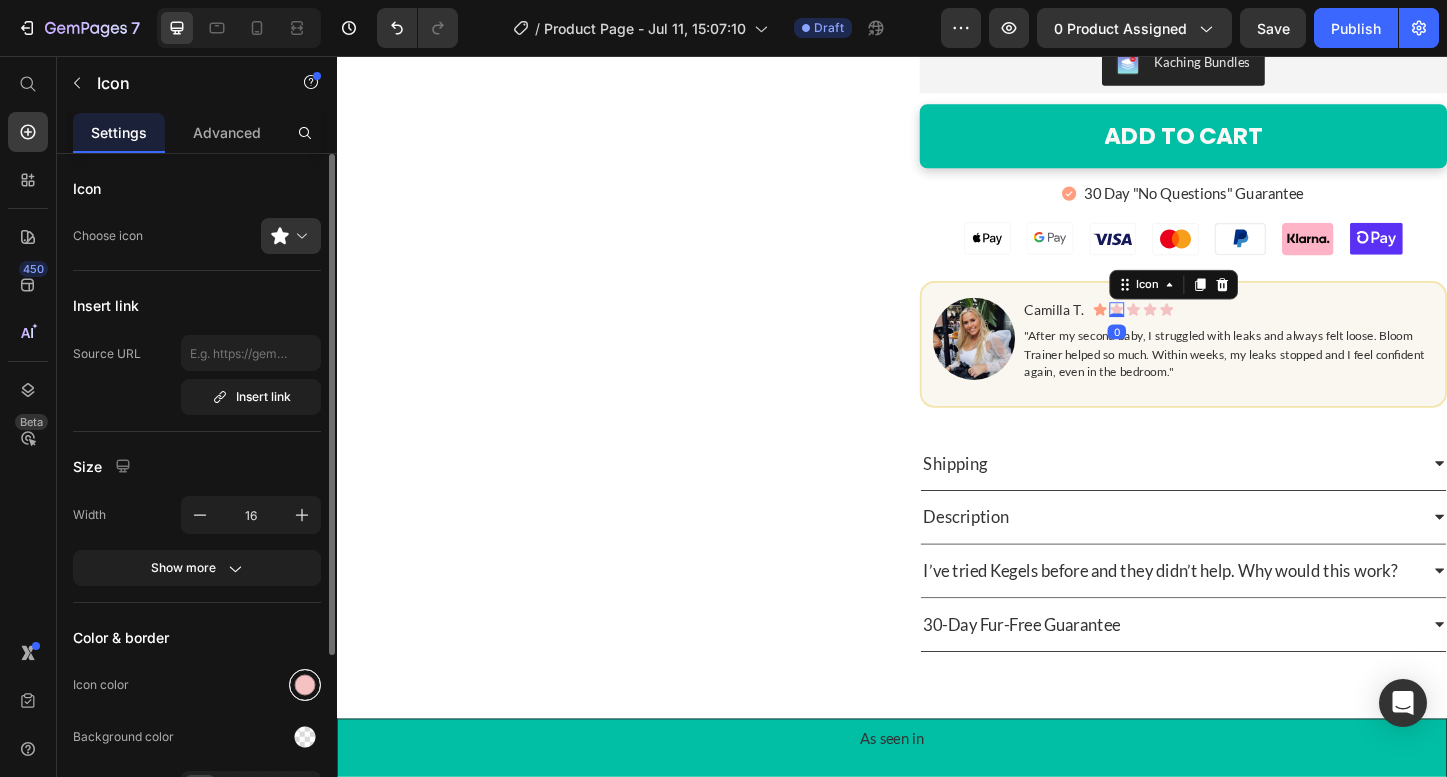 click at bounding box center (305, 685) 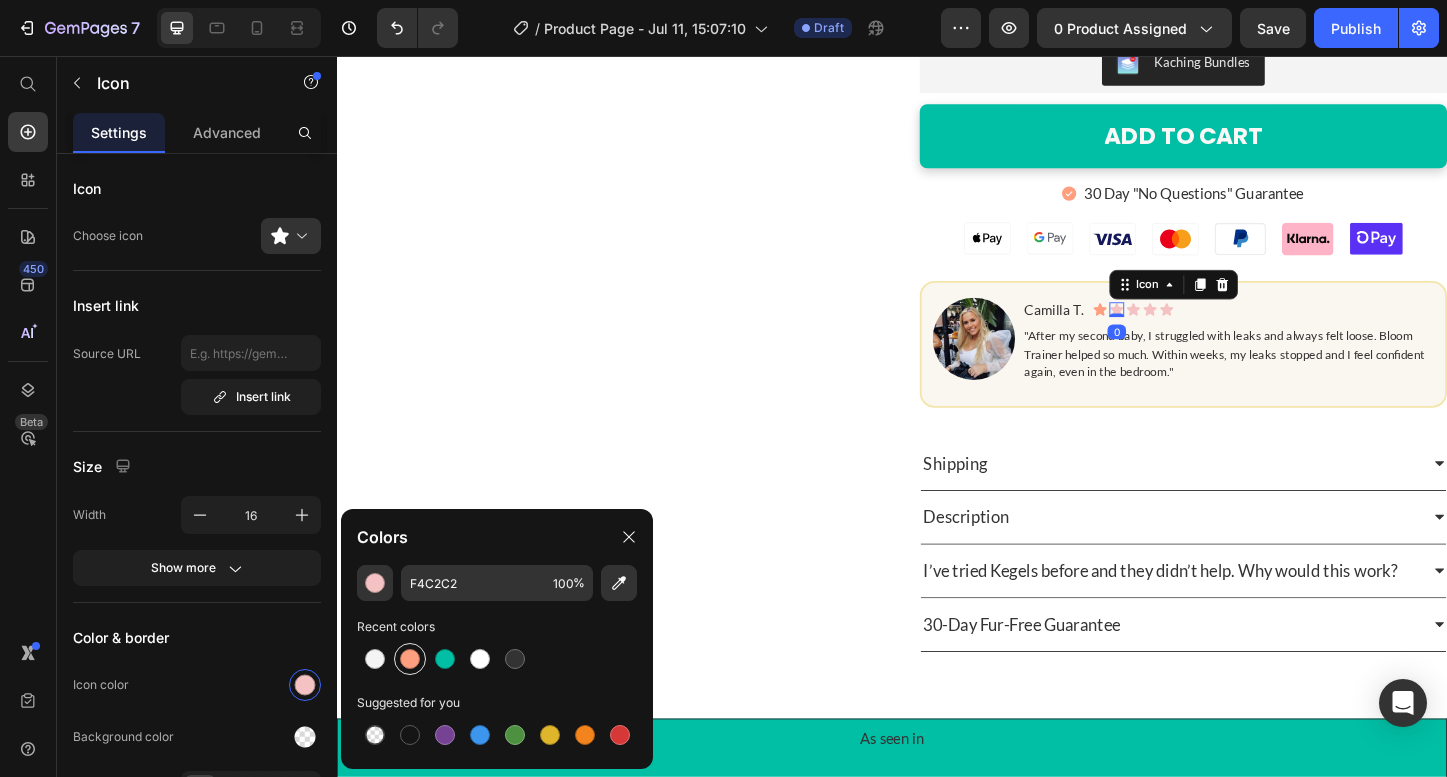 click at bounding box center (410, 659) 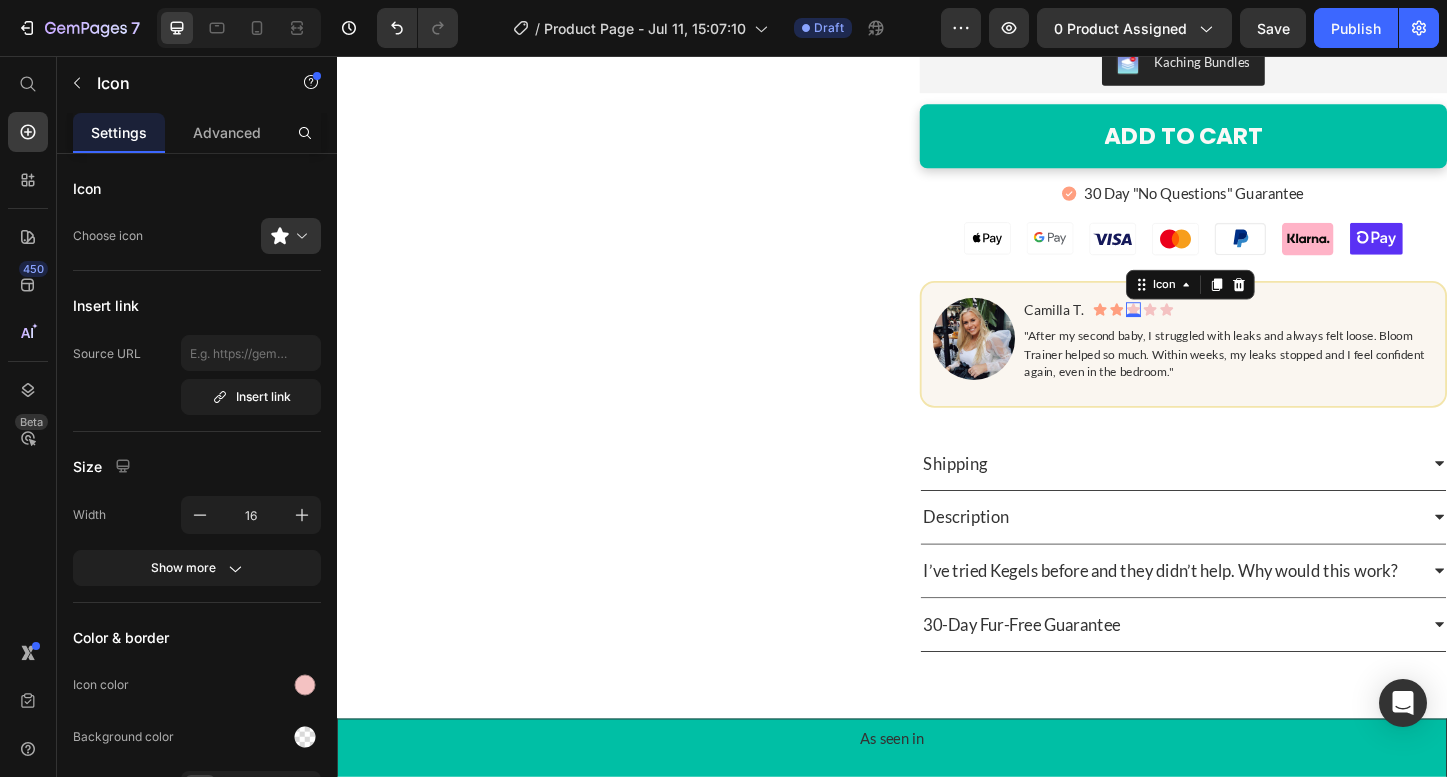 click on "Icon   0" at bounding box center [1198, 330] 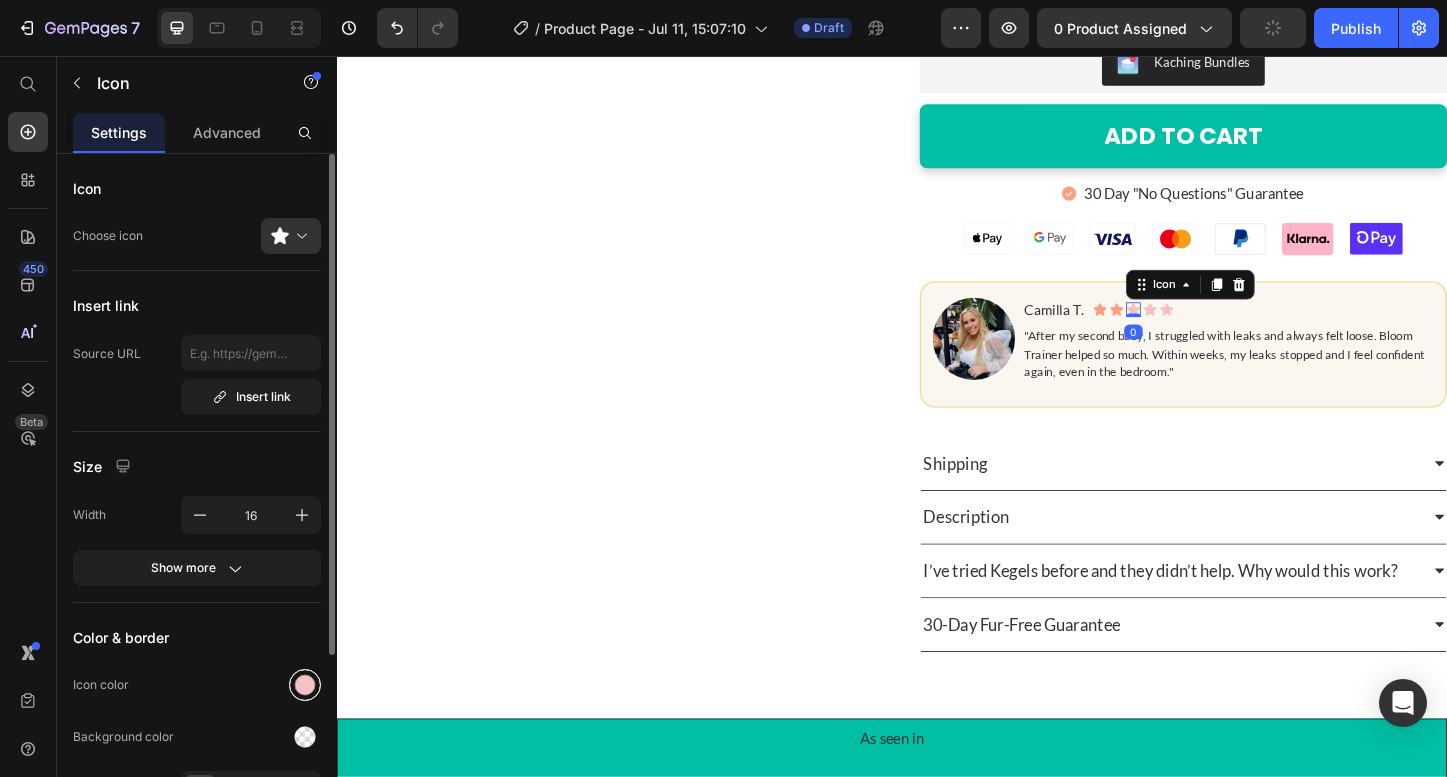 click at bounding box center [305, 685] 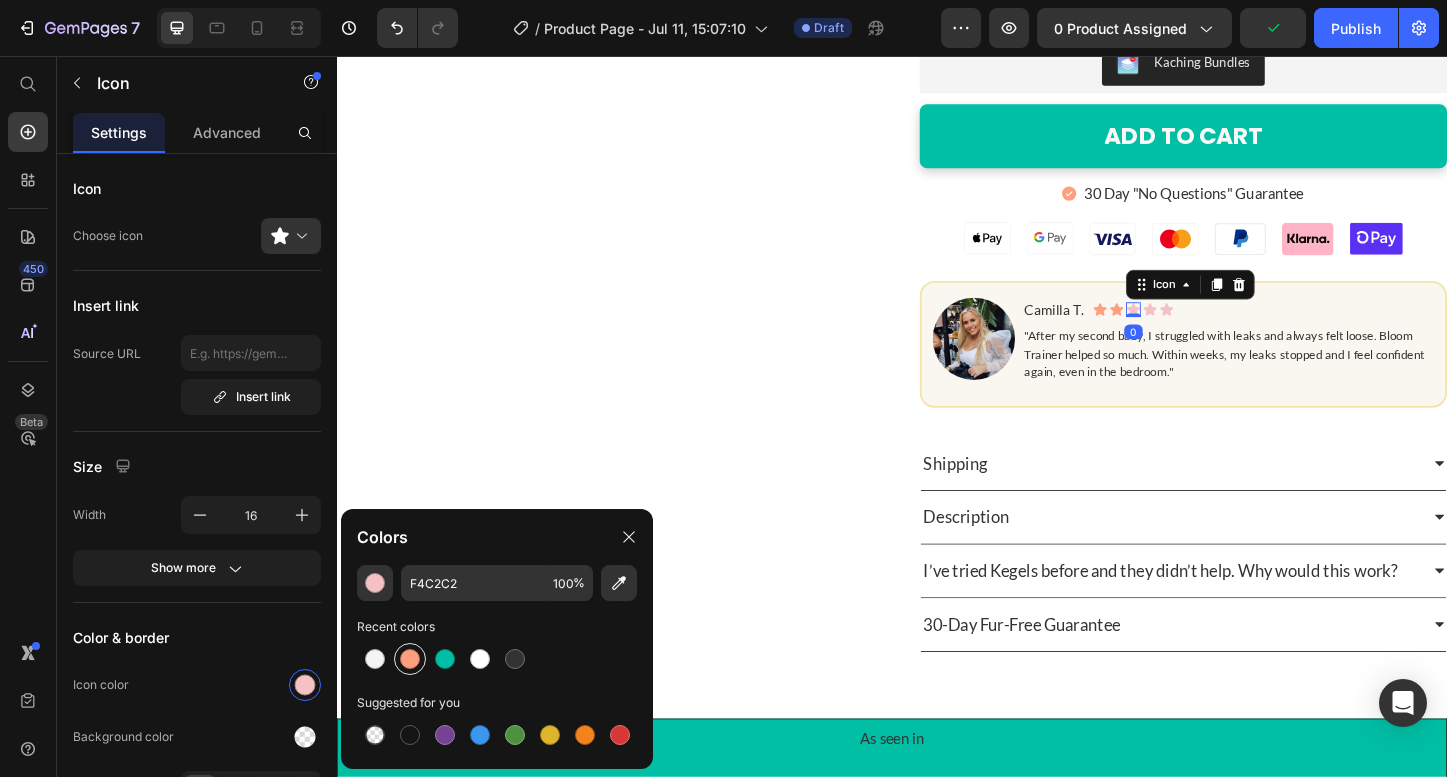 click at bounding box center [410, 659] 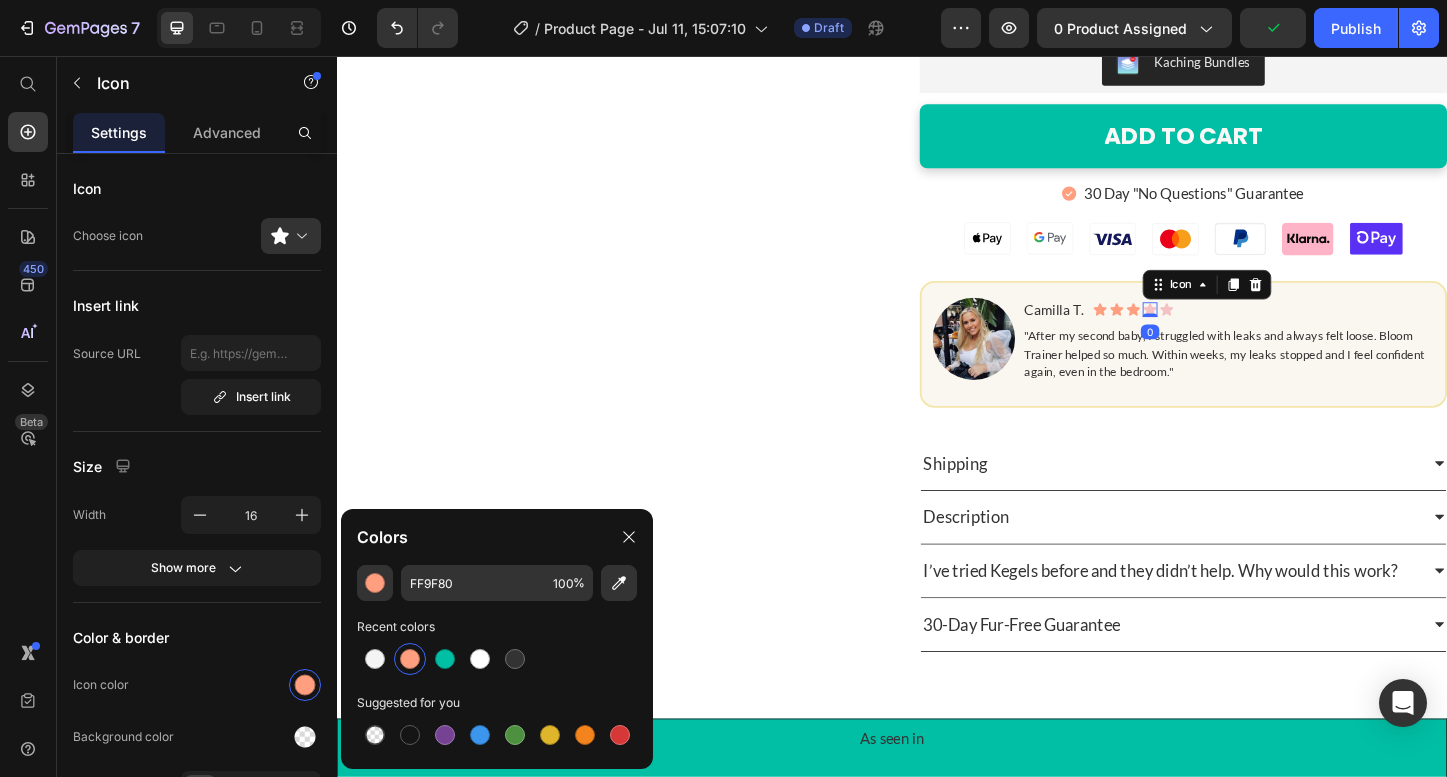 click on "Icon   0" at bounding box center [1216, 330] 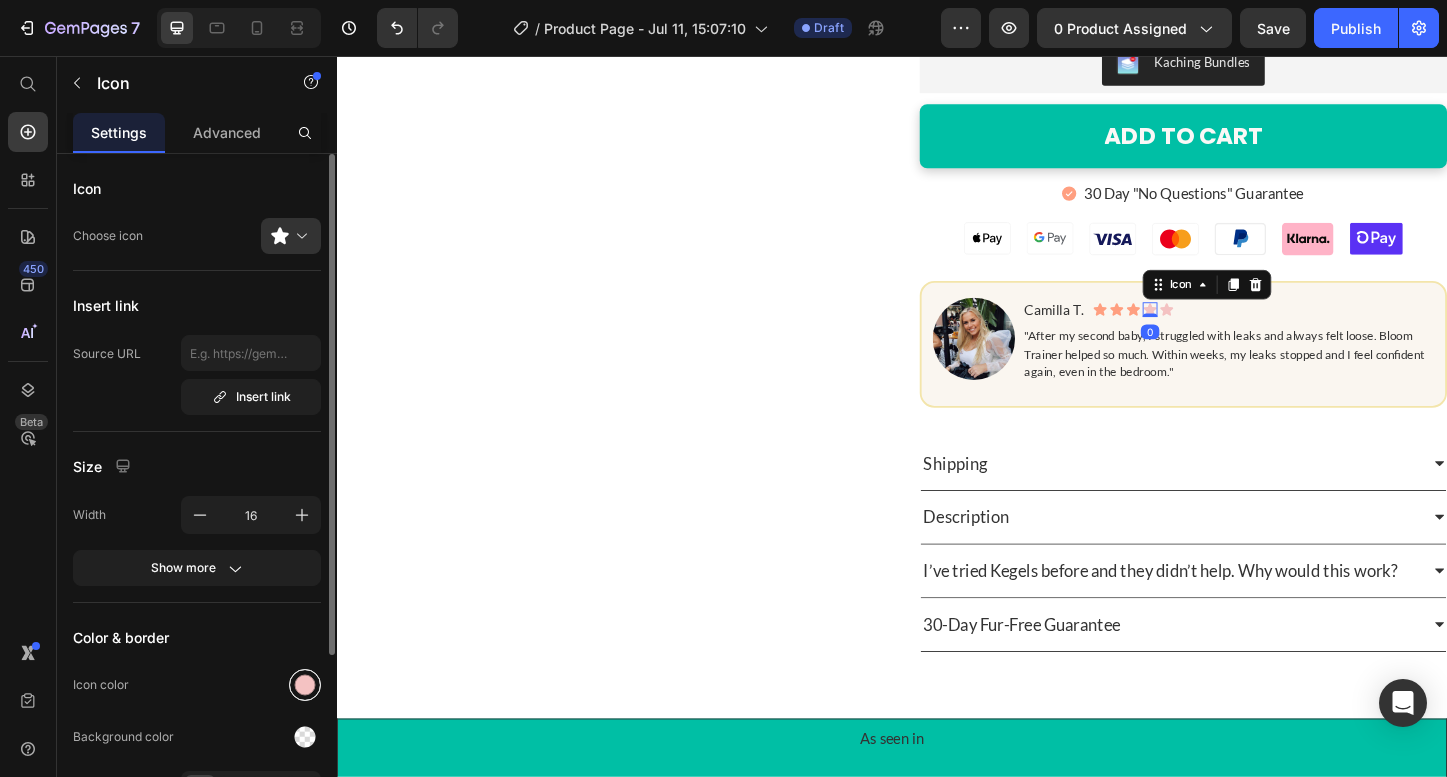 click at bounding box center (305, 685) 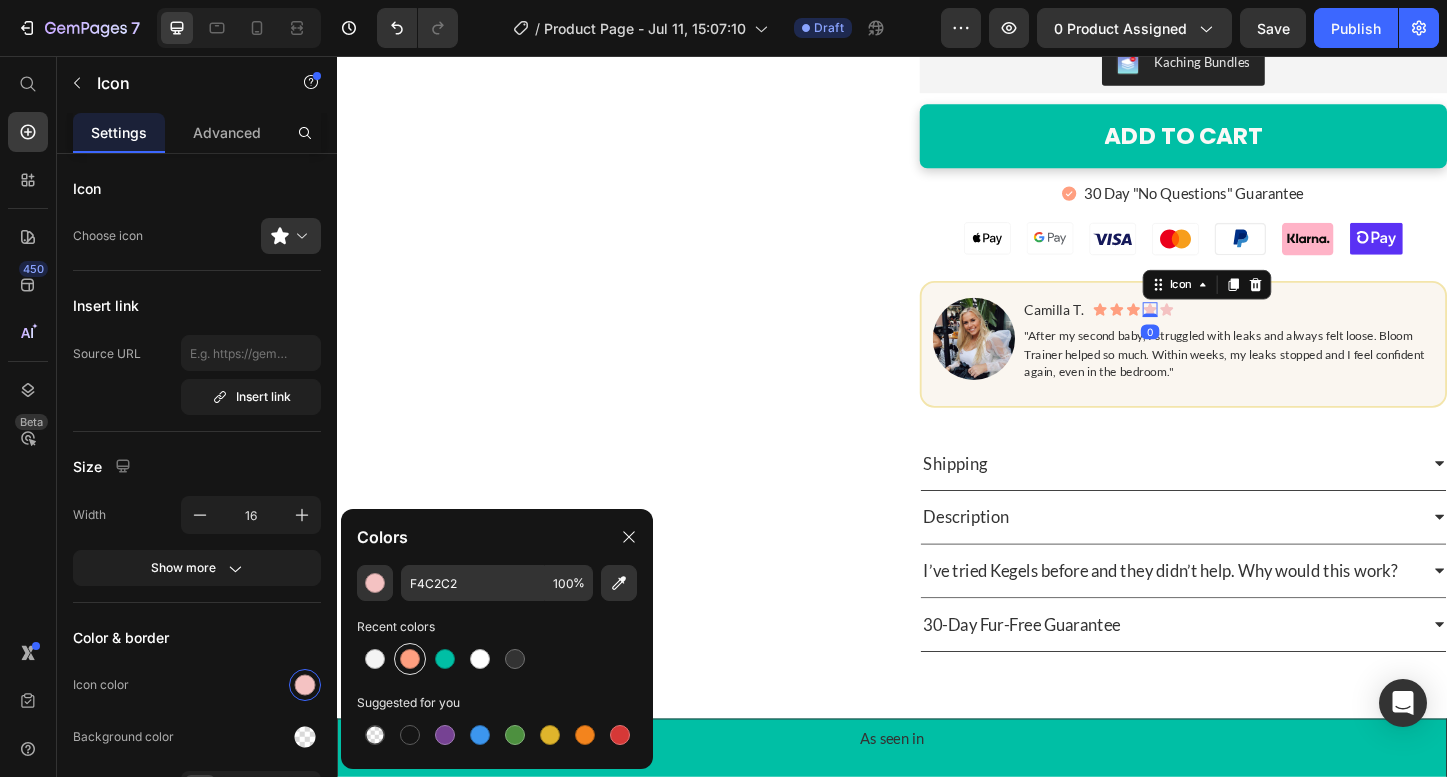 click at bounding box center (410, 659) 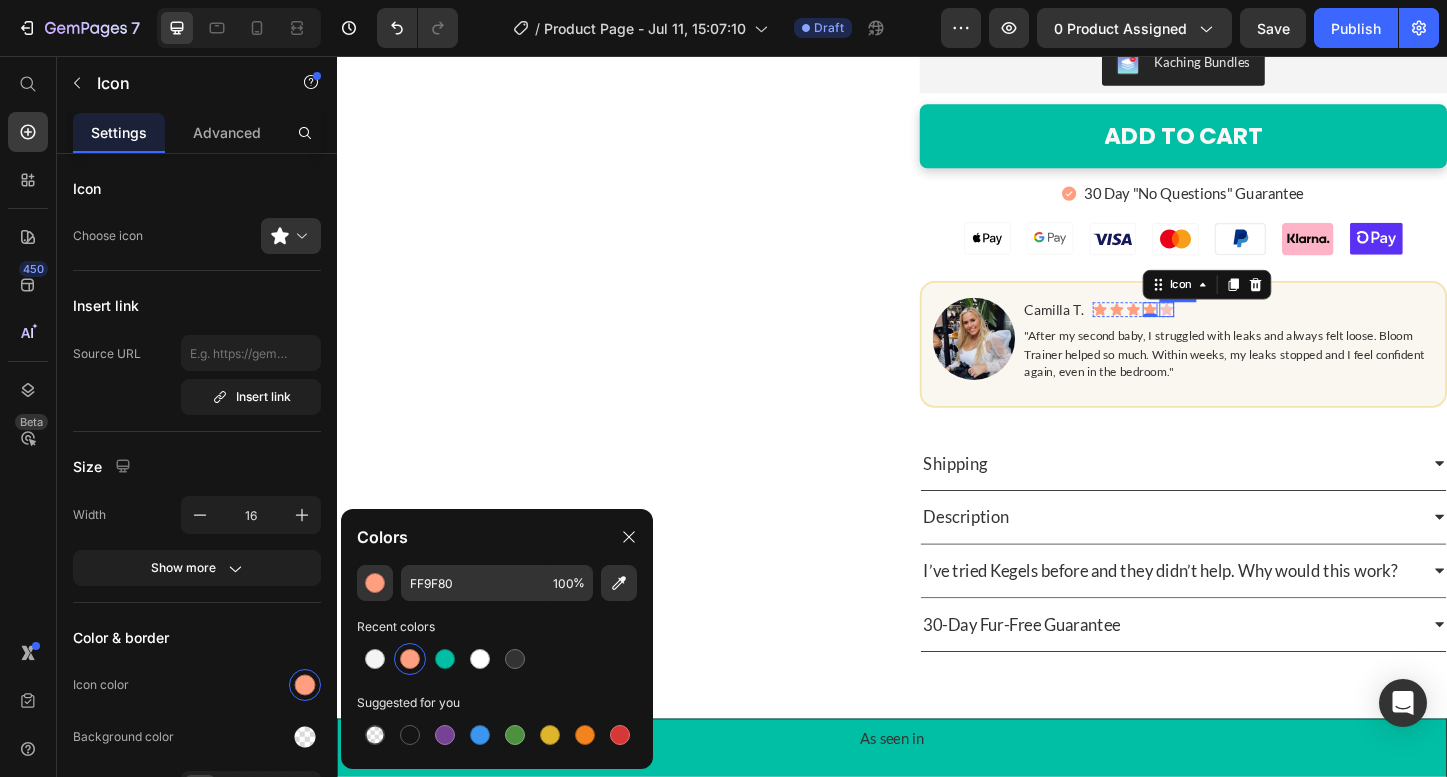 click 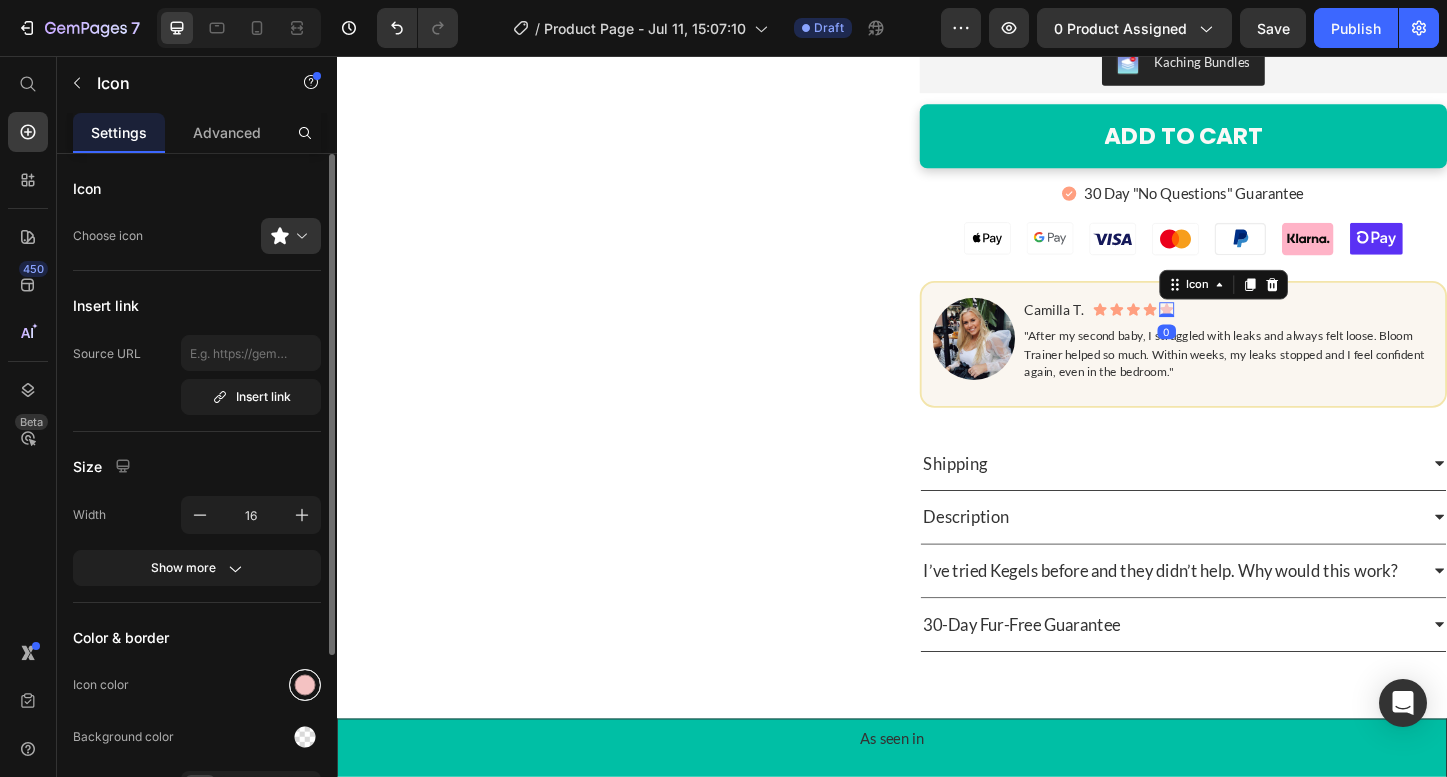 click at bounding box center (305, 685) 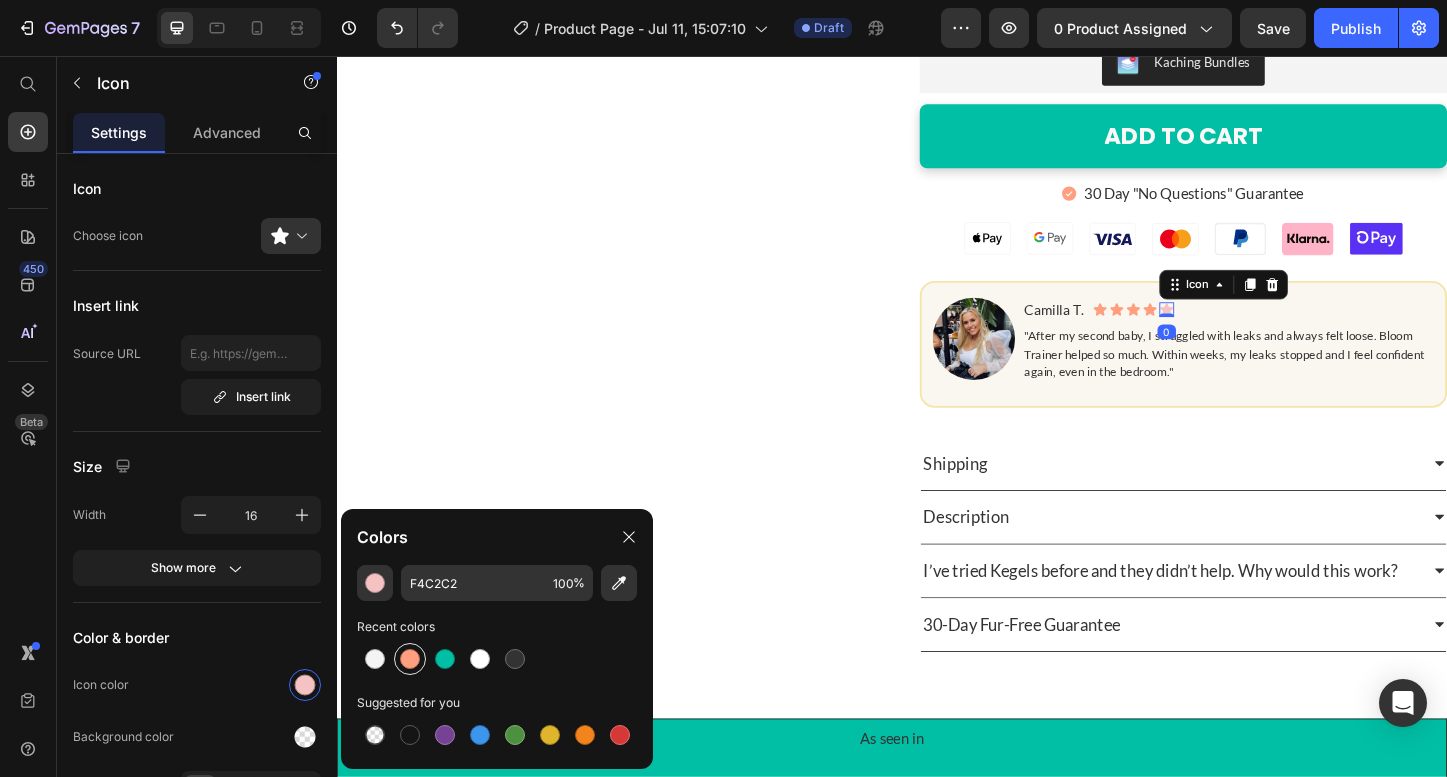 click at bounding box center (410, 659) 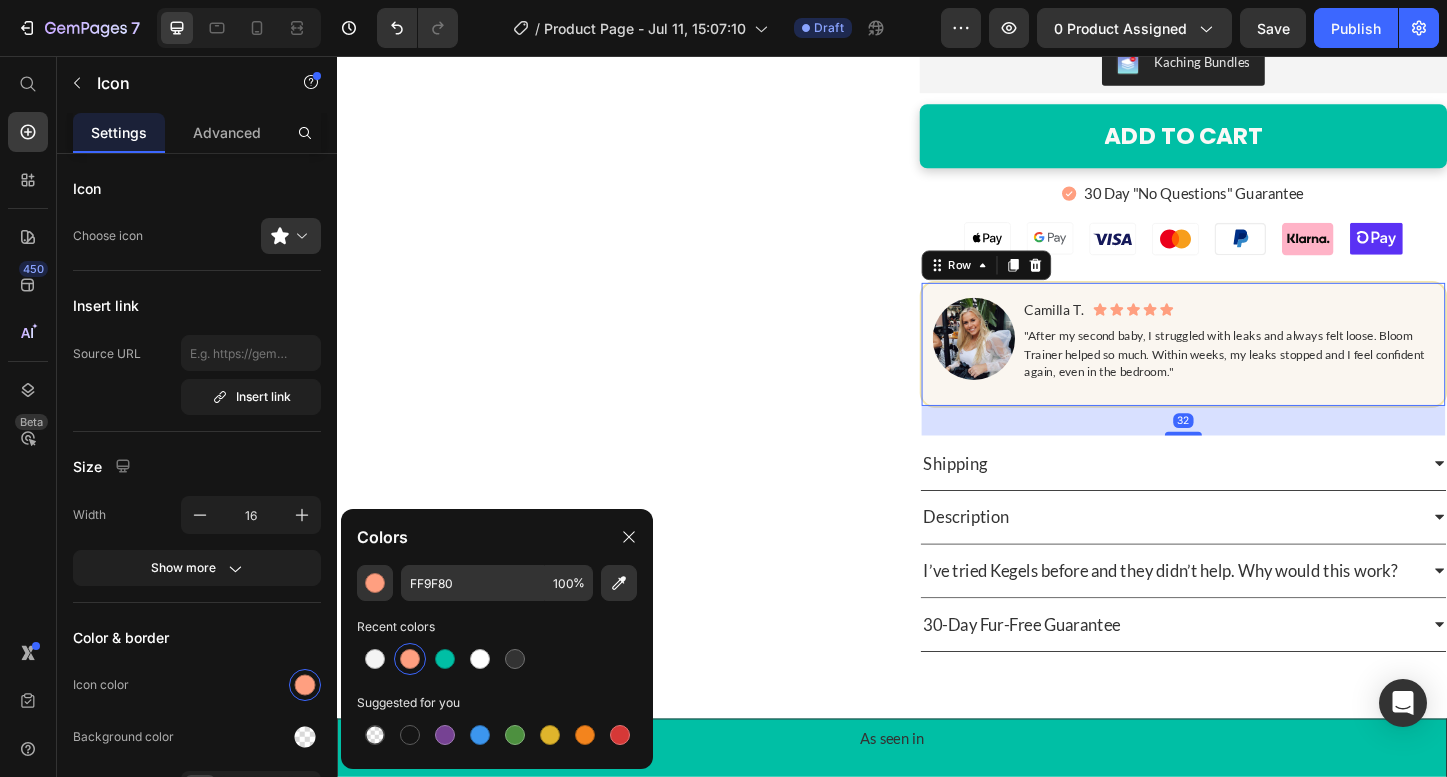 click on "Image [NAME]. Text Block Icon Icon Icon Icon
Icon Icon List Row "After my second baby, I struggled with leaks and always felt loose. Bloom Trainer helped so much. Within weeks, my leaks stopped and I feel confident again, even in the bedroom." Text Block Row   32" at bounding box center [1252, 367] 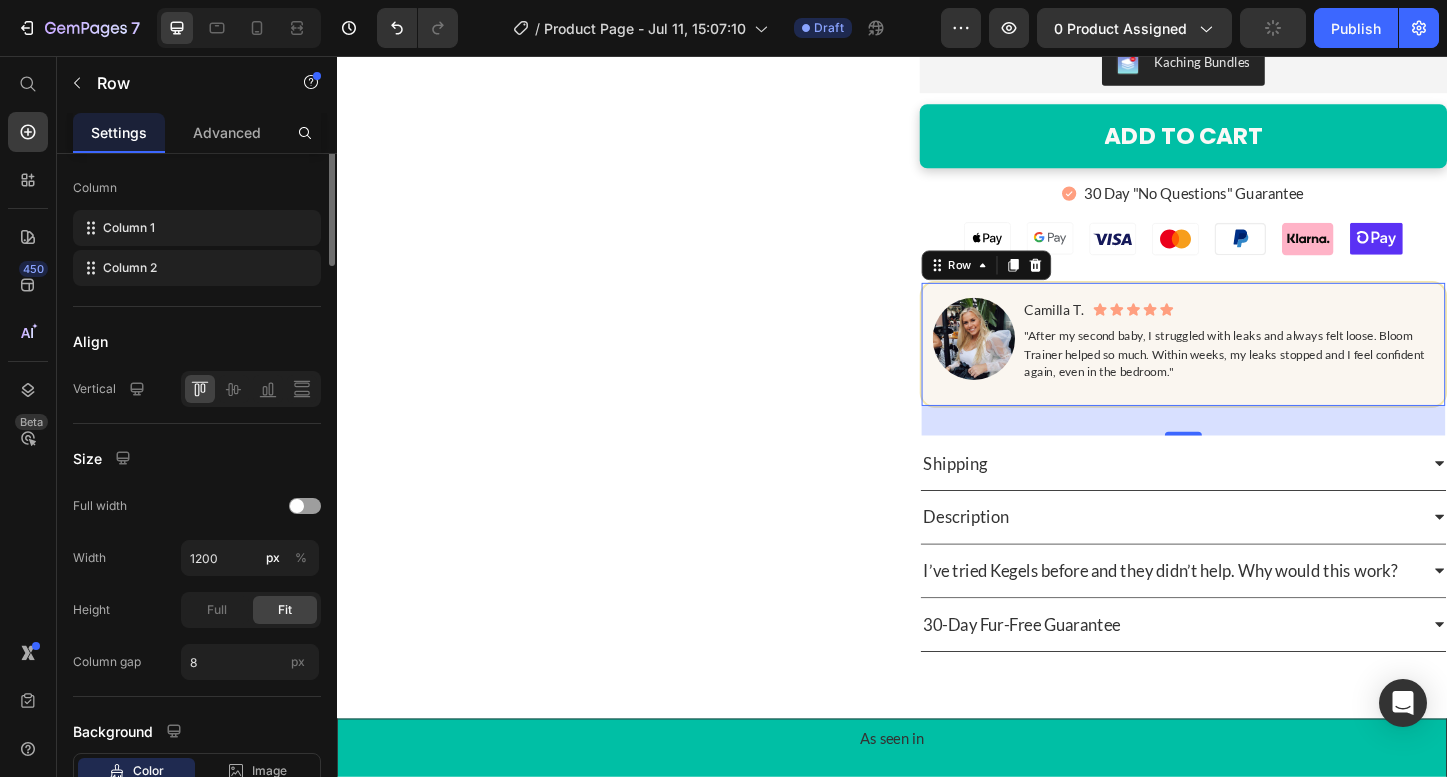 scroll, scrollTop: 0, scrollLeft: 0, axis: both 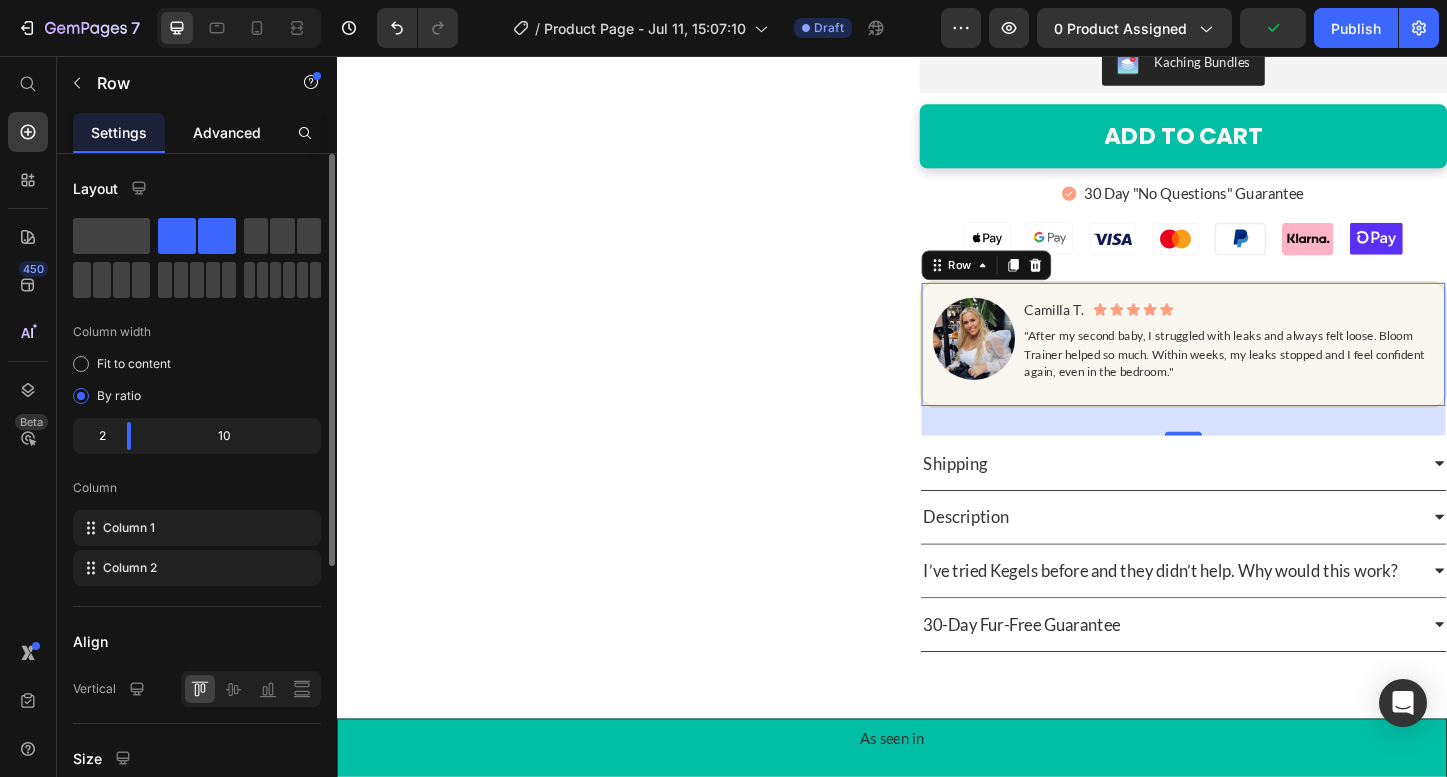 click on "Advanced" at bounding box center [227, 132] 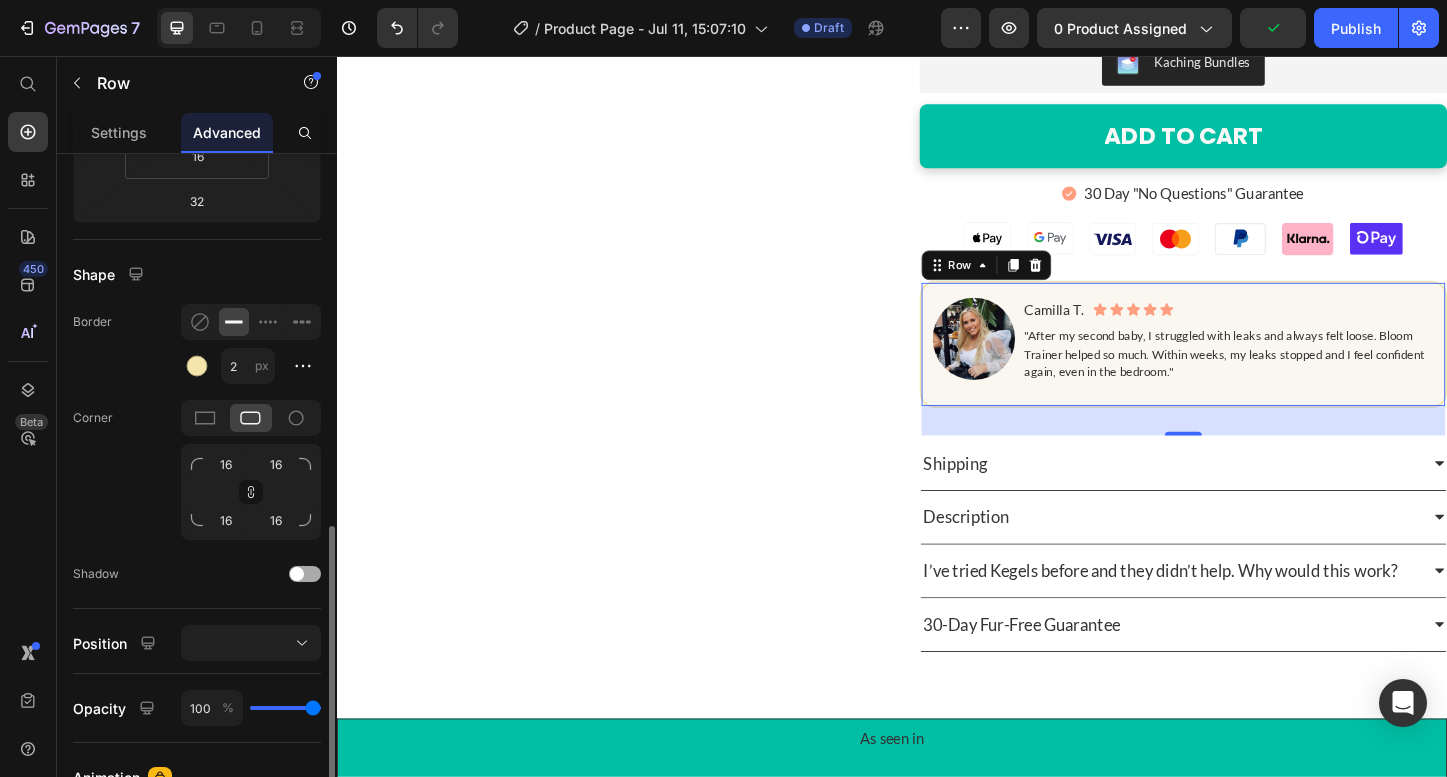 scroll, scrollTop: 534, scrollLeft: 0, axis: vertical 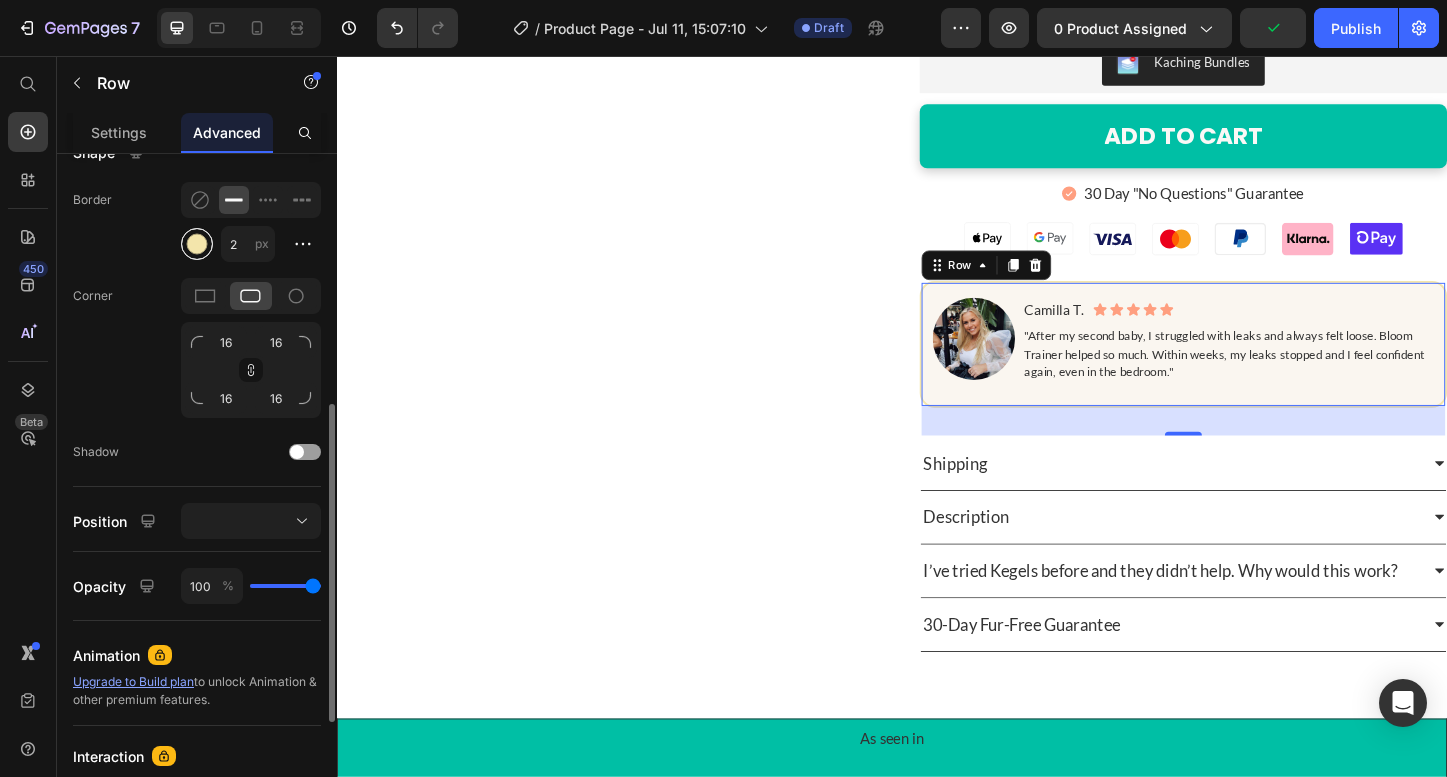 click at bounding box center [197, 244] 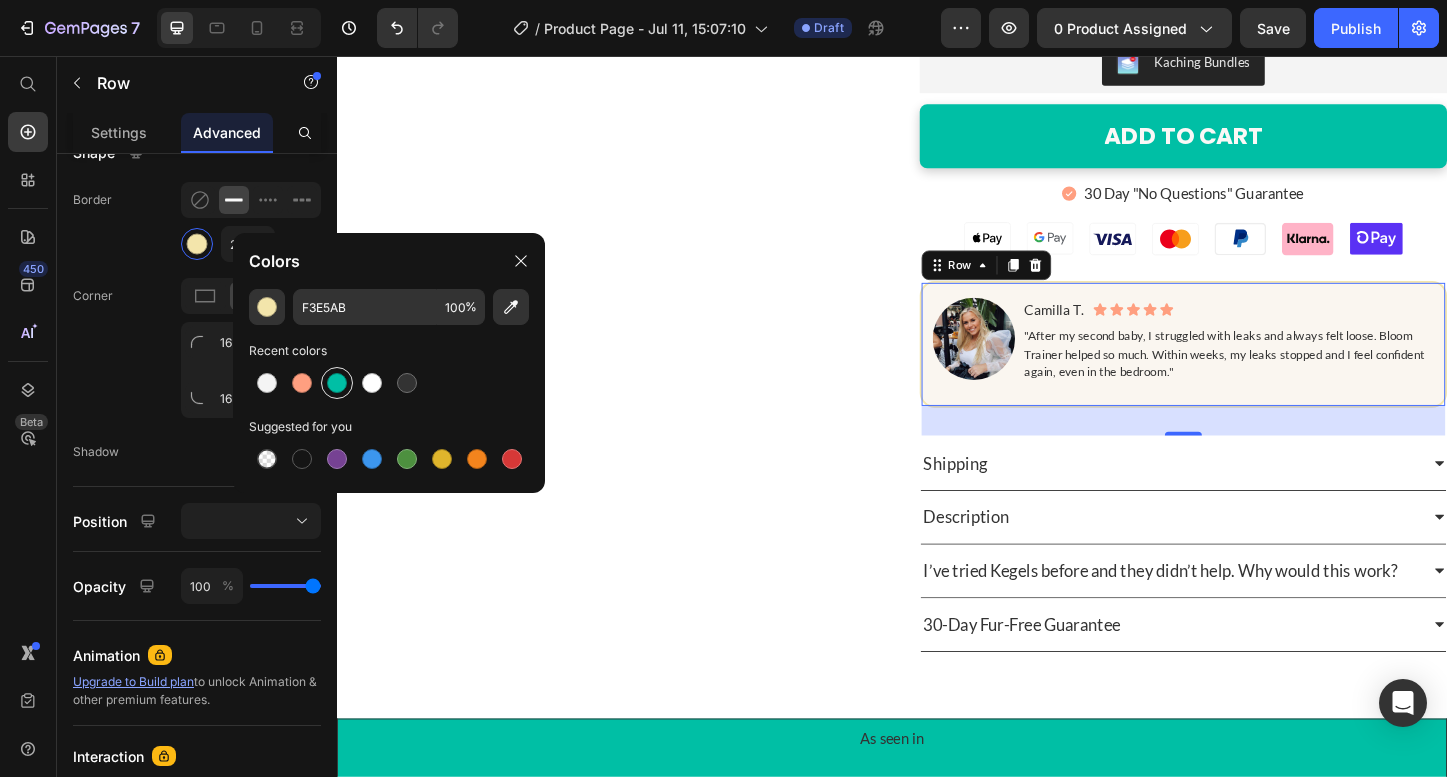 click at bounding box center (337, 383) 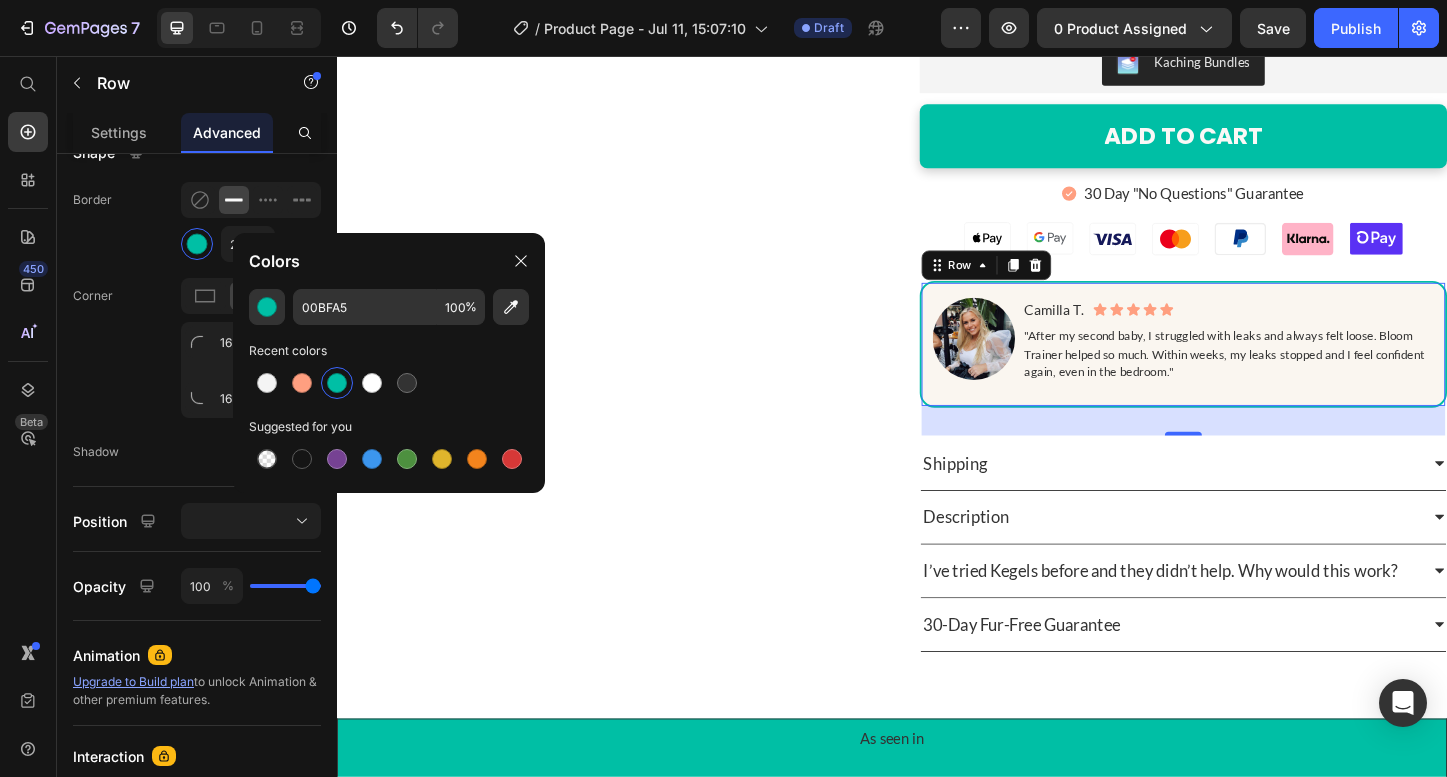 click on "Image [NAME]. Text Block Icon Icon Icon Icon
Icon Icon List Row "After my second baby, I struggled with leaks and always felt loose. Bloom Trainer helped so much. Within weeks, my leaks stopped and I feel confident again, even in the bedroom." Text Block Row   32" at bounding box center [1252, 367] 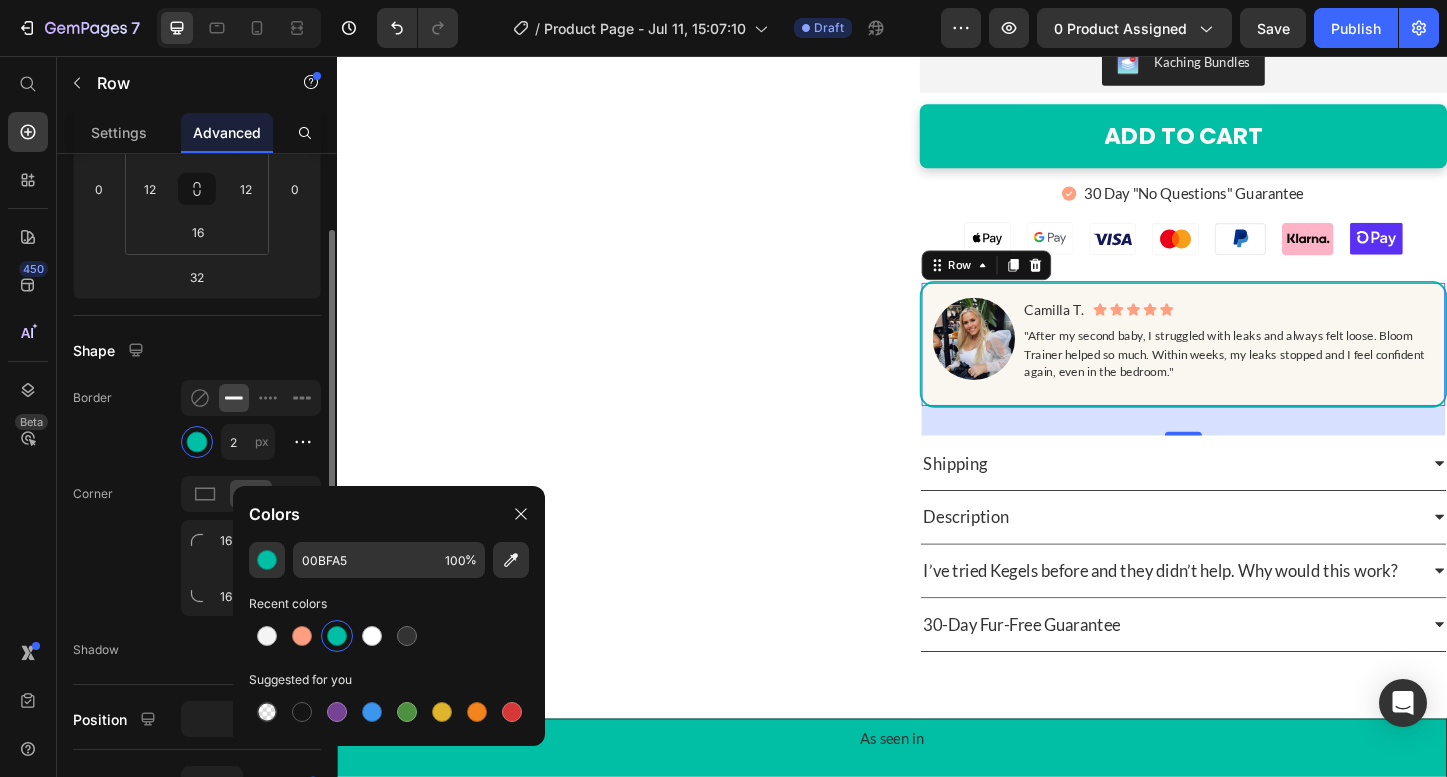 scroll, scrollTop: 281, scrollLeft: 0, axis: vertical 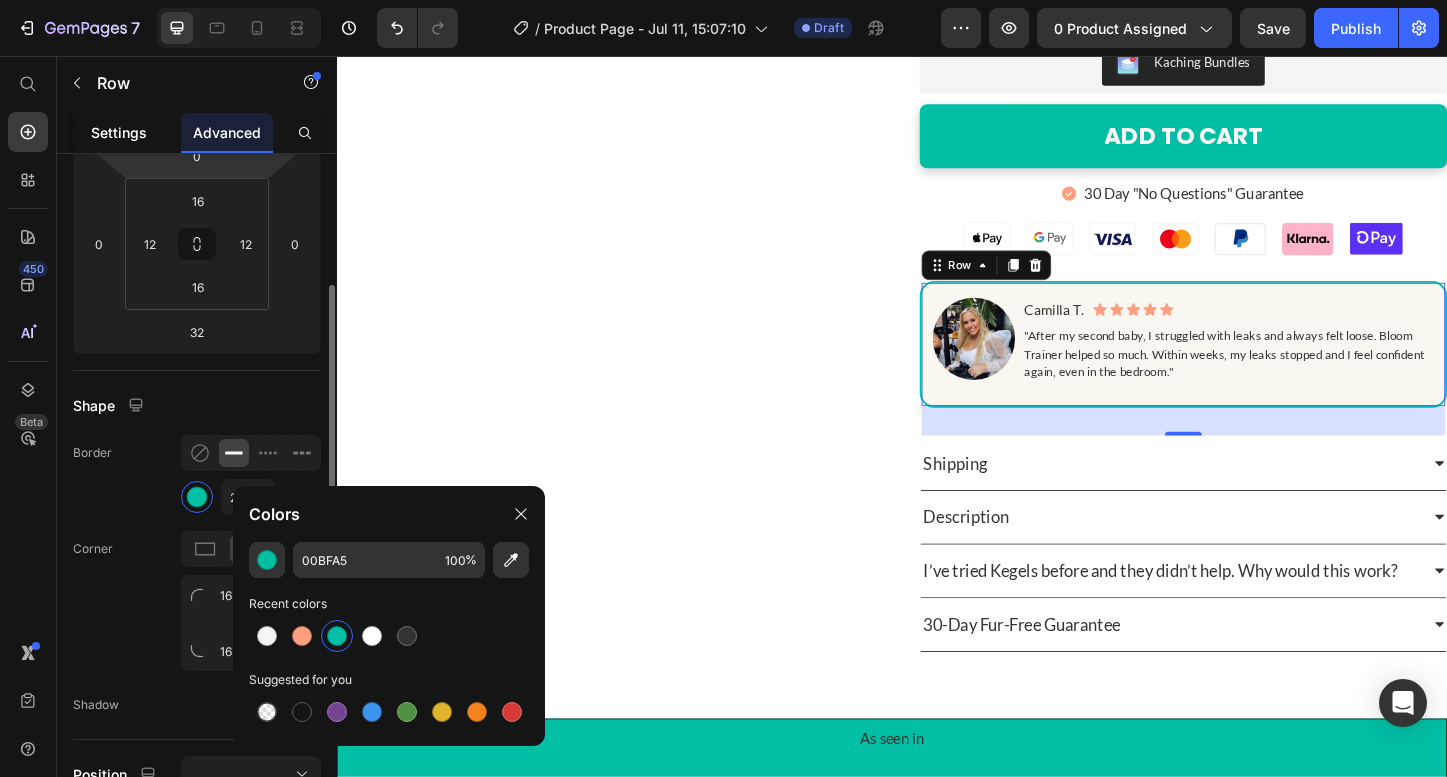 click on "Settings" 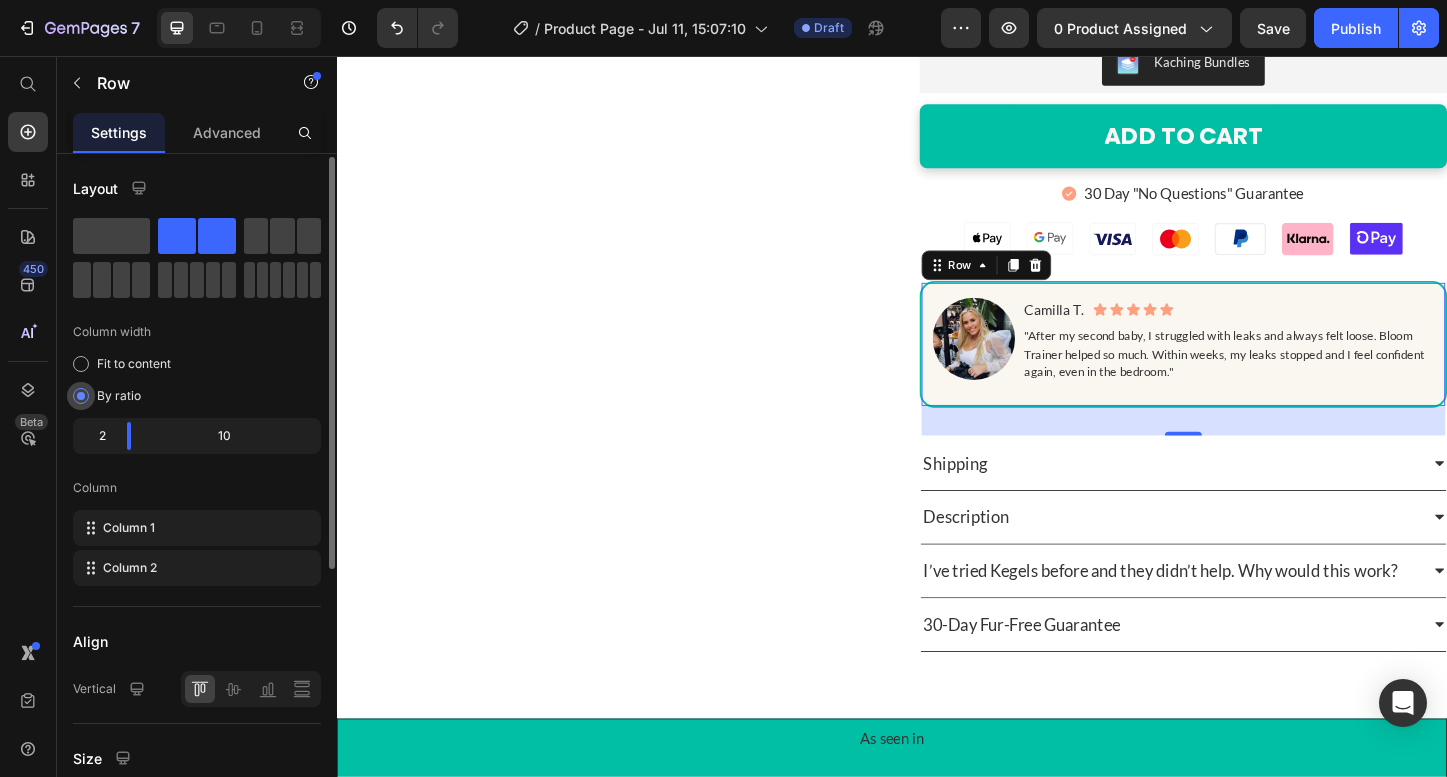 scroll, scrollTop: 441, scrollLeft: 0, axis: vertical 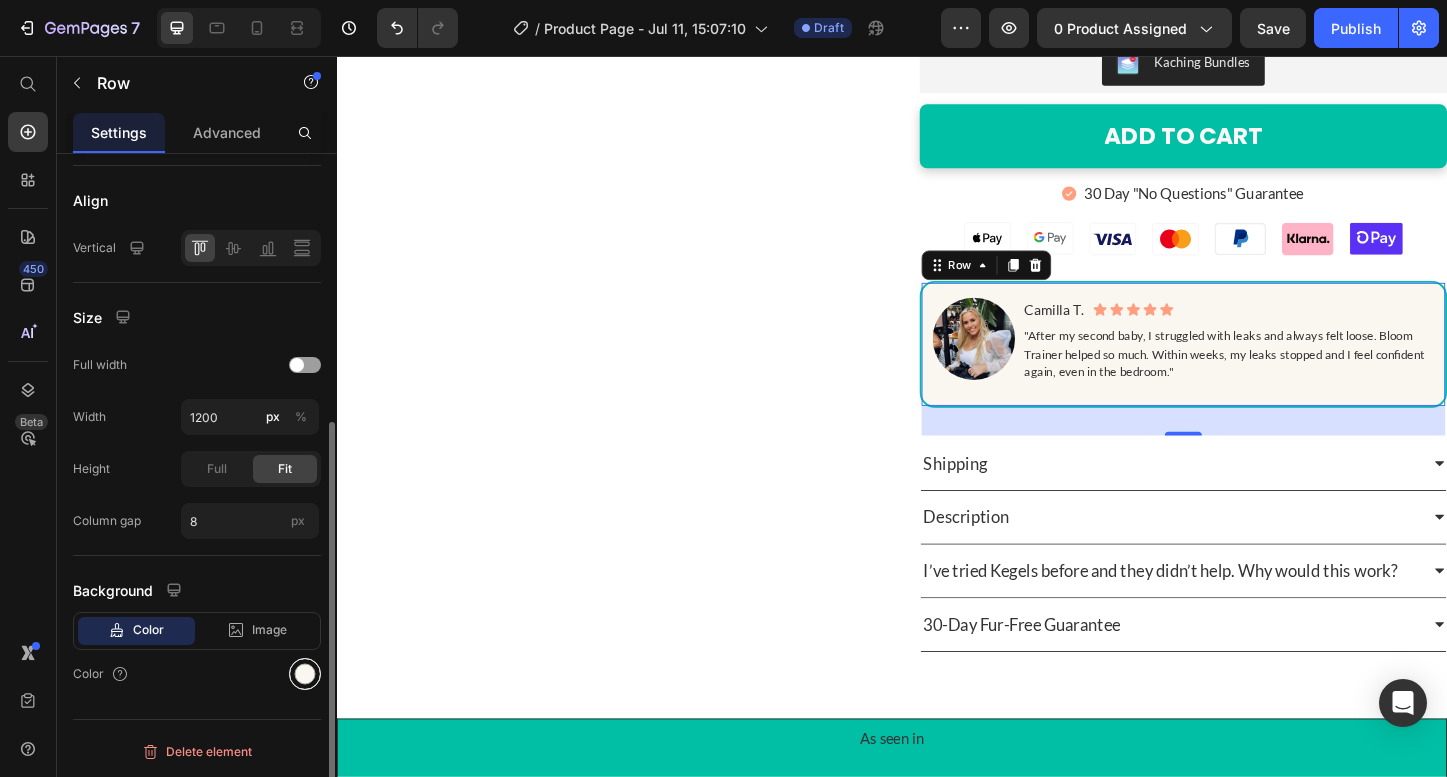 click at bounding box center [305, 674] 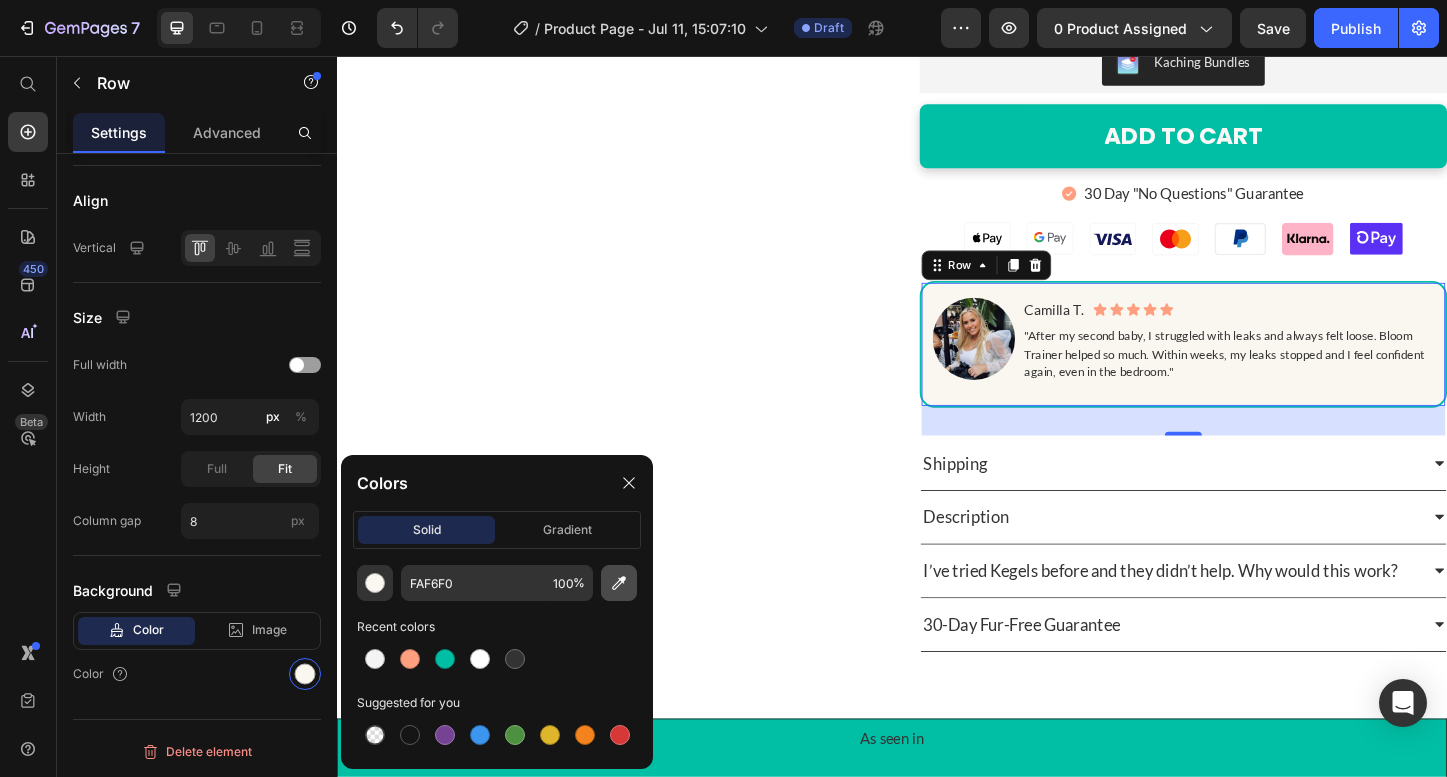 click at bounding box center [619, 583] 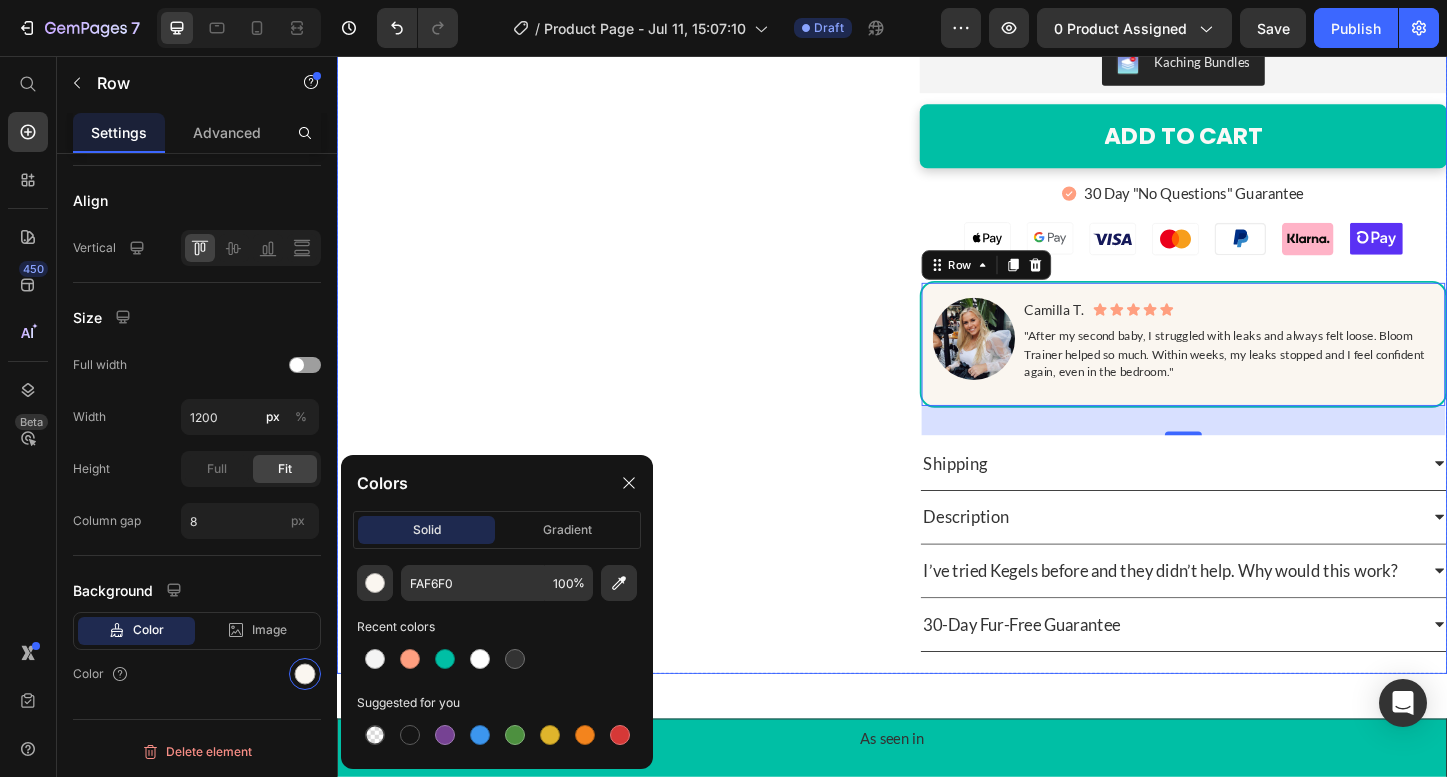 type on "FFFFFF" 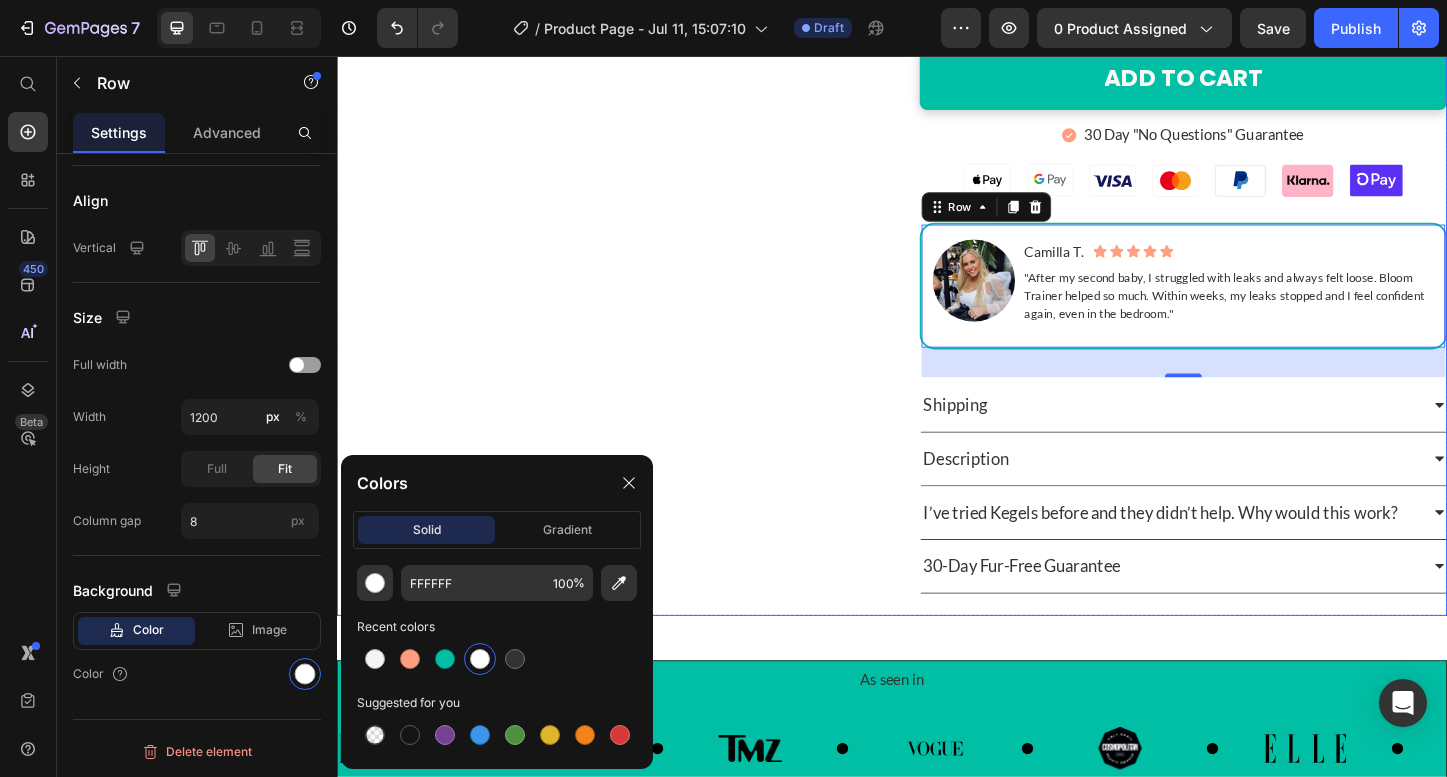 scroll, scrollTop: 958, scrollLeft: 0, axis: vertical 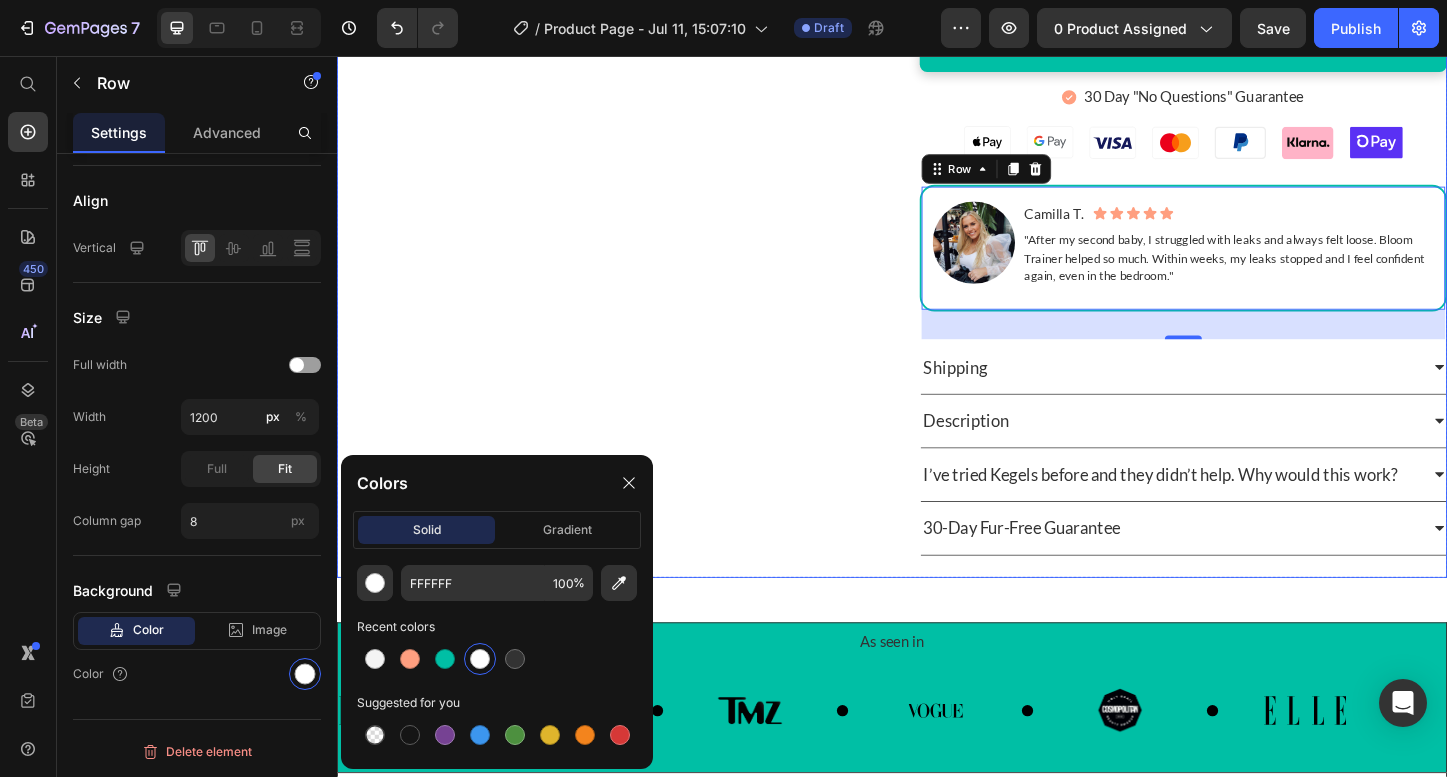 click on "Product Images" at bounding box center [622, -85] 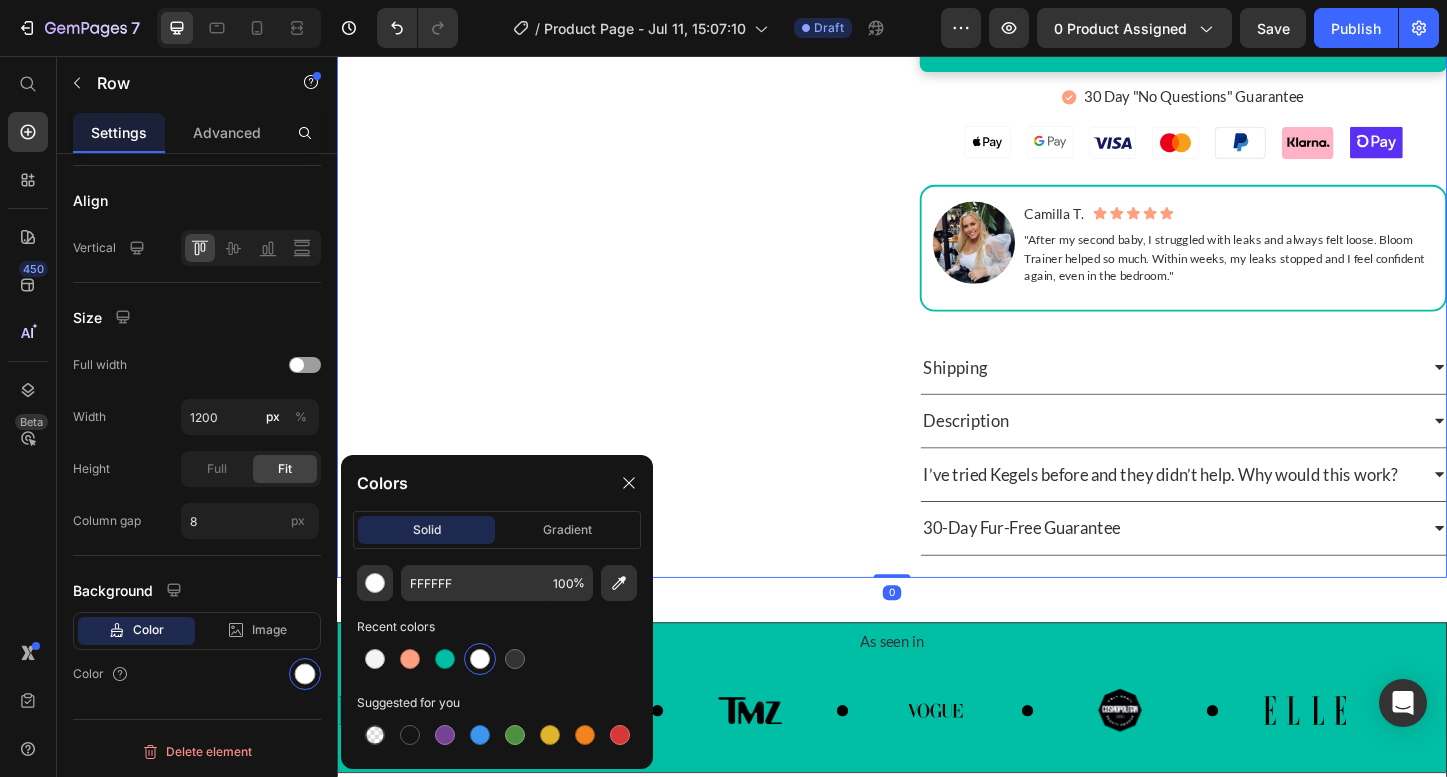 scroll, scrollTop: 0, scrollLeft: 0, axis: both 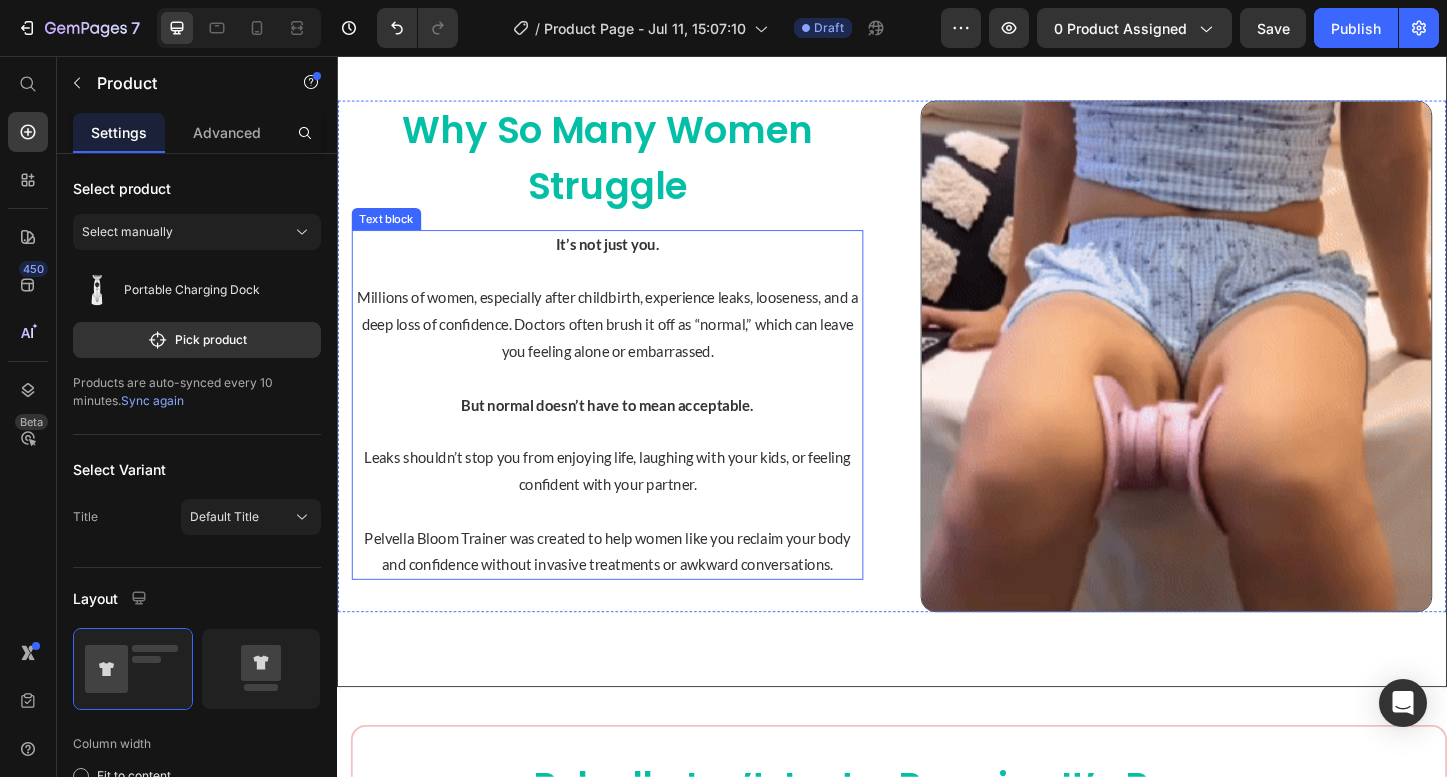 click at bounding box center [629, 289] 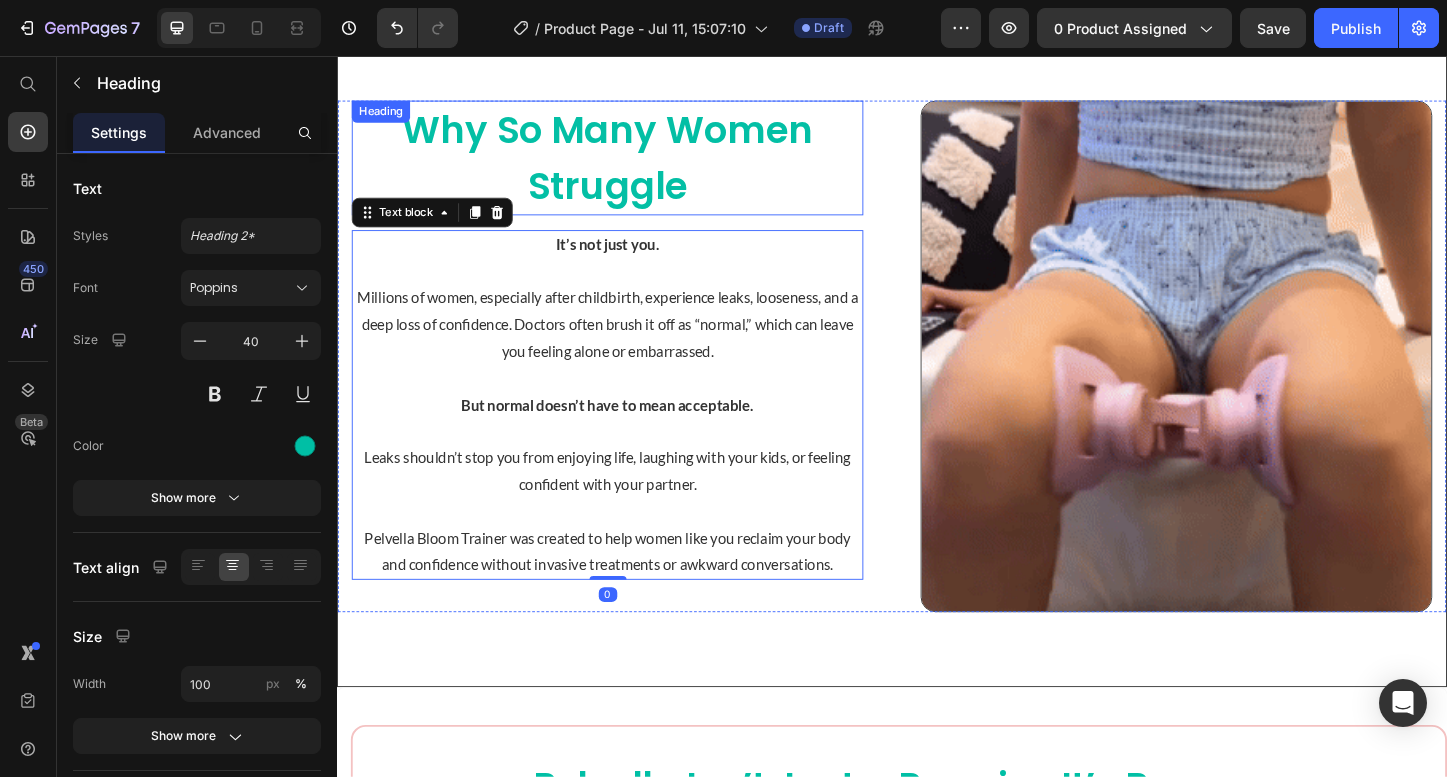 click on "Why so Many Women Struggle" at bounding box center (629, 166) 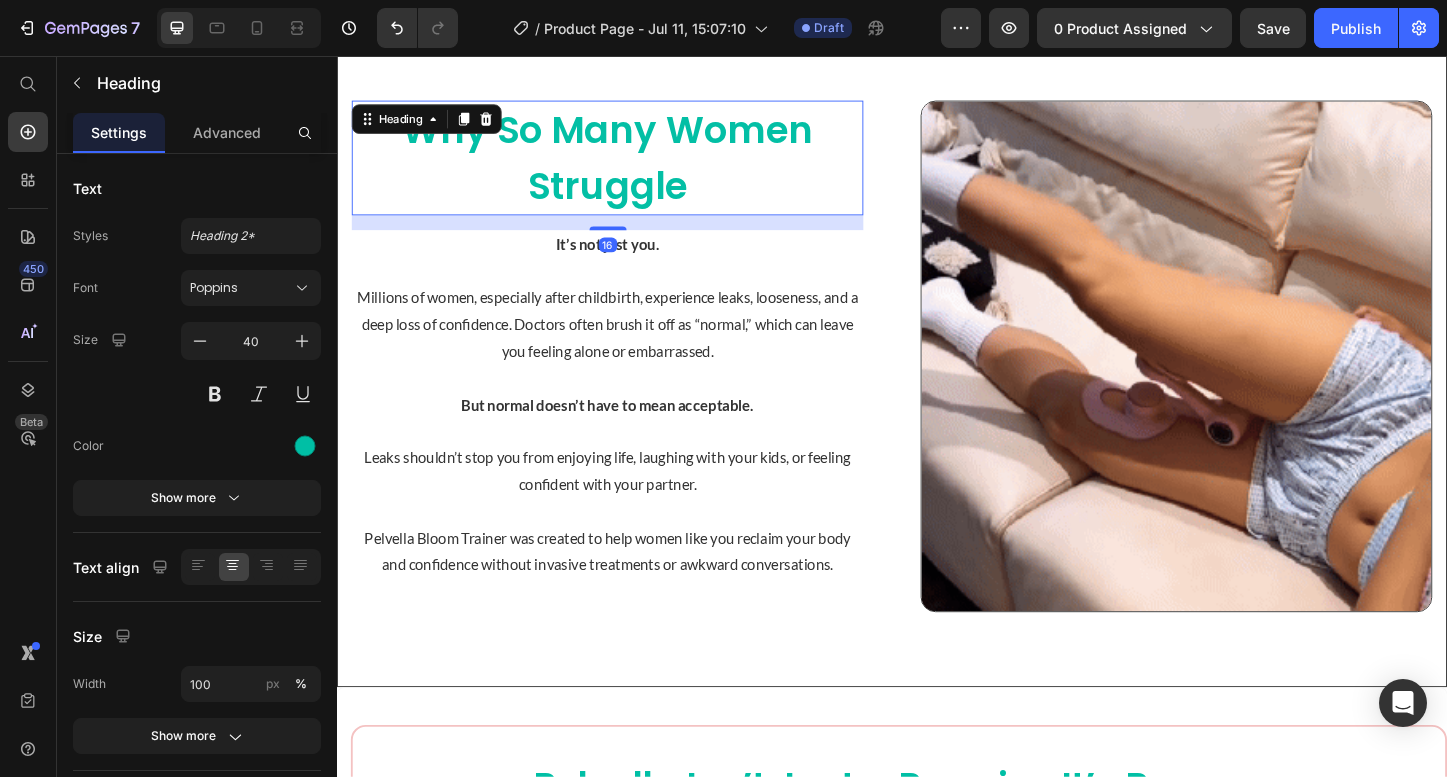 click on "Why so Many Women Struggle" at bounding box center [629, 166] 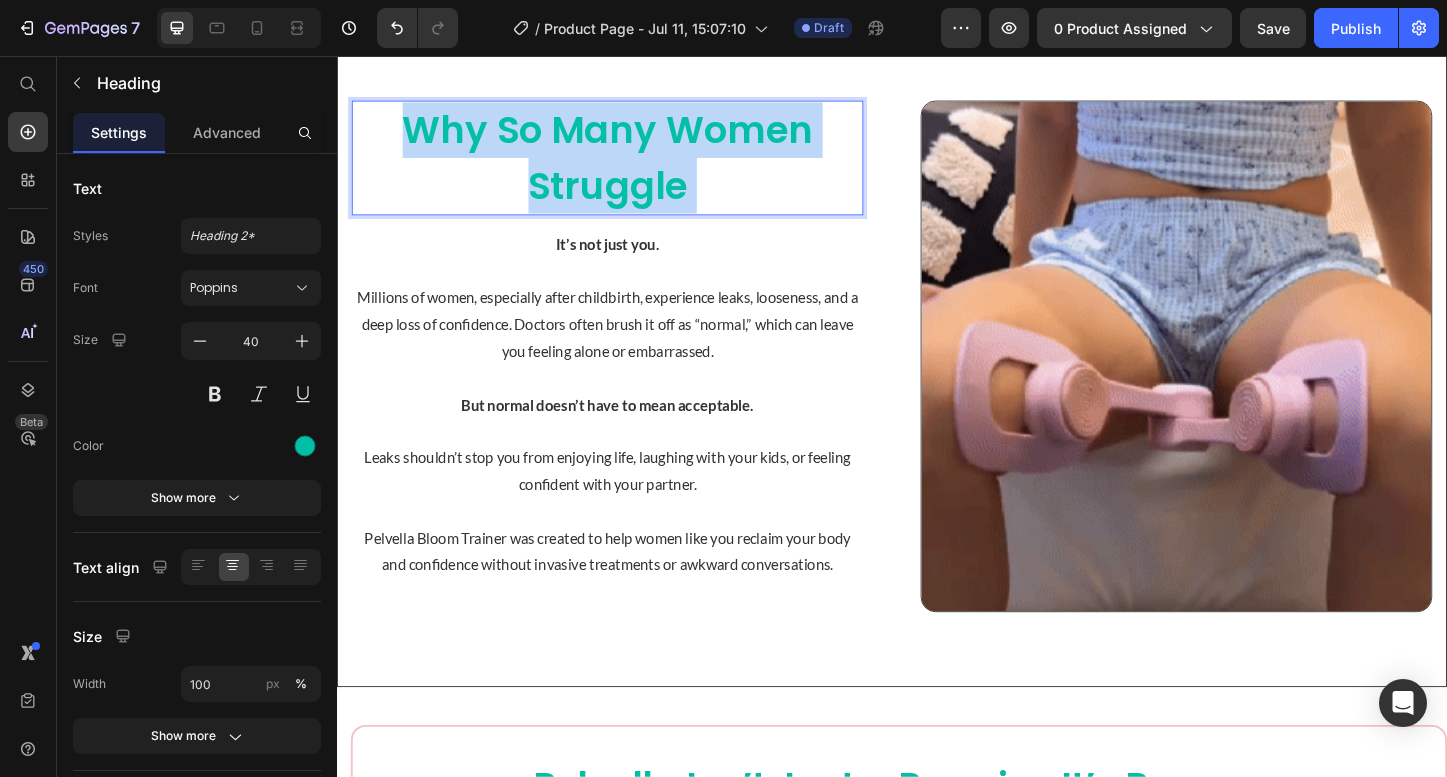 drag, startPoint x: 775, startPoint y: 203, endPoint x: 377, endPoint y: 121, distance: 406.35944 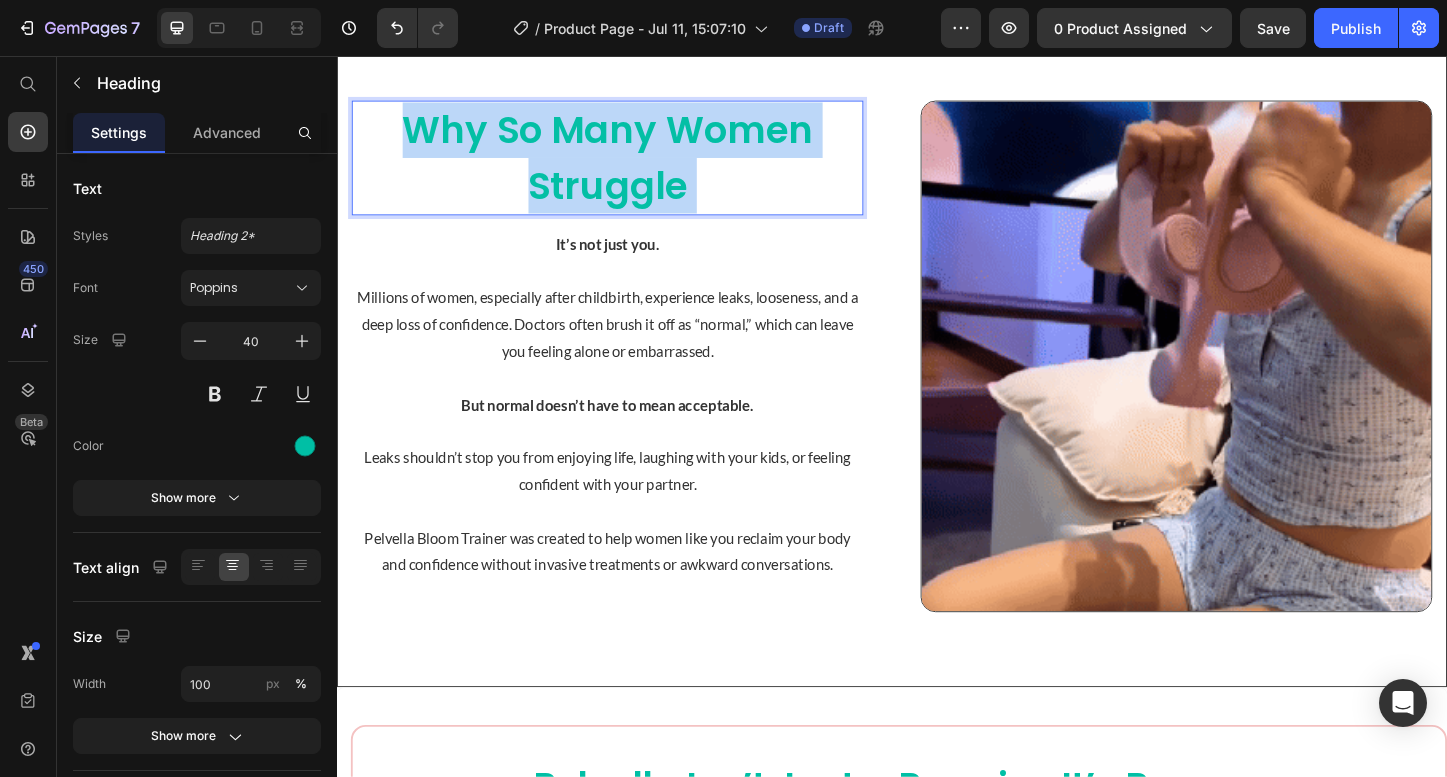 click on "Why so Many Women Struggle" at bounding box center [629, 166] 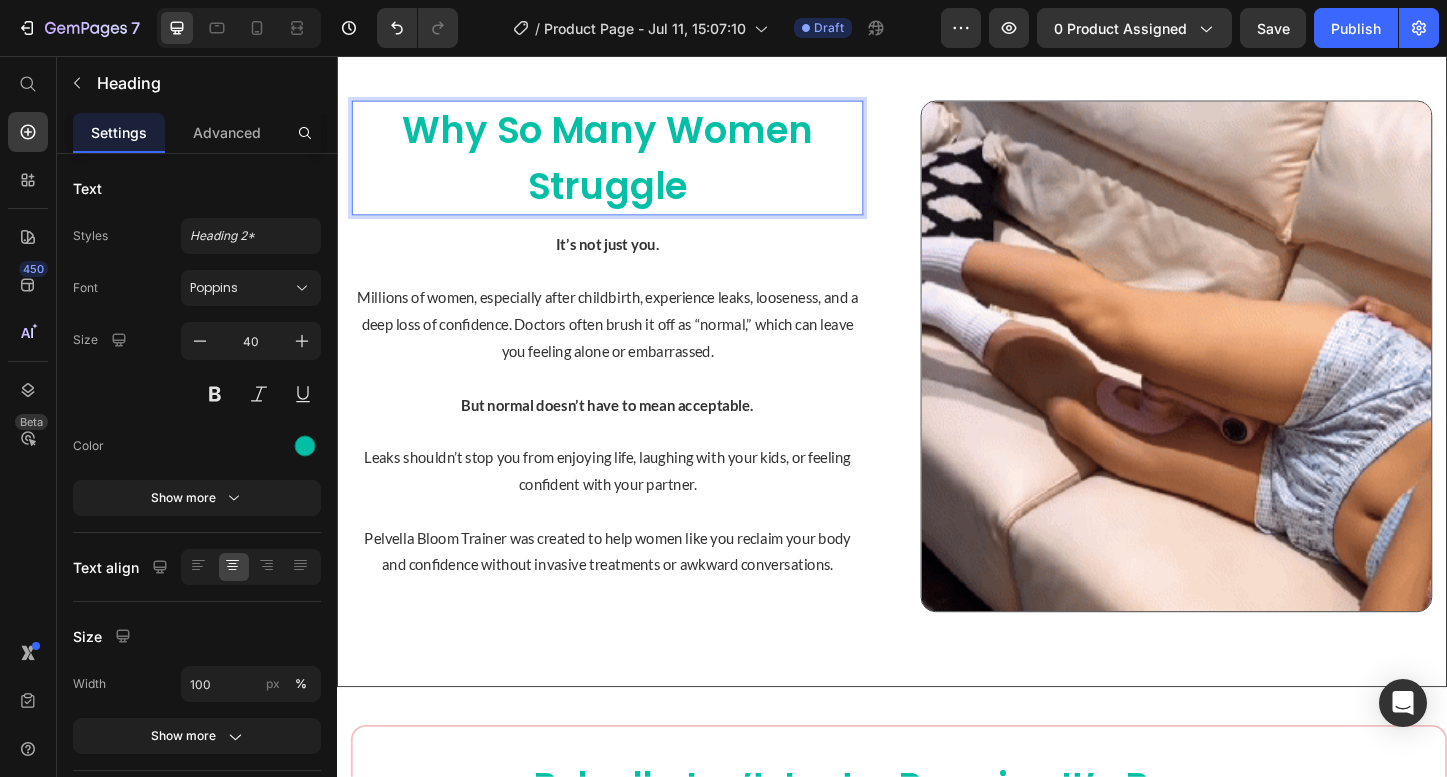 click on "Why so Many Women Struggle" at bounding box center (629, 166) 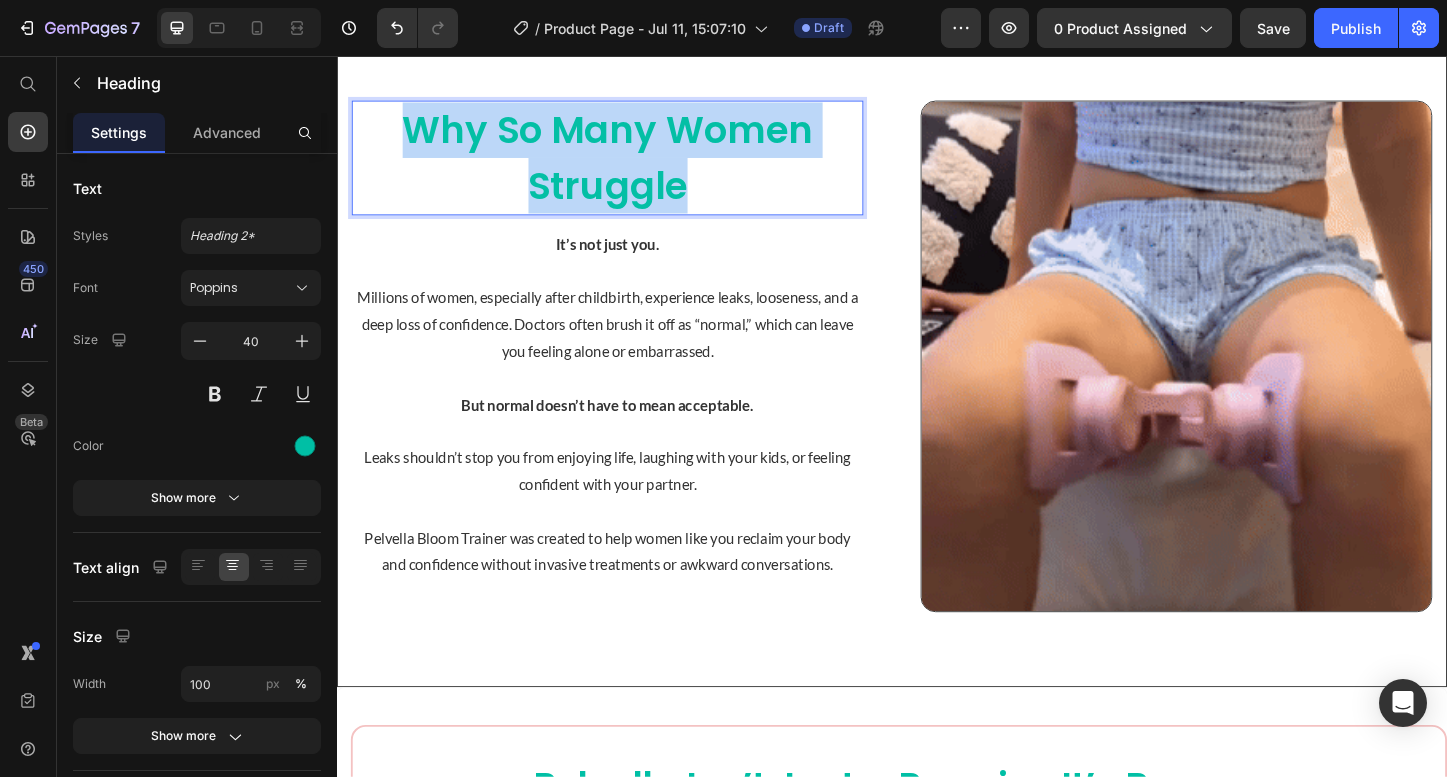 drag, startPoint x: 729, startPoint y: 218, endPoint x: 396, endPoint y: 129, distance: 344.68826 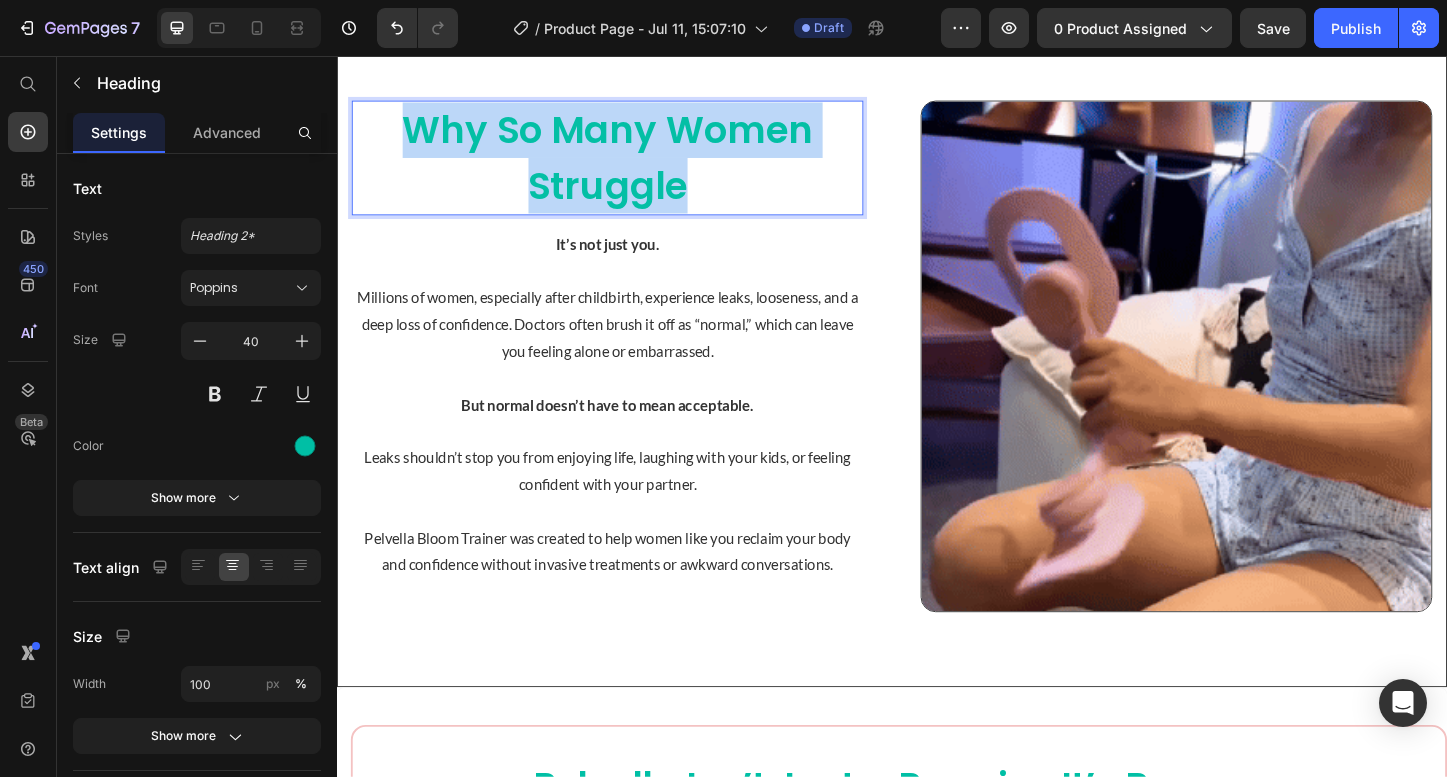 click on "Why so Many Women Struggle" at bounding box center [629, 166] 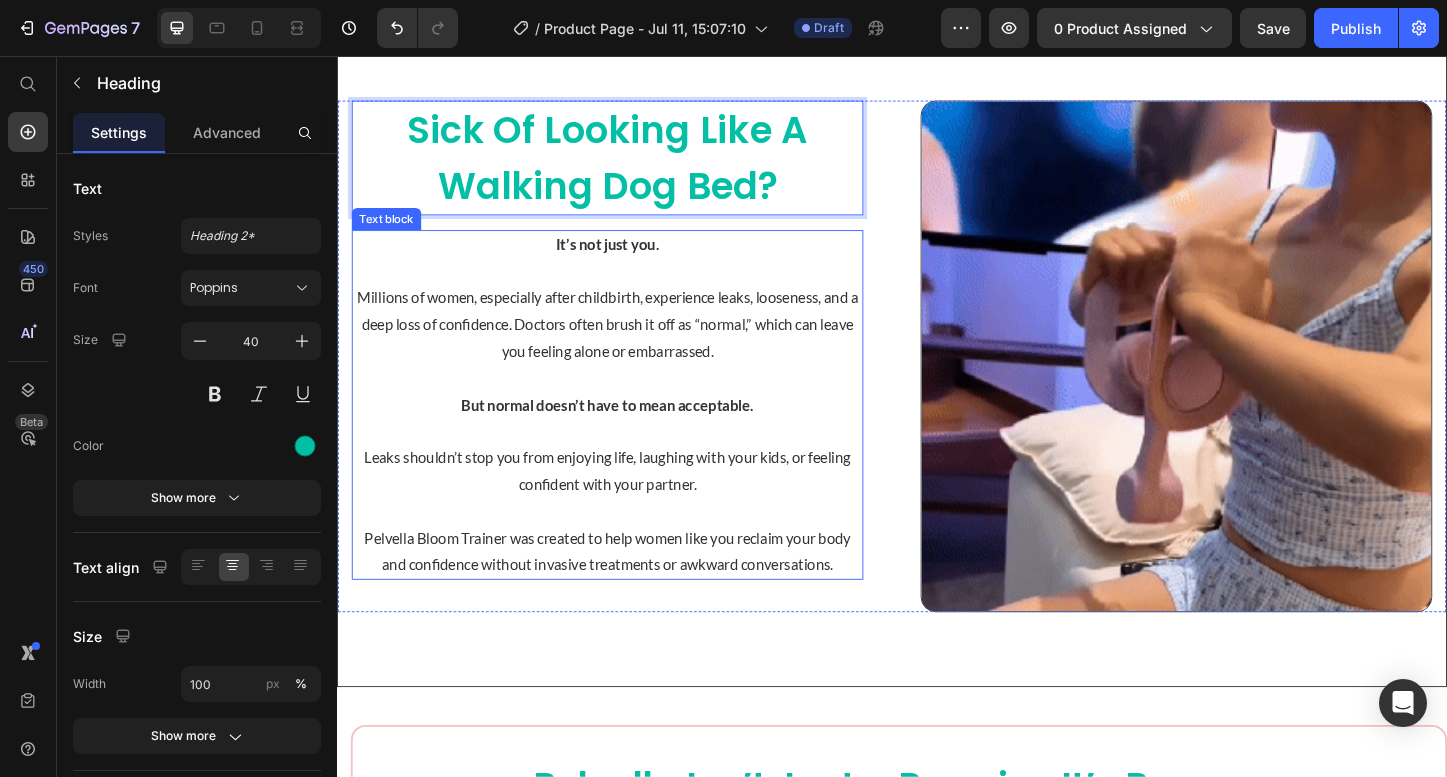 click on "Millions of women, especially after childbirth, experience leaks, looseness, and a deep loss of confidence. Doctors often brush it off as “normal,” which can leave you feeling alone or embarrassed." at bounding box center (629, 346) 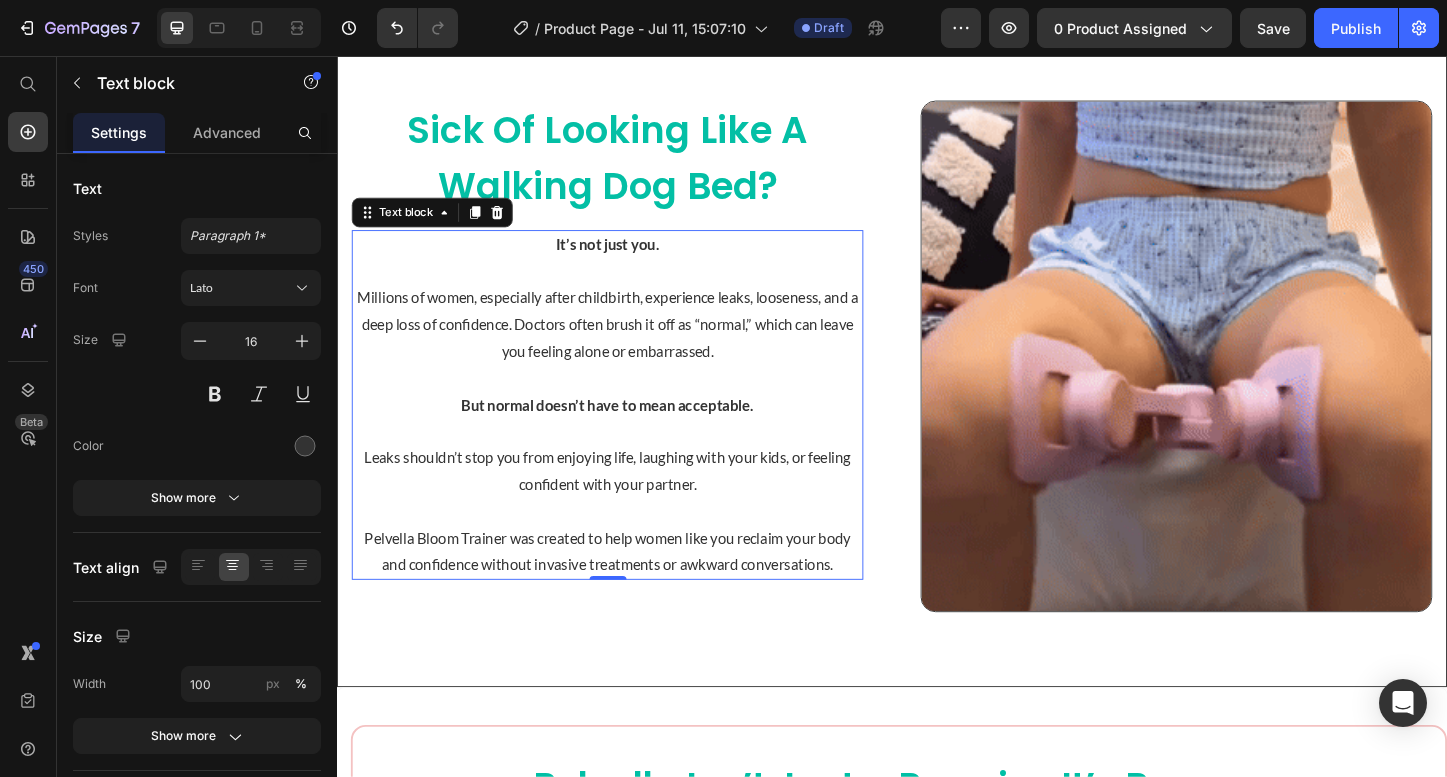 click on "It’s not just you." at bounding box center [629, 260] 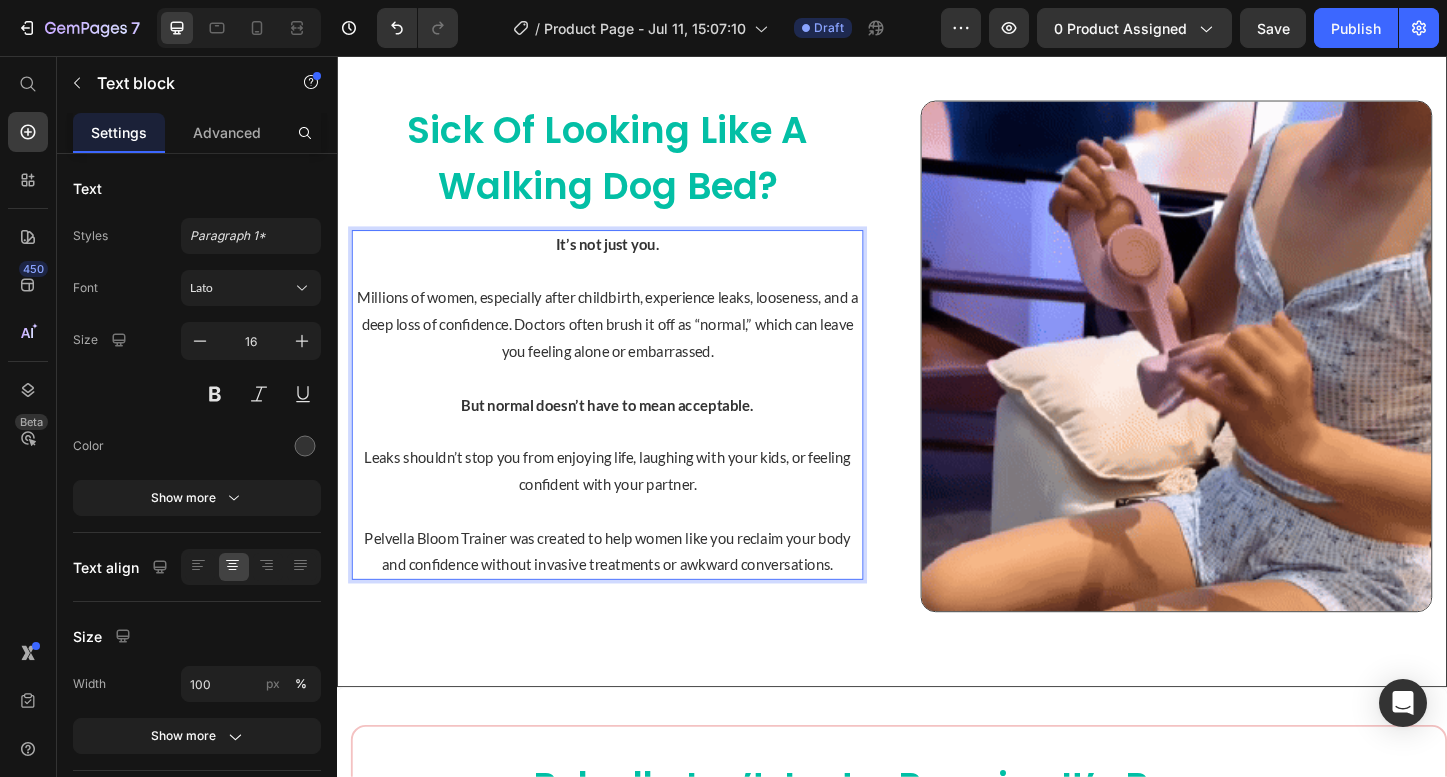 click on "It’s not just you." at bounding box center (629, 260) 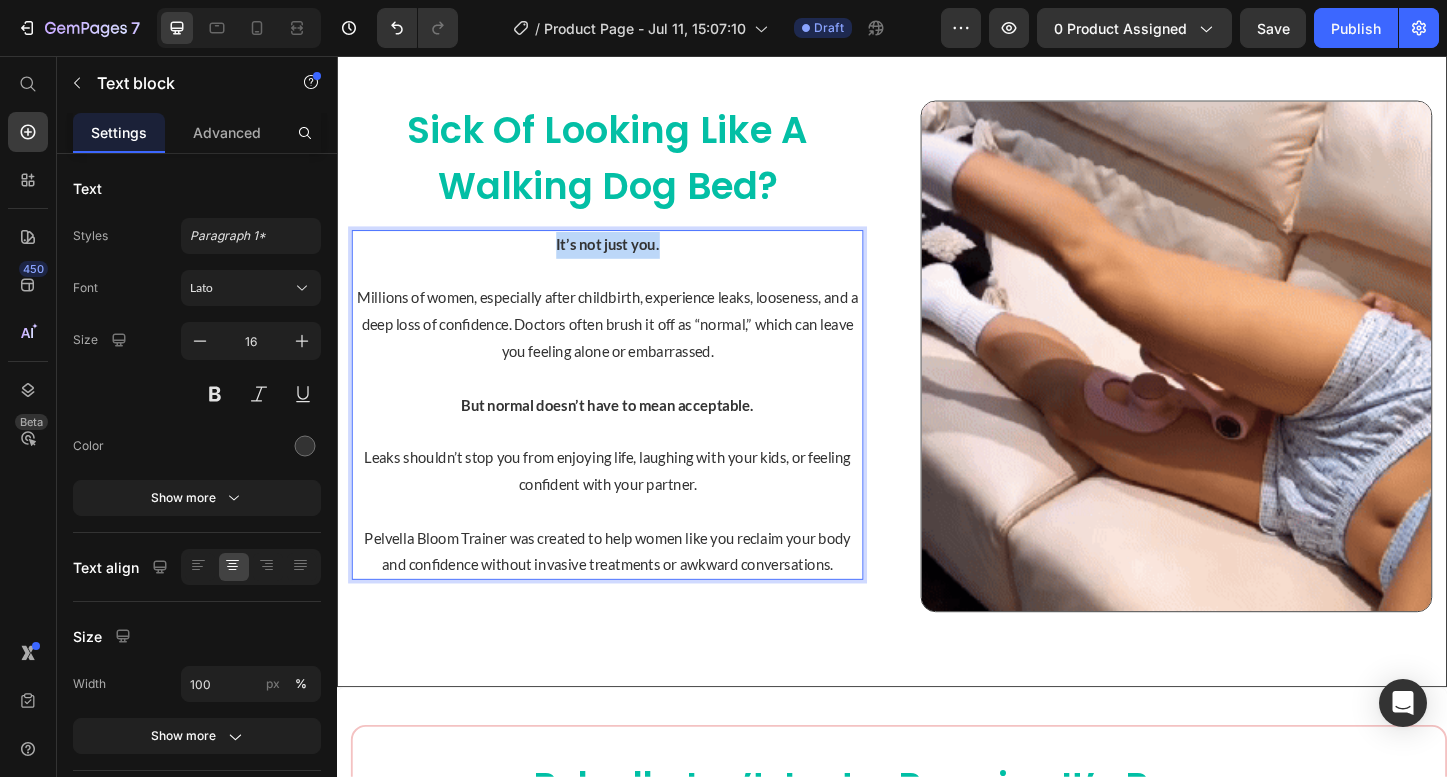 drag, startPoint x: 704, startPoint y: 262, endPoint x: 507, endPoint y: 261, distance: 197.00253 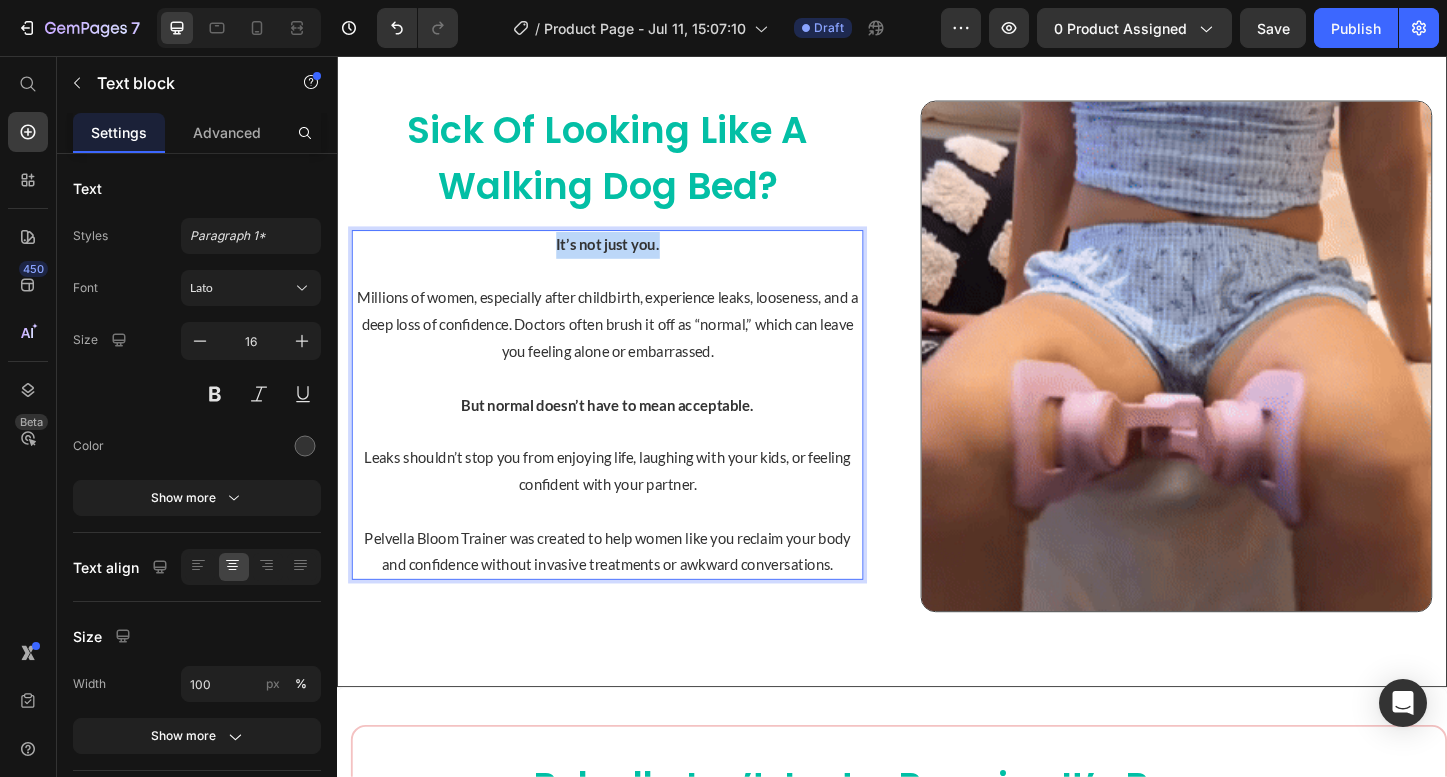click on "It’s not just you." at bounding box center [629, 260] 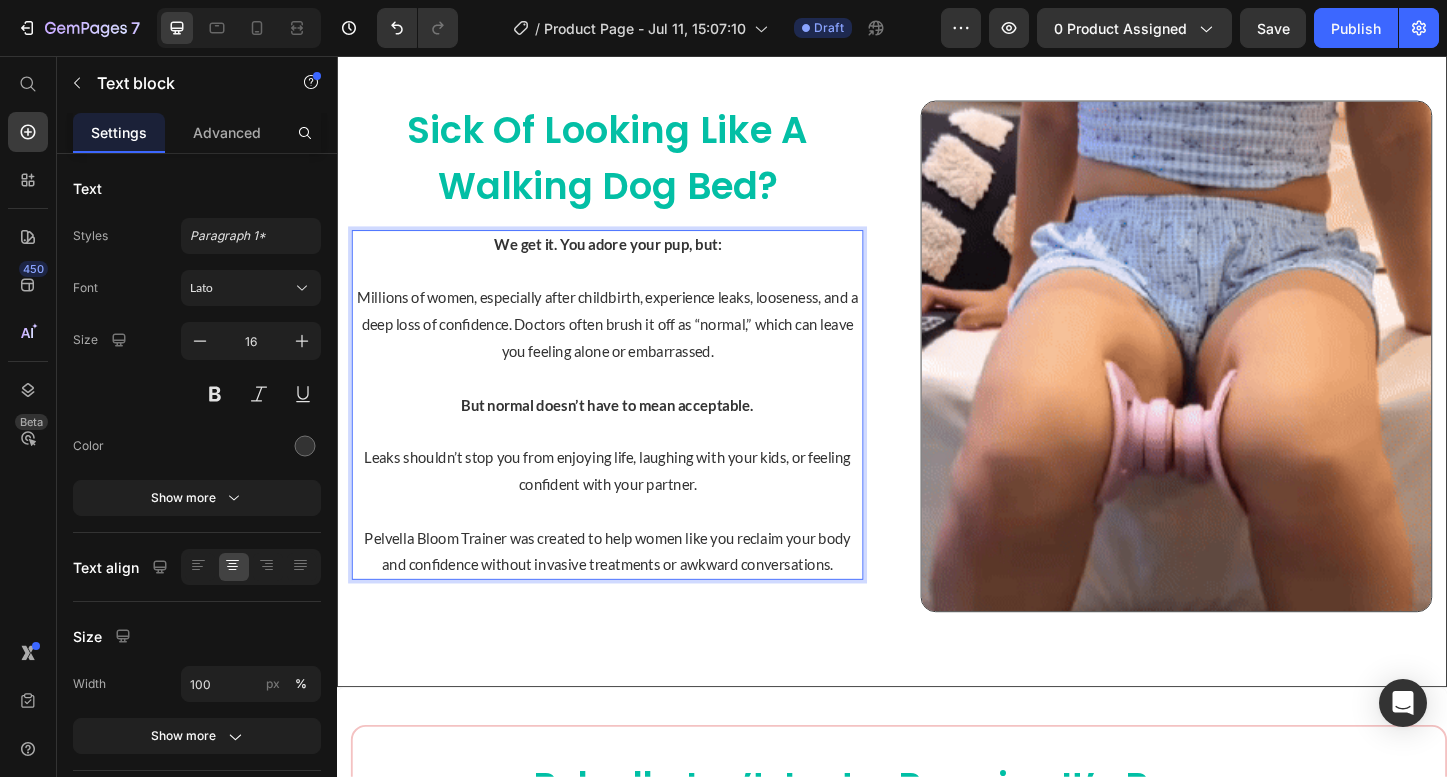 click on "Millions of women, especially after childbirth, experience leaks, looseness, and a deep loss of confidence. Doctors often brush it off as “normal,” which can leave you feeling alone or embarrassed." at bounding box center (629, 346) 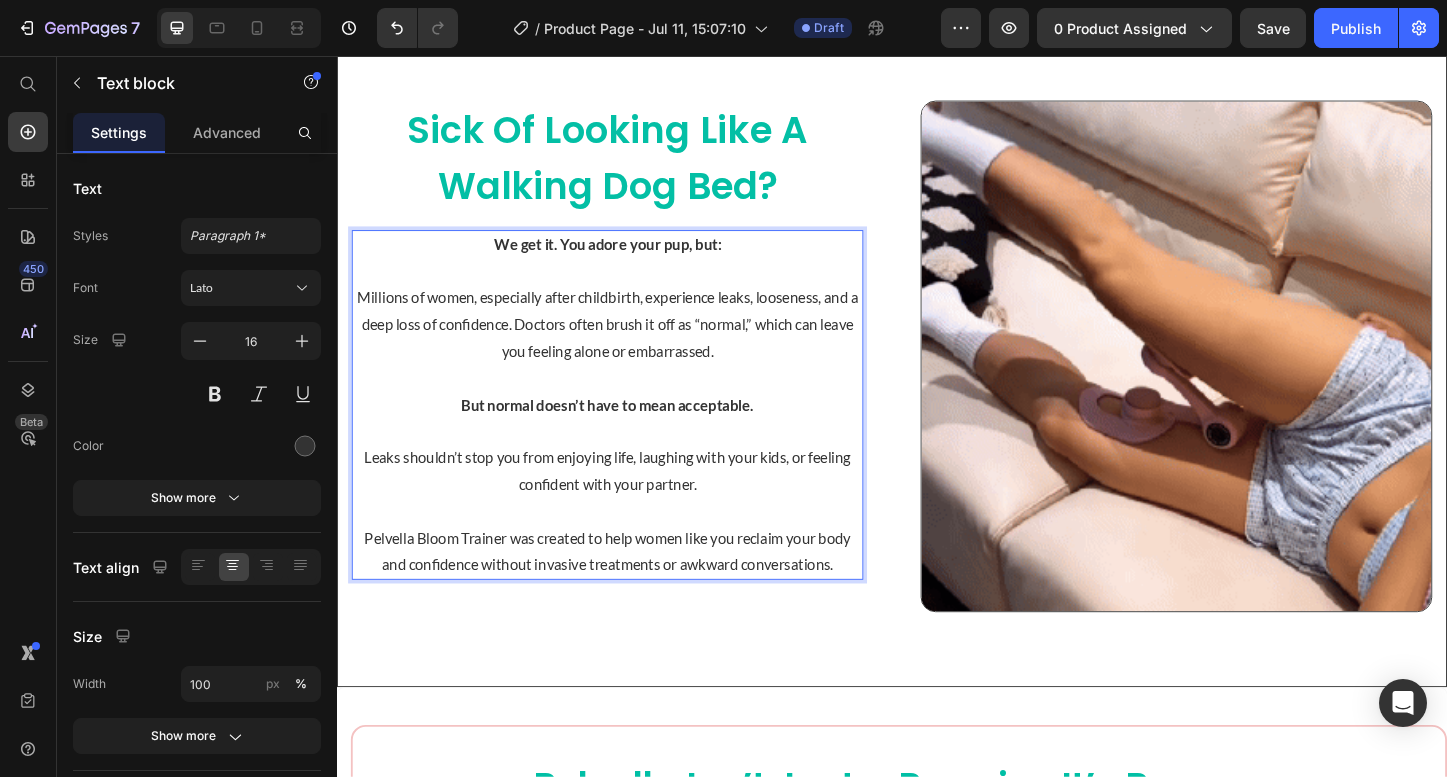scroll, scrollTop: 1786, scrollLeft: 0, axis: vertical 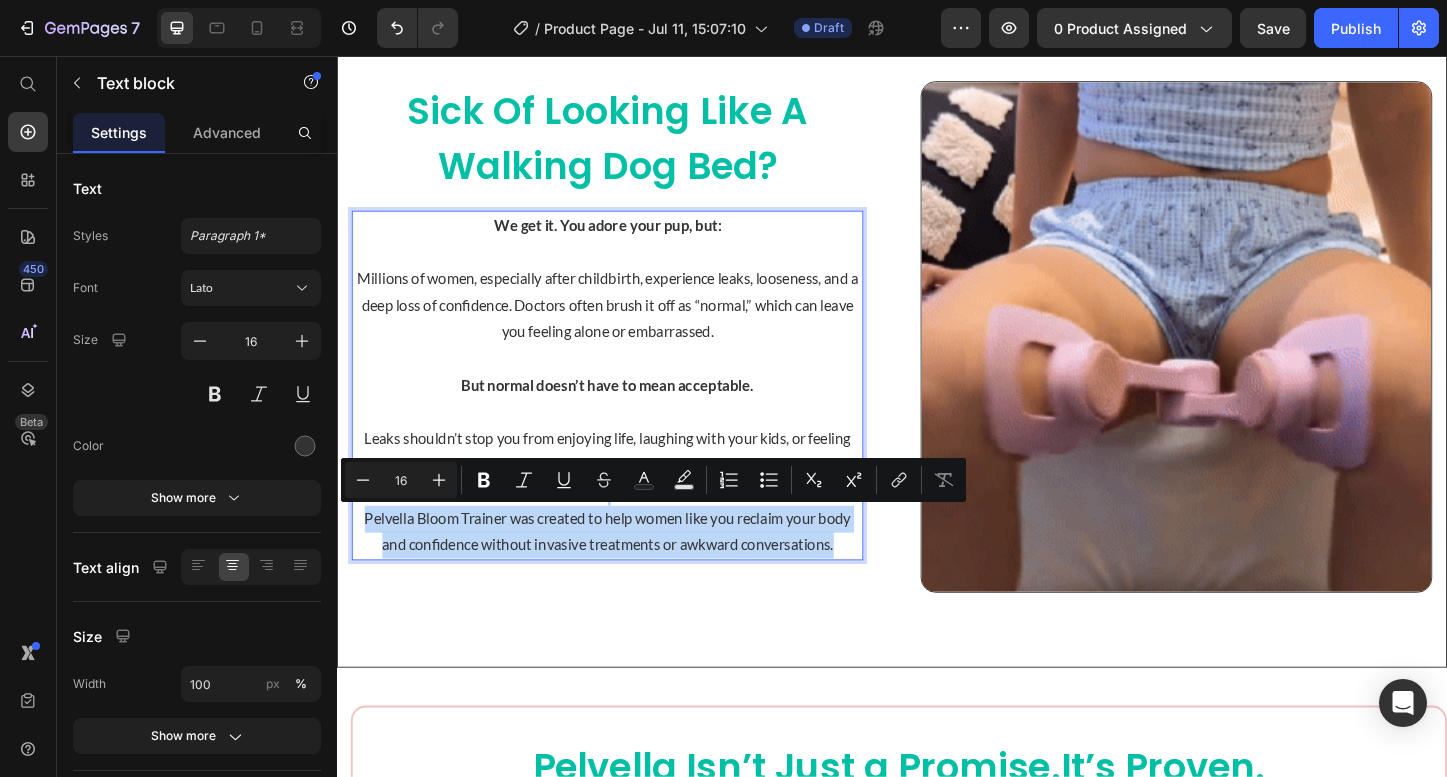 drag, startPoint x: 886, startPoint y: 584, endPoint x: 386, endPoint y: 541, distance: 501.84558 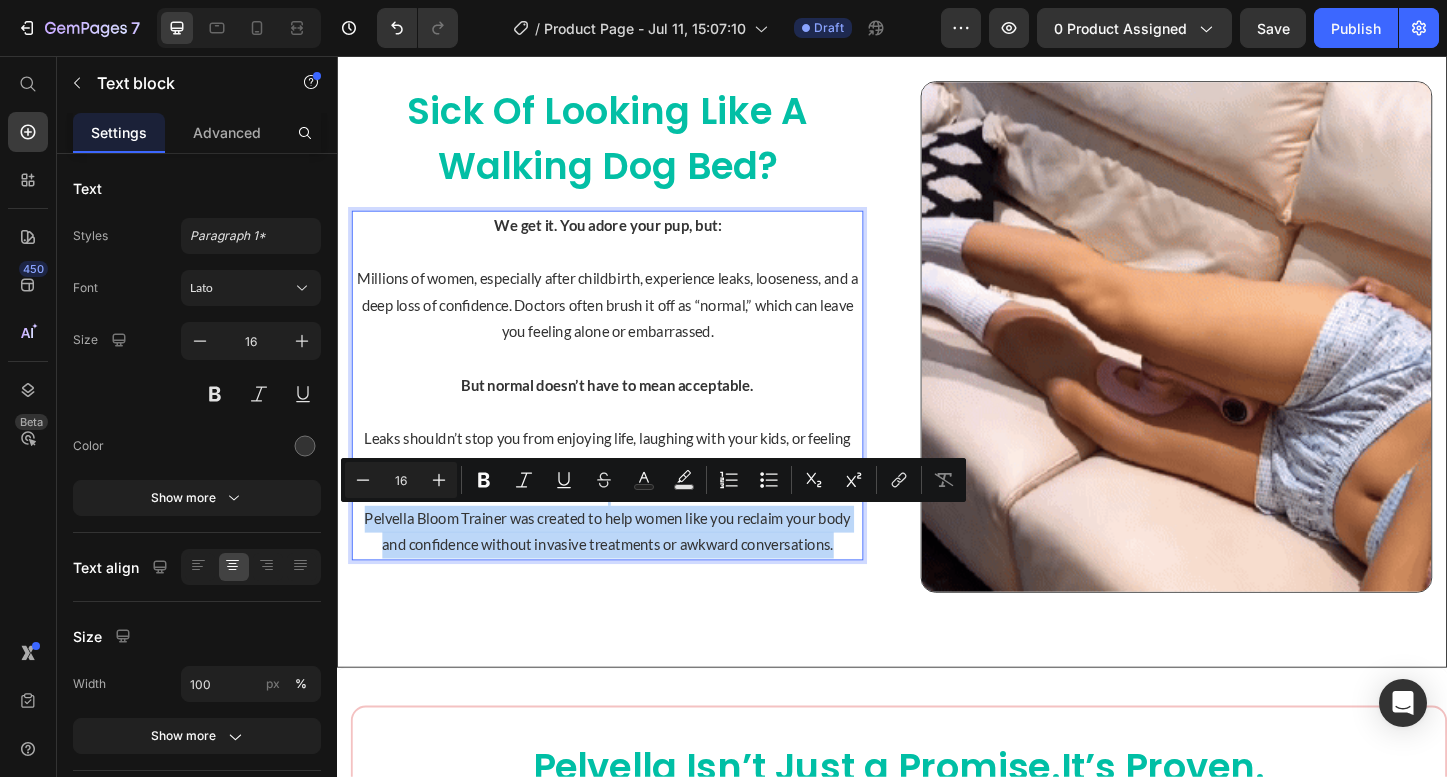 click on "We get it. You adore your pup, but: Millions of women, especially after childbirth, experience leaks, looseness, and a deep loss of confidence. Doctors often brush it off as “normal,” which can leave you feeling alone or embarrassed. But normal doesn’t have to mean acceptable. Leaks shouldn’t stop you from enjoying life, laughing with your kids, or feeling confident with your partner. Pelvella Bloom Trainer was created to help women like you reclaim your body and confidence without invasive treatments or awkward conversations." at bounding box center (629, 412) 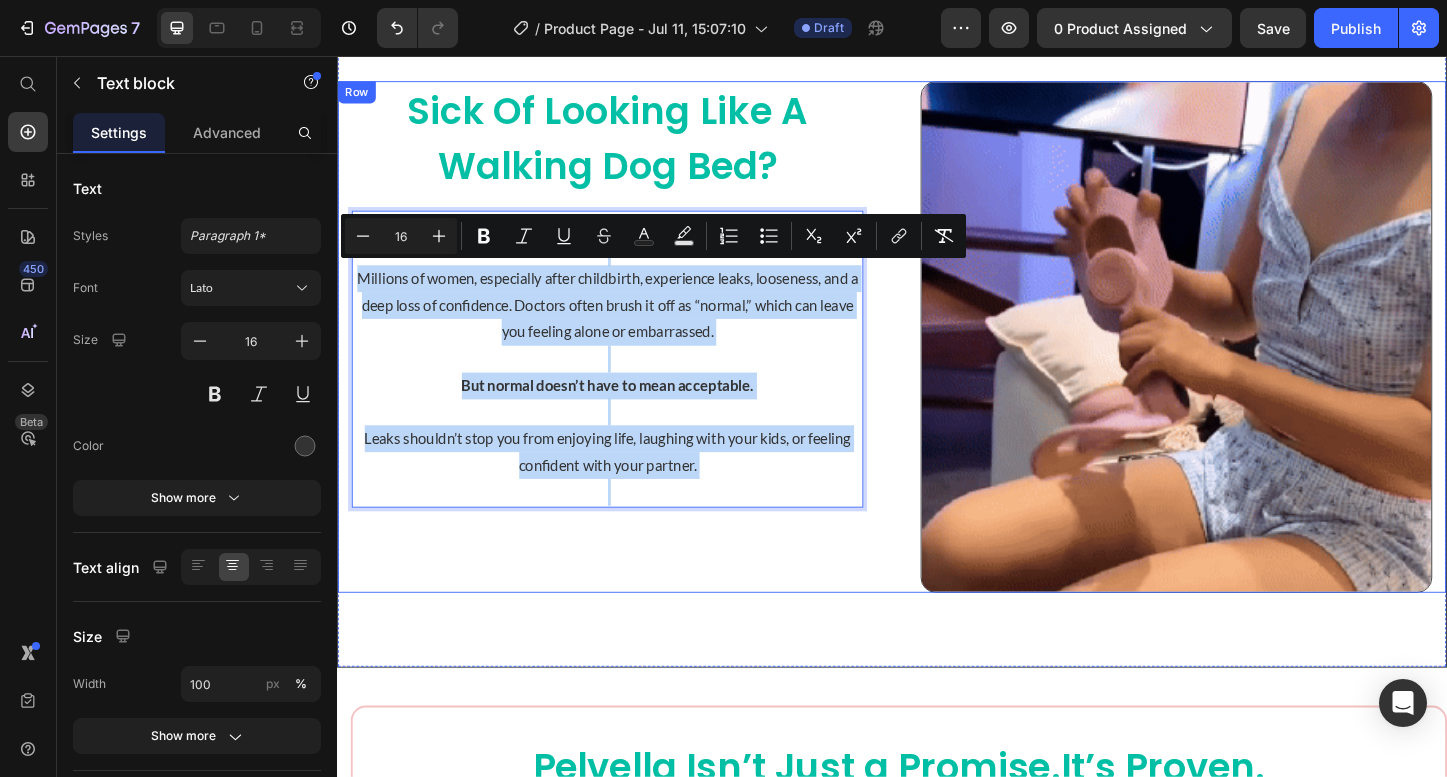 drag, startPoint x: 738, startPoint y: 520, endPoint x: 349, endPoint y: 255, distance: 470.68674 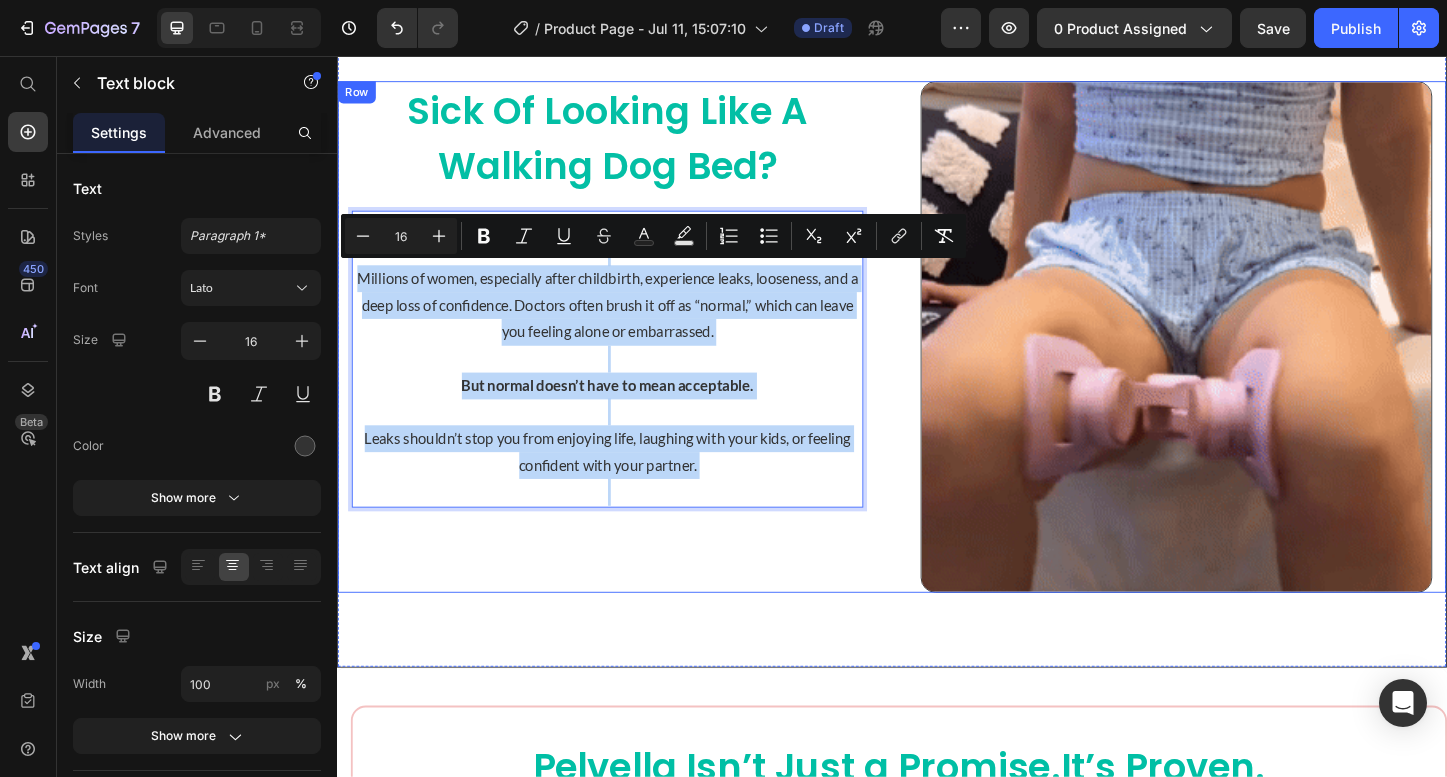click on "⁠⁠⁠⁠⁠⁠⁠ Sick of Looking Like a Walking Dog Bed? Heading We get it. You adore your pup, but: Millions of women, especially after childbirth, experience leaks, looseness, and a deep loss of confidence. Doctors often brush it off as “normal,” which can leave you feeling alone or embarrassed. But normal doesn’t have to mean acceptable. Leaks shouldn’t stop you from enjoying life, laughing with your kids, or feeling confident with your partner.  Text block   0 Image Row" at bounding box center [937, 359] 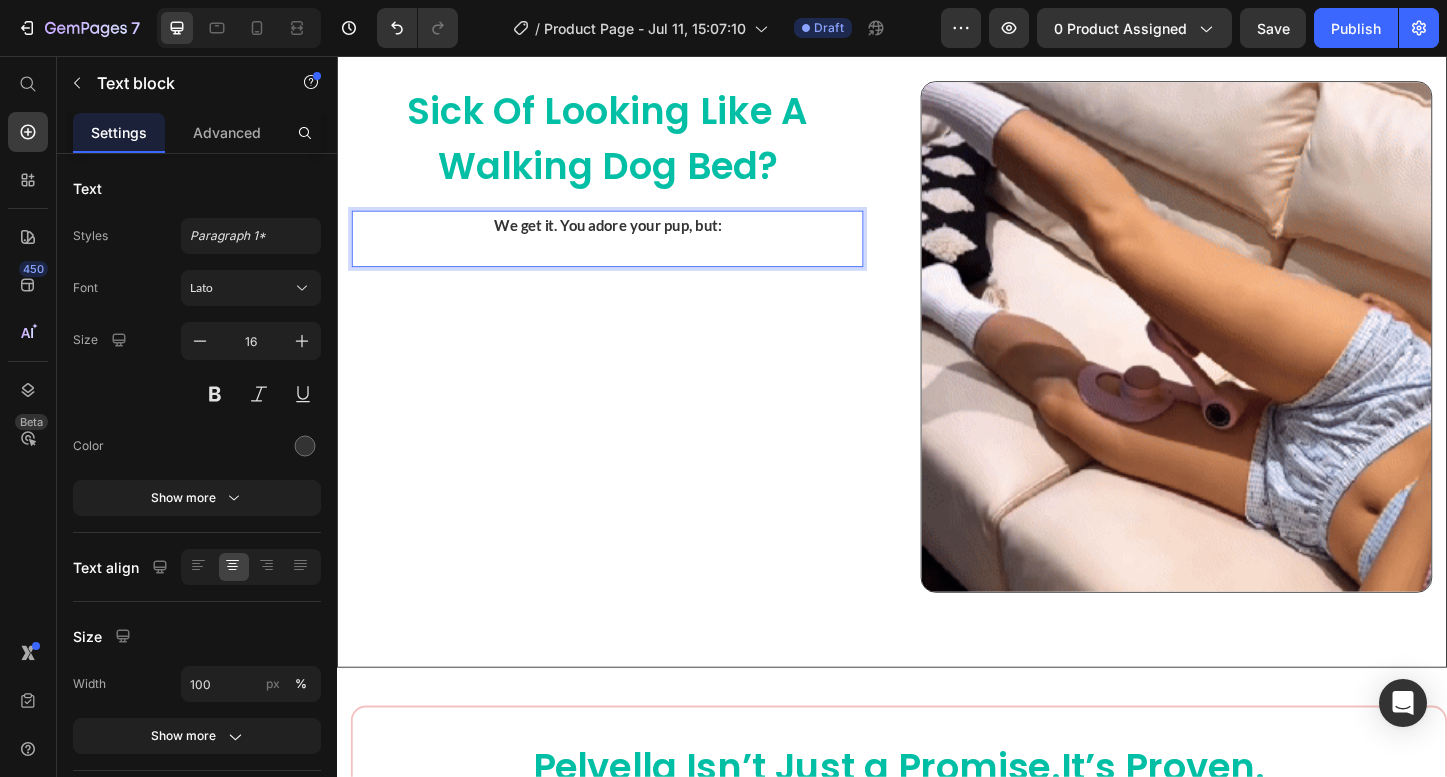 click at bounding box center [629, 268] 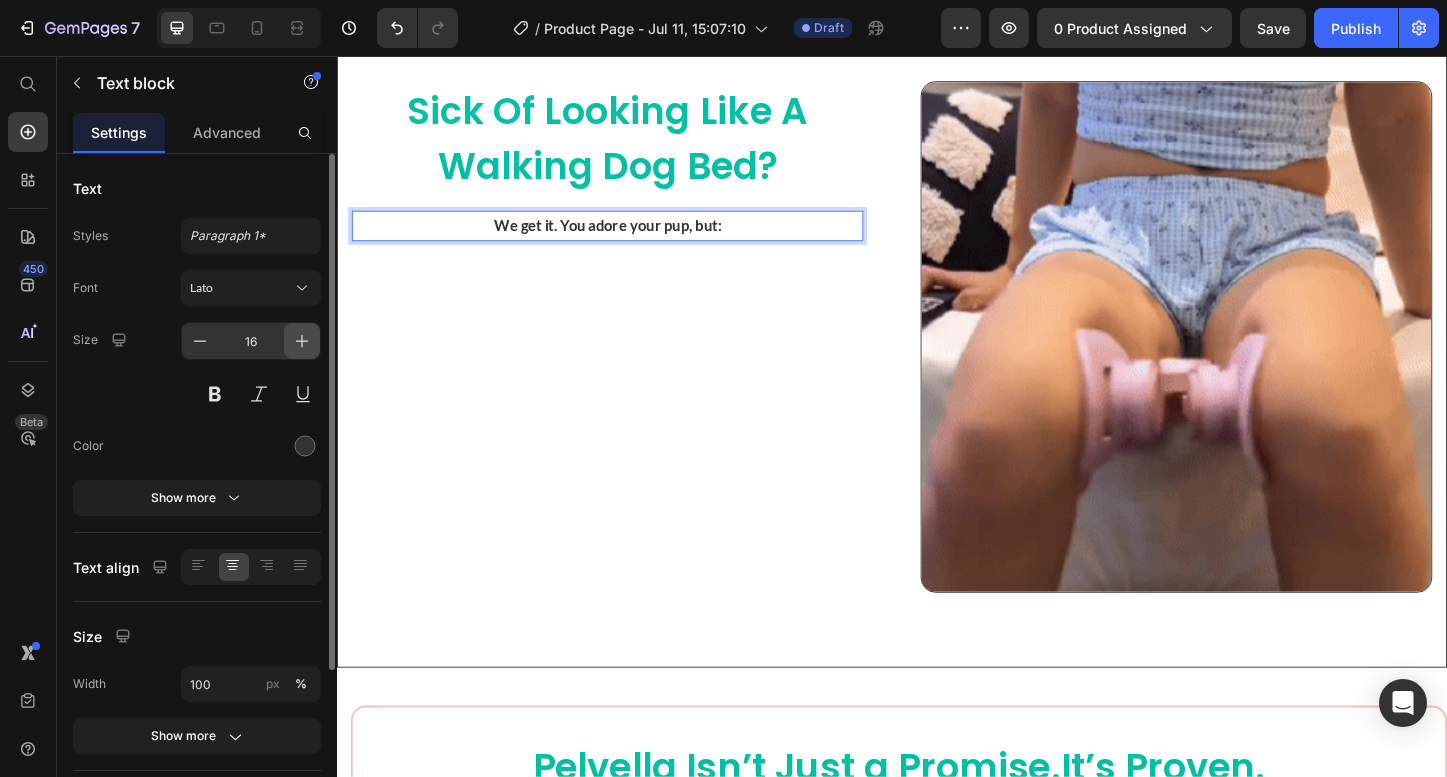 click at bounding box center [302, 341] 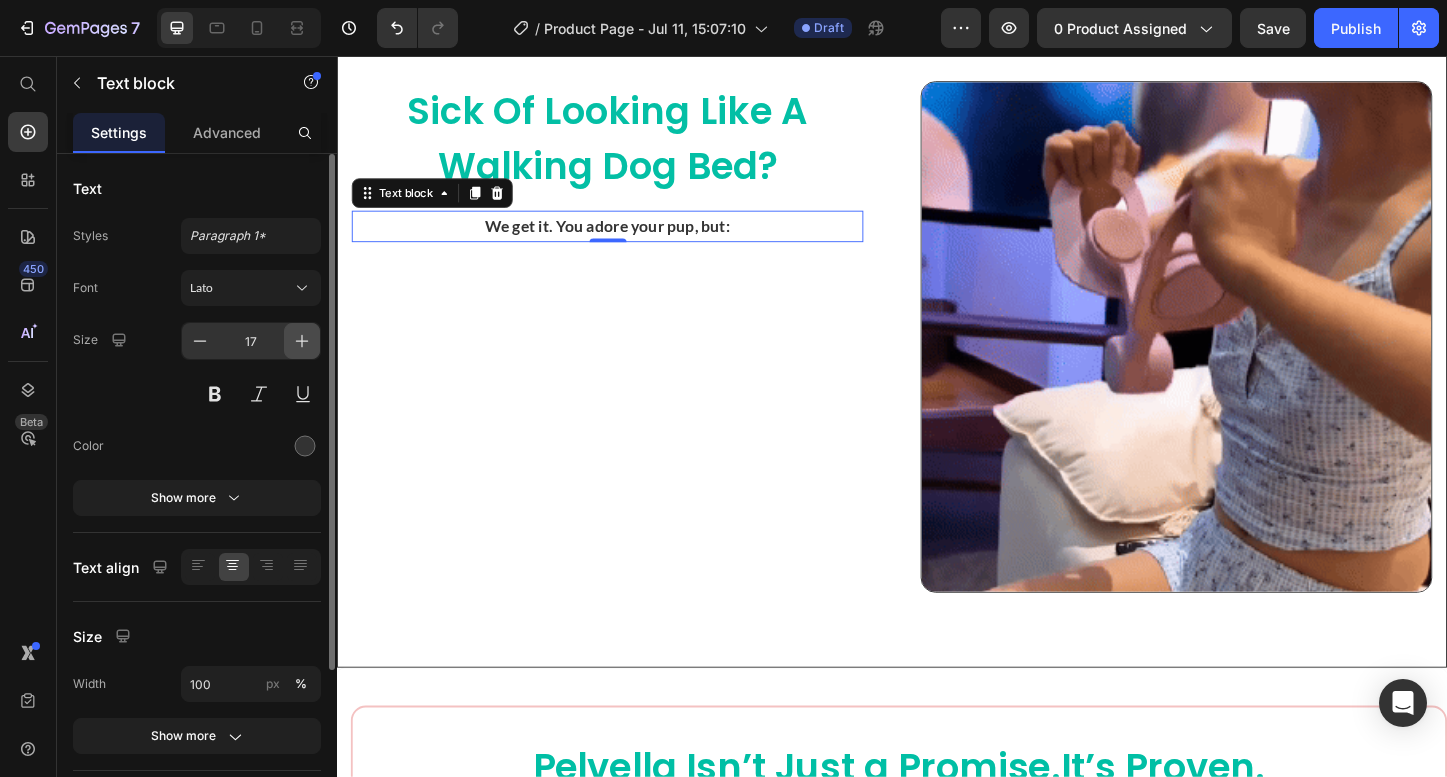drag, startPoint x: 305, startPoint y: 353, endPoint x: 212, endPoint y: 321, distance: 98.35141 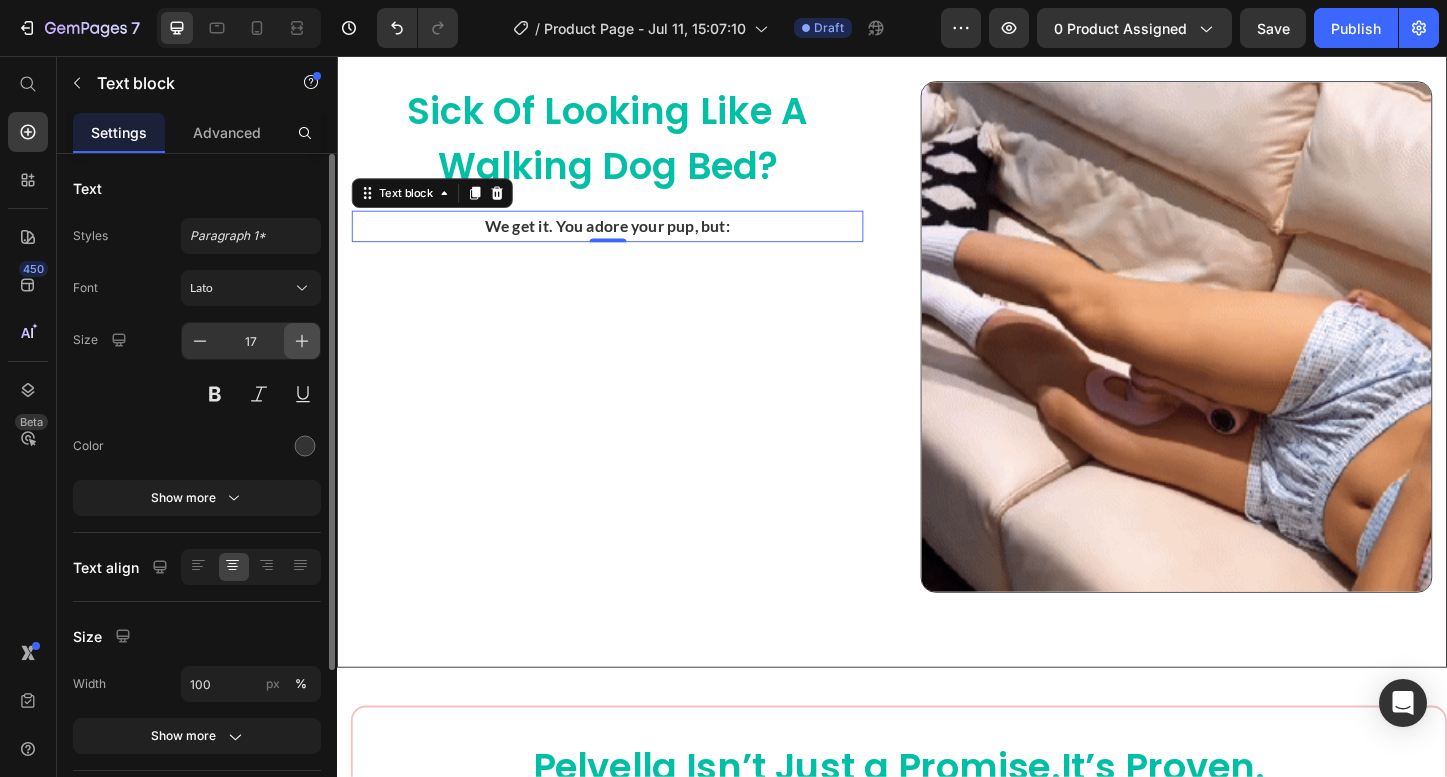 click at bounding box center (302, 341) 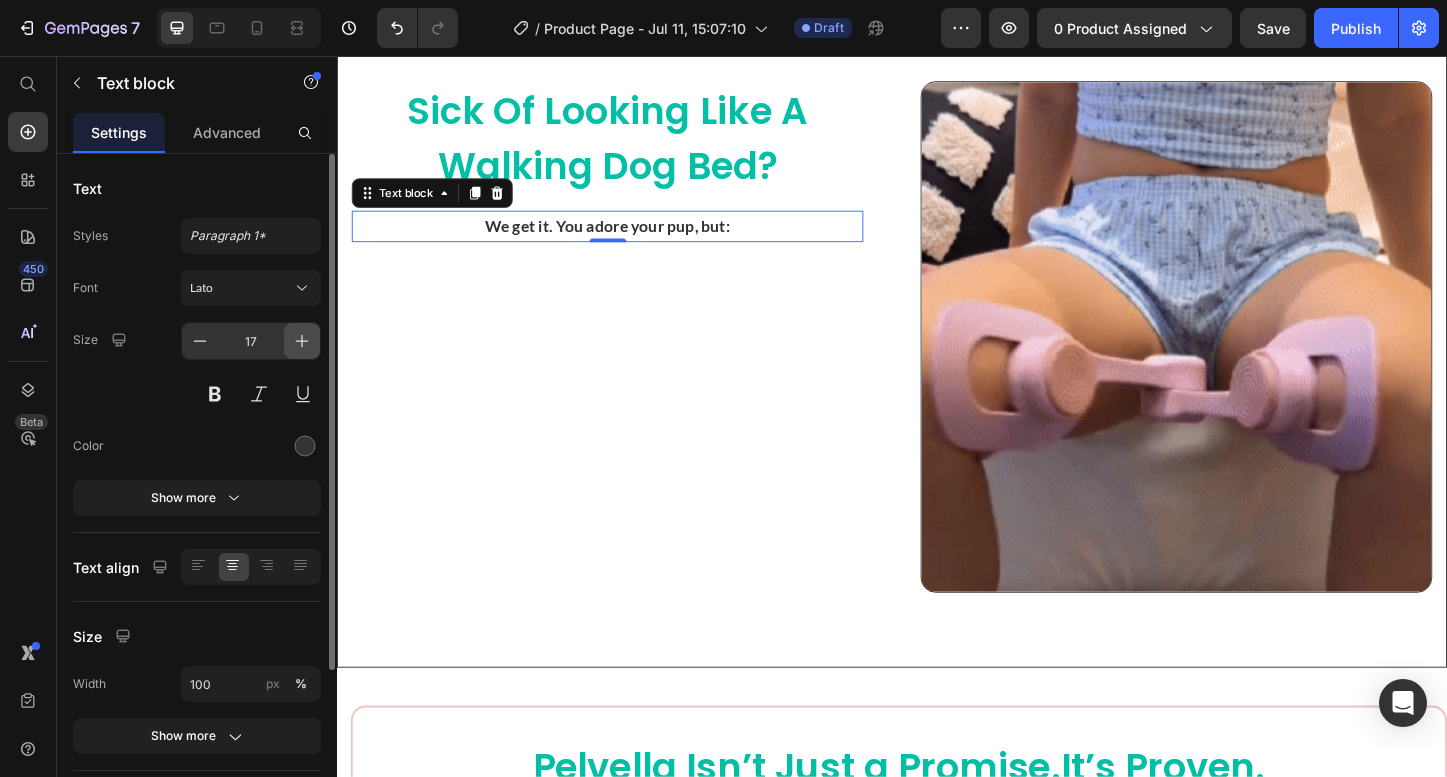 type on "18" 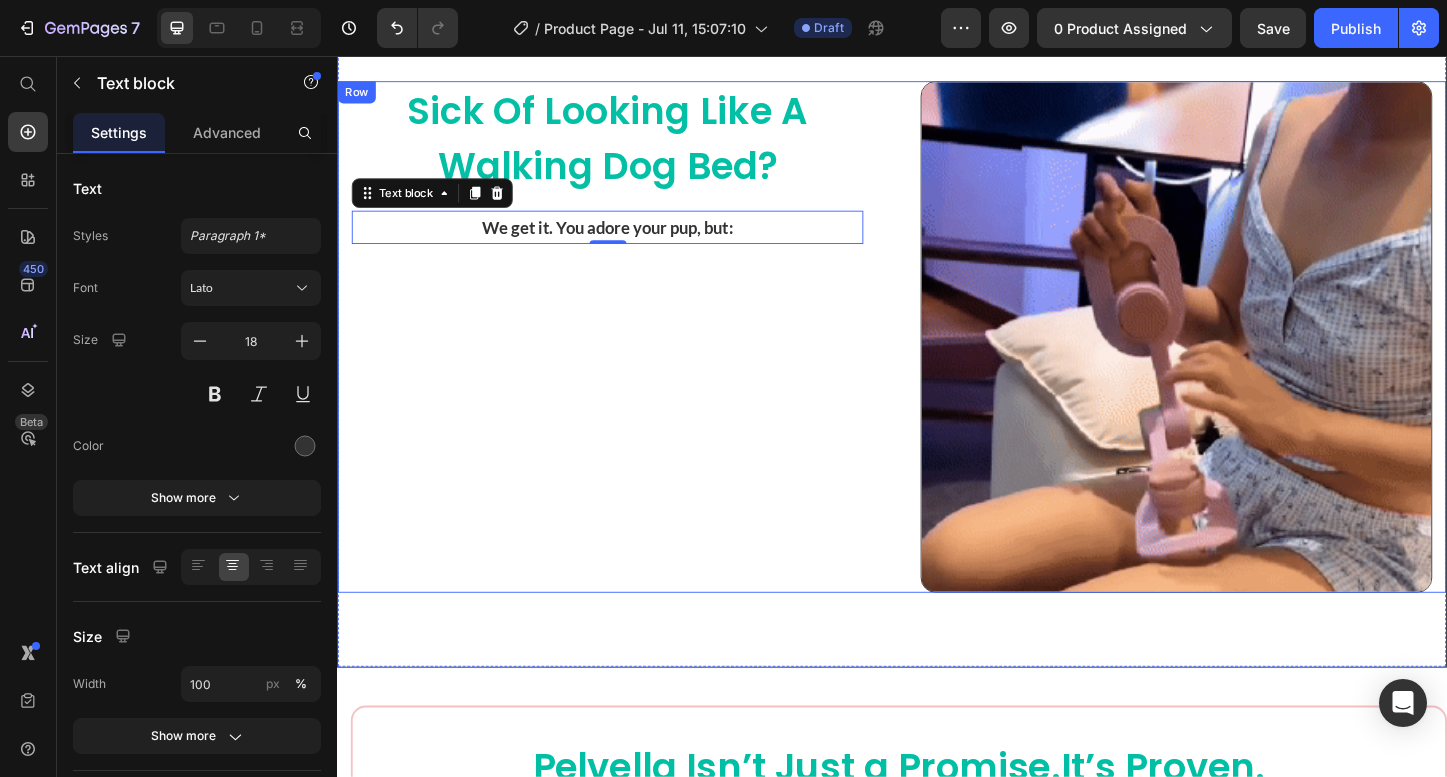 click on "⁠⁠⁠⁠⁠⁠⁠ Sick of Looking Like a Walking Dog Bed? Heading We get it. You adore your pup, but: Text block   0" at bounding box center (629, 359) 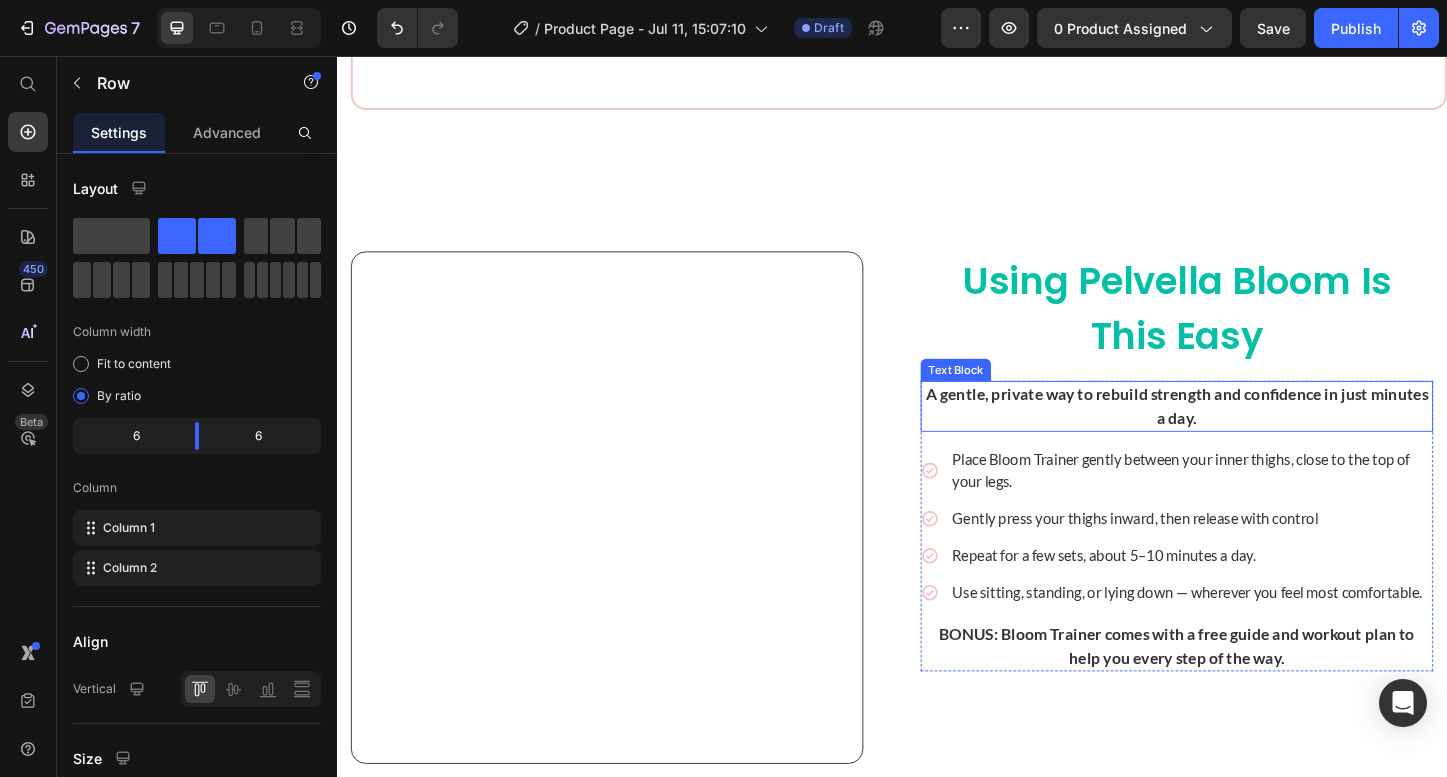 scroll, scrollTop: 3116, scrollLeft: 0, axis: vertical 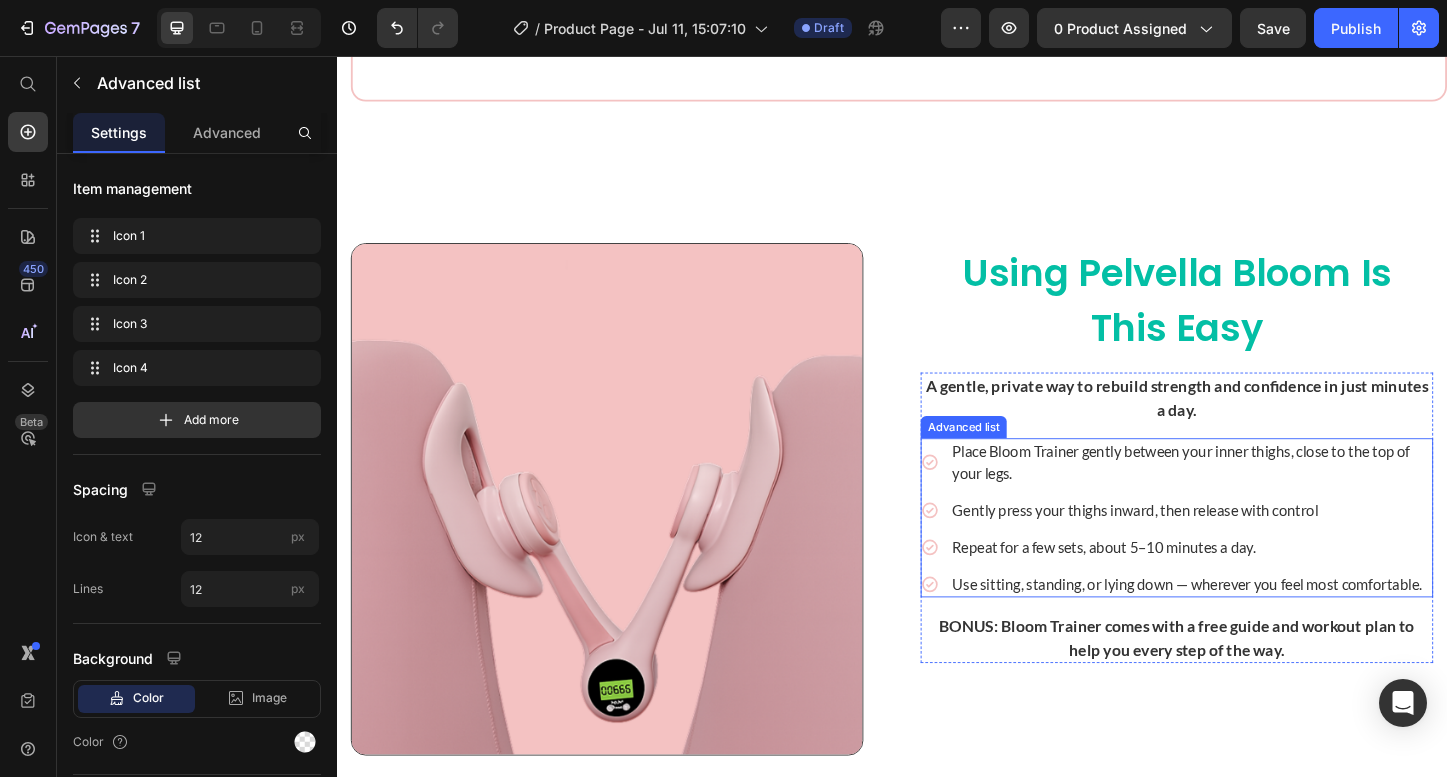 click on "Icon Place Bloom Trainer gently between your inner thighs, close to the top of your legs. Text Block" at bounding box center [1245, 495] 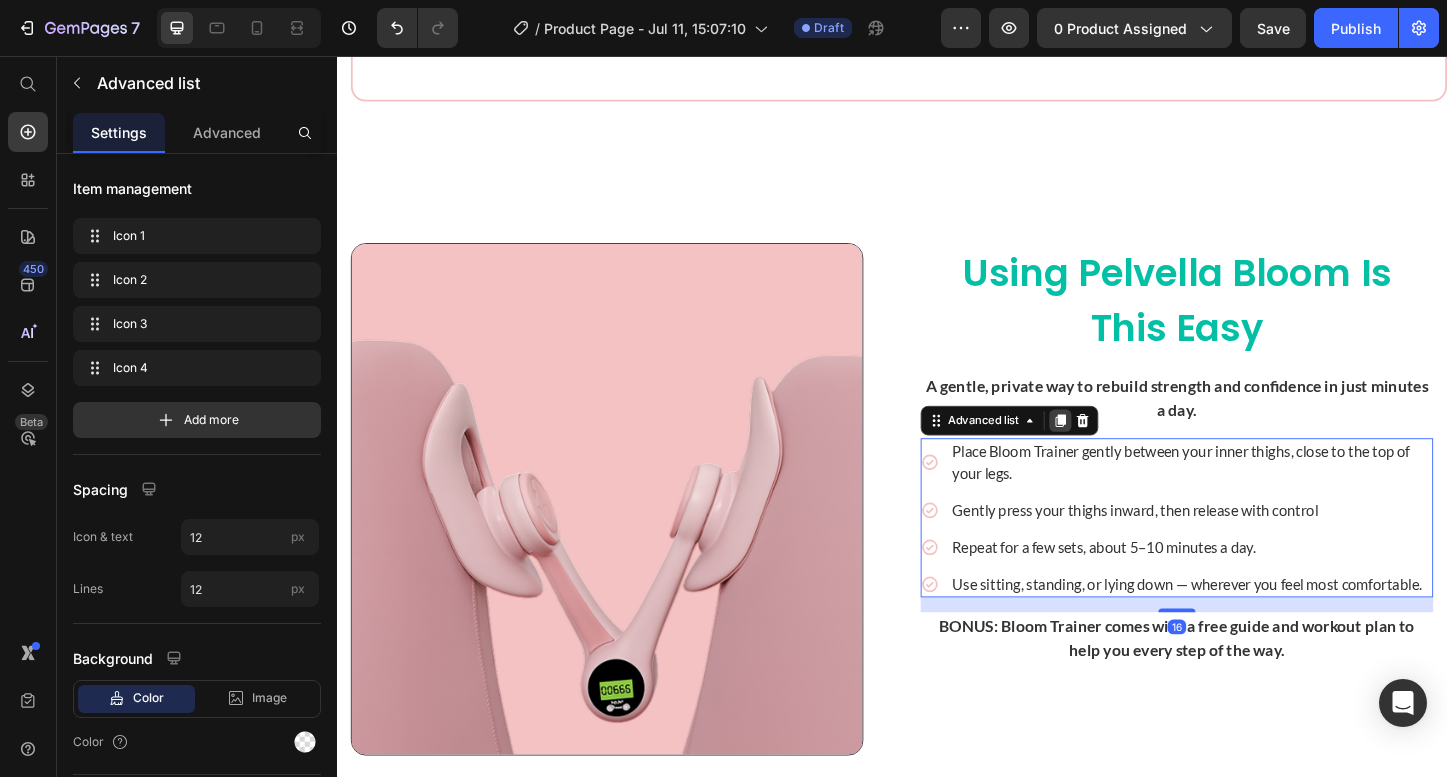 click 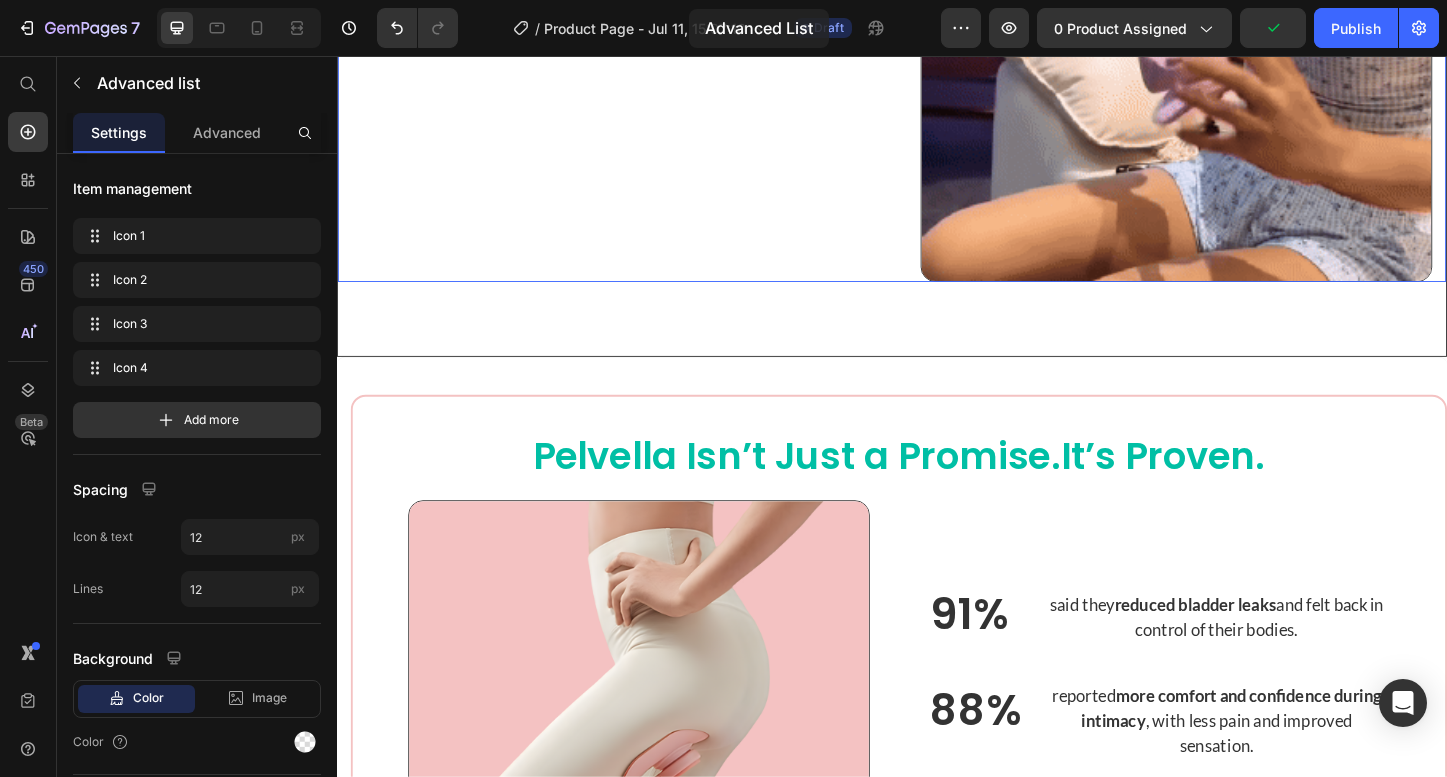 scroll, scrollTop: 1790, scrollLeft: 0, axis: vertical 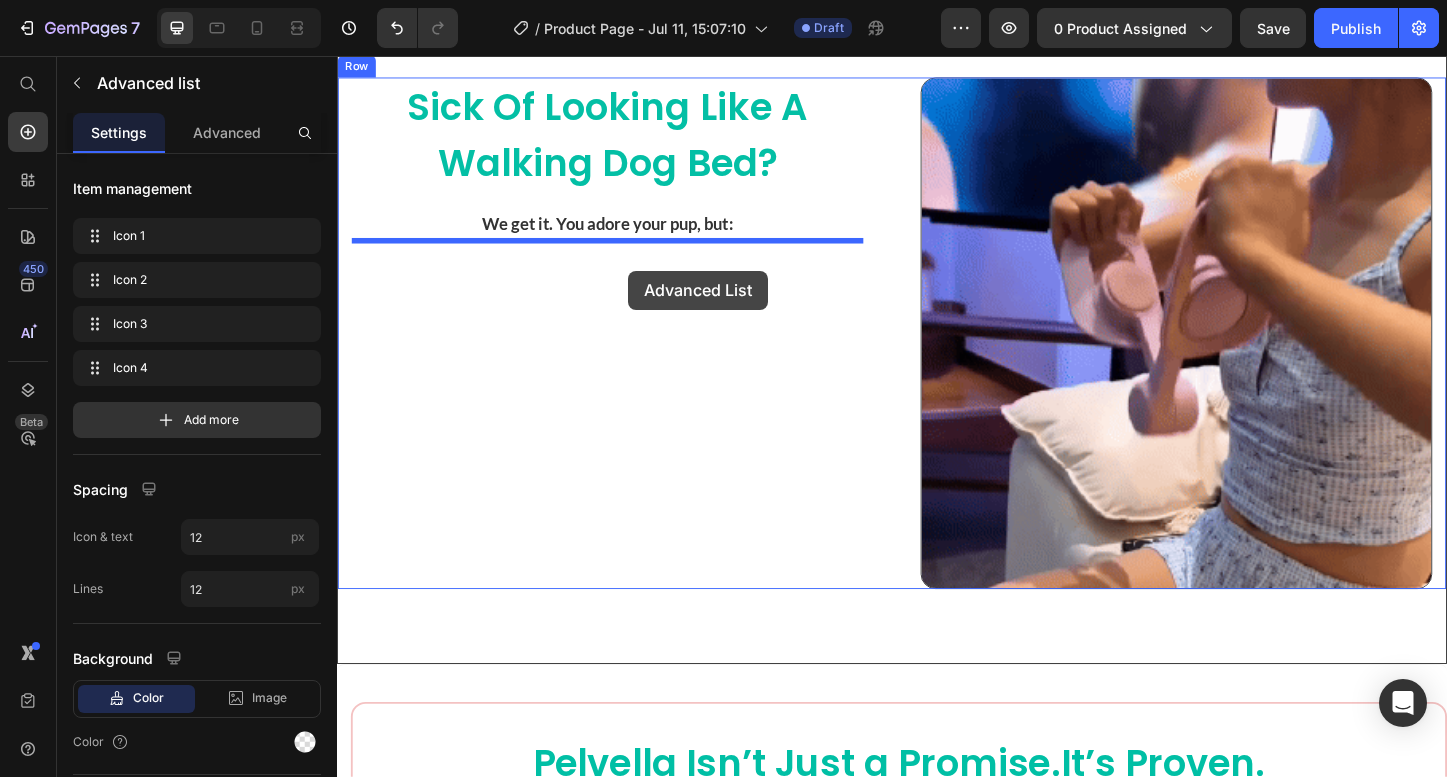 drag, startPoint x: 990, startPoint y: 706, endPoint x: 652, endPoint y: 288, distance: 537.55743 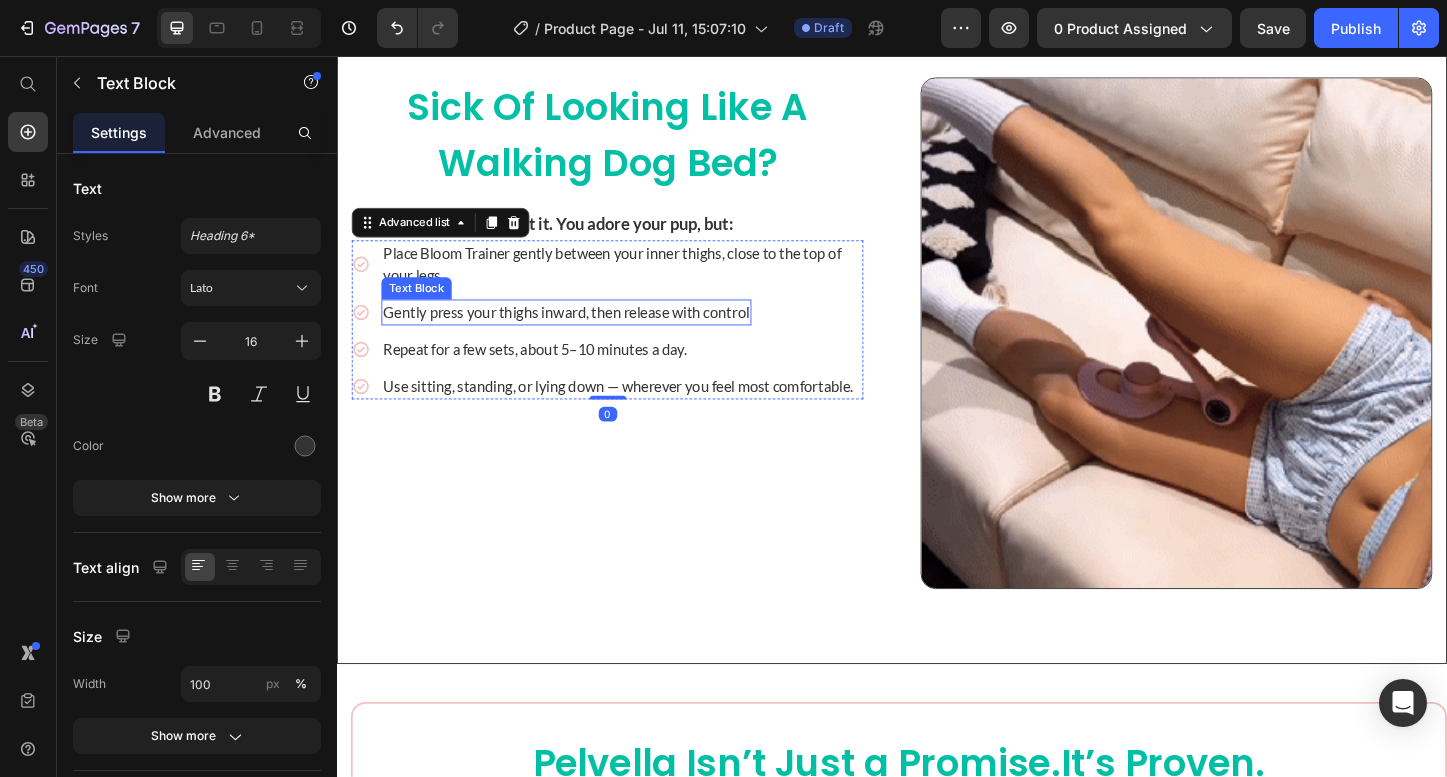 click on "Gently press your thighs inward, then release with control" at bounding box center [585, 333] 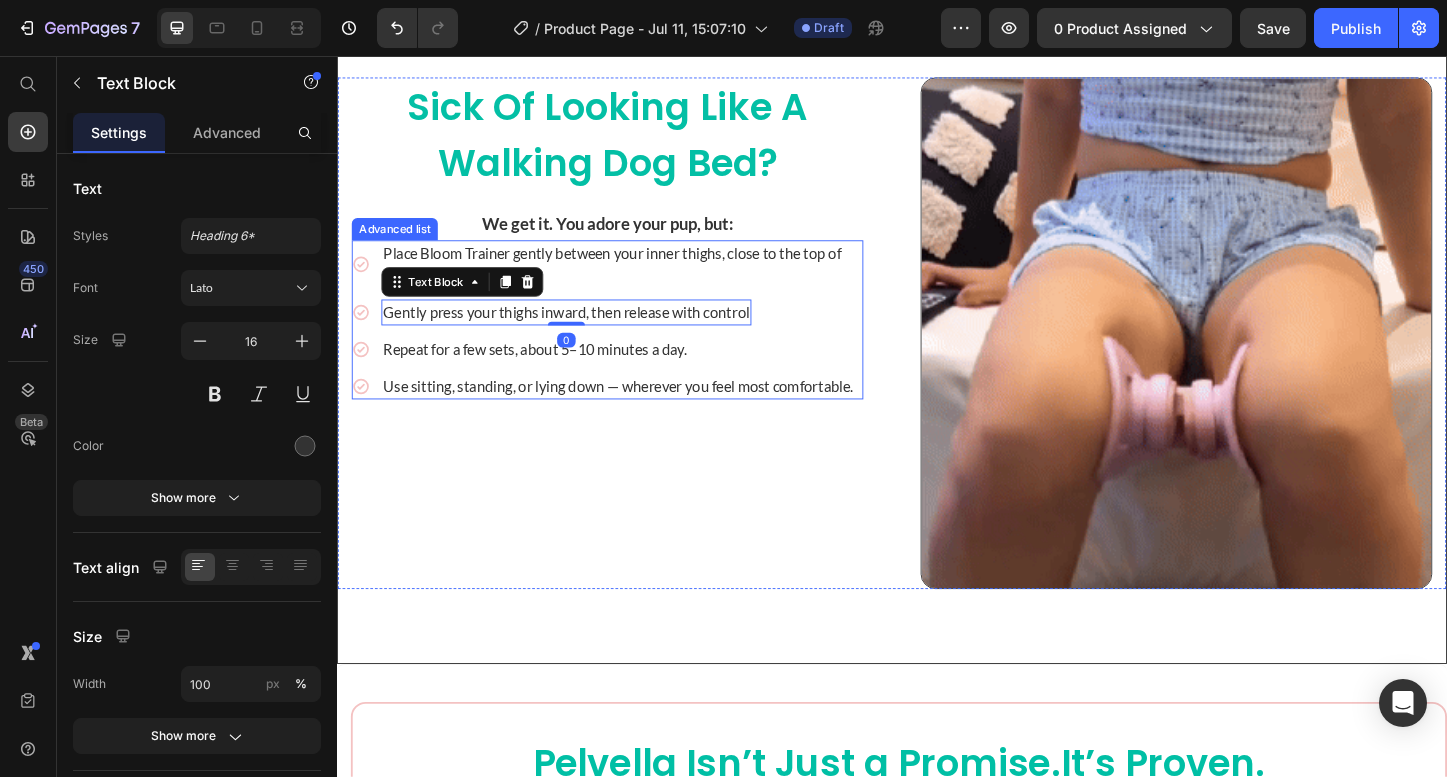 click on "Icon Use sitting, standing, or lying down — wherever you feel most comfortable. Text Block" at bounding box center [629, 413] 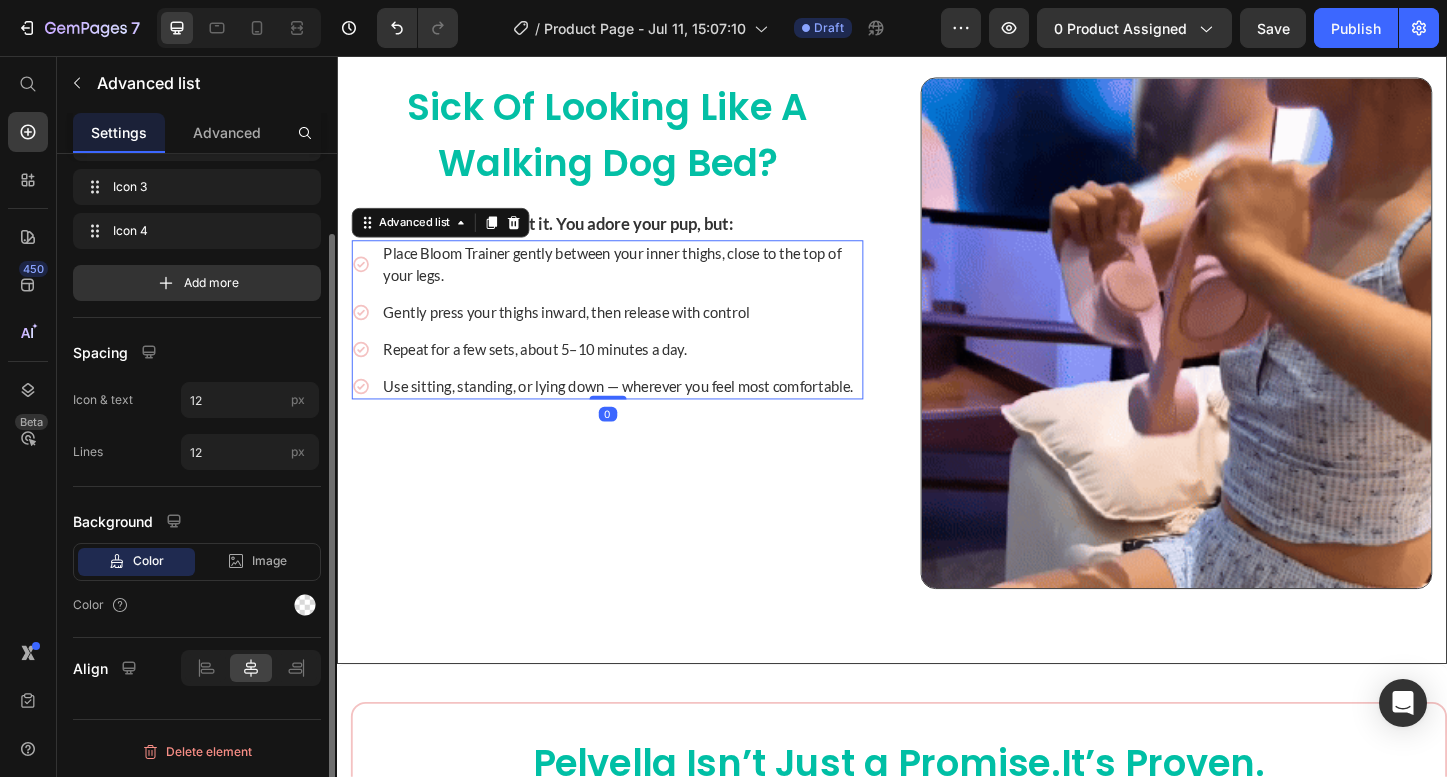 scroll, scrollTop: 90, scrollLeft: 0, axis: vertical 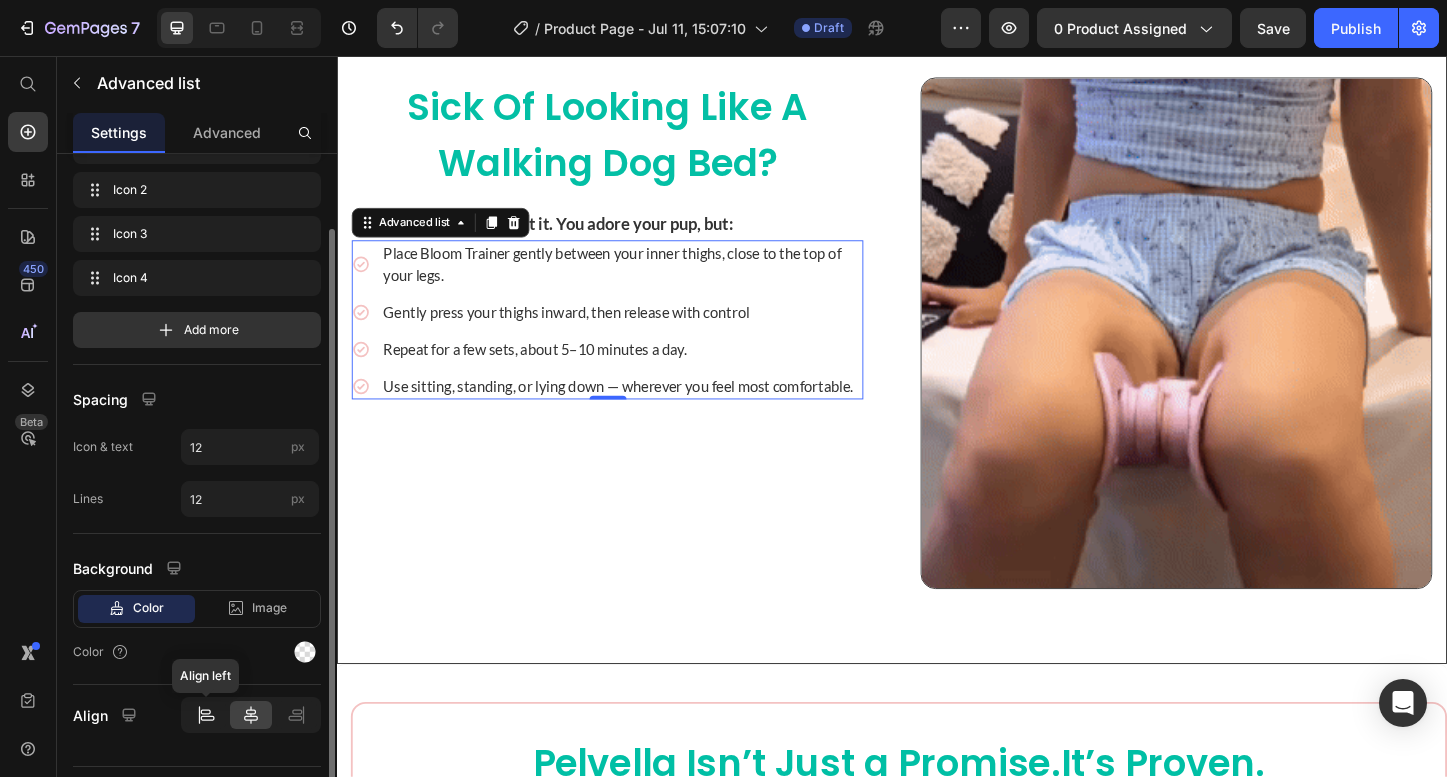 click 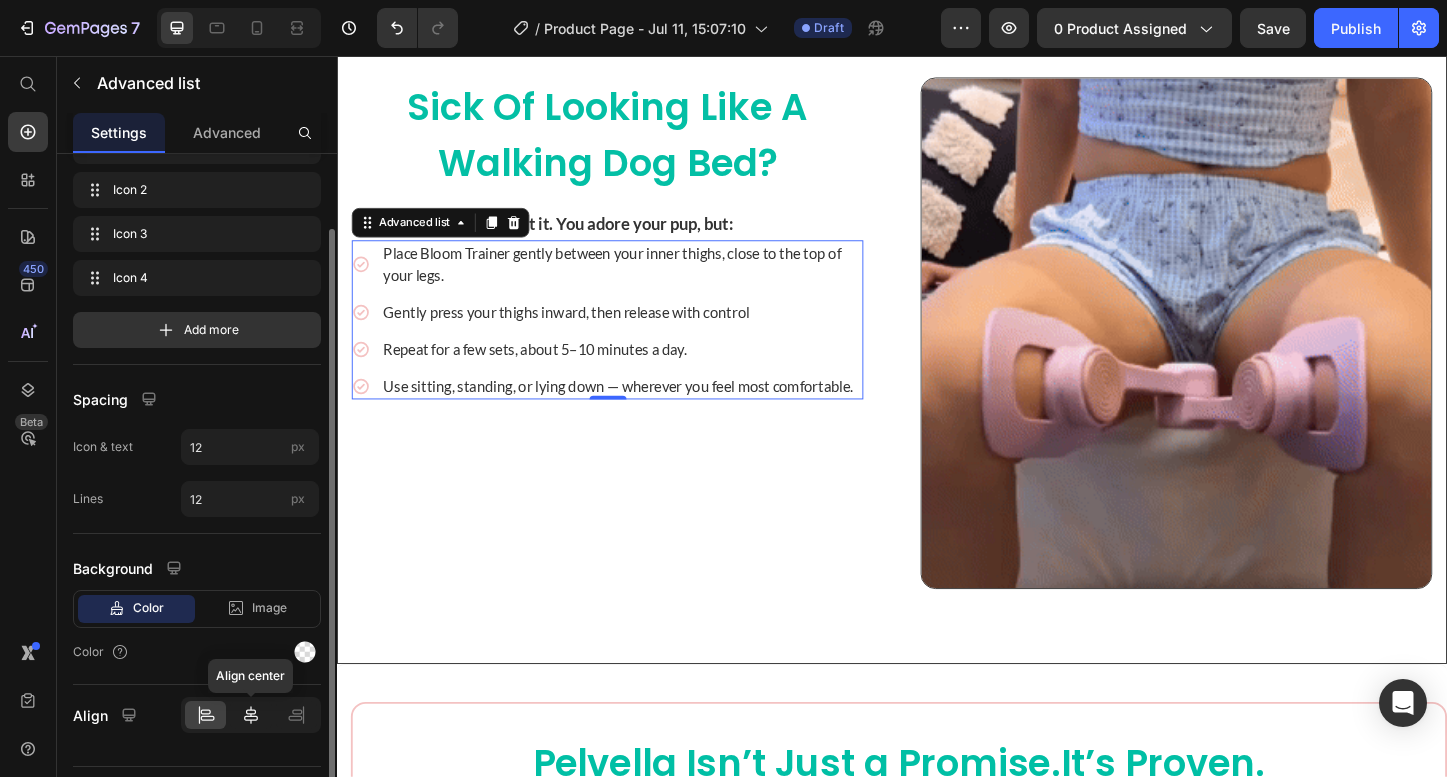 click 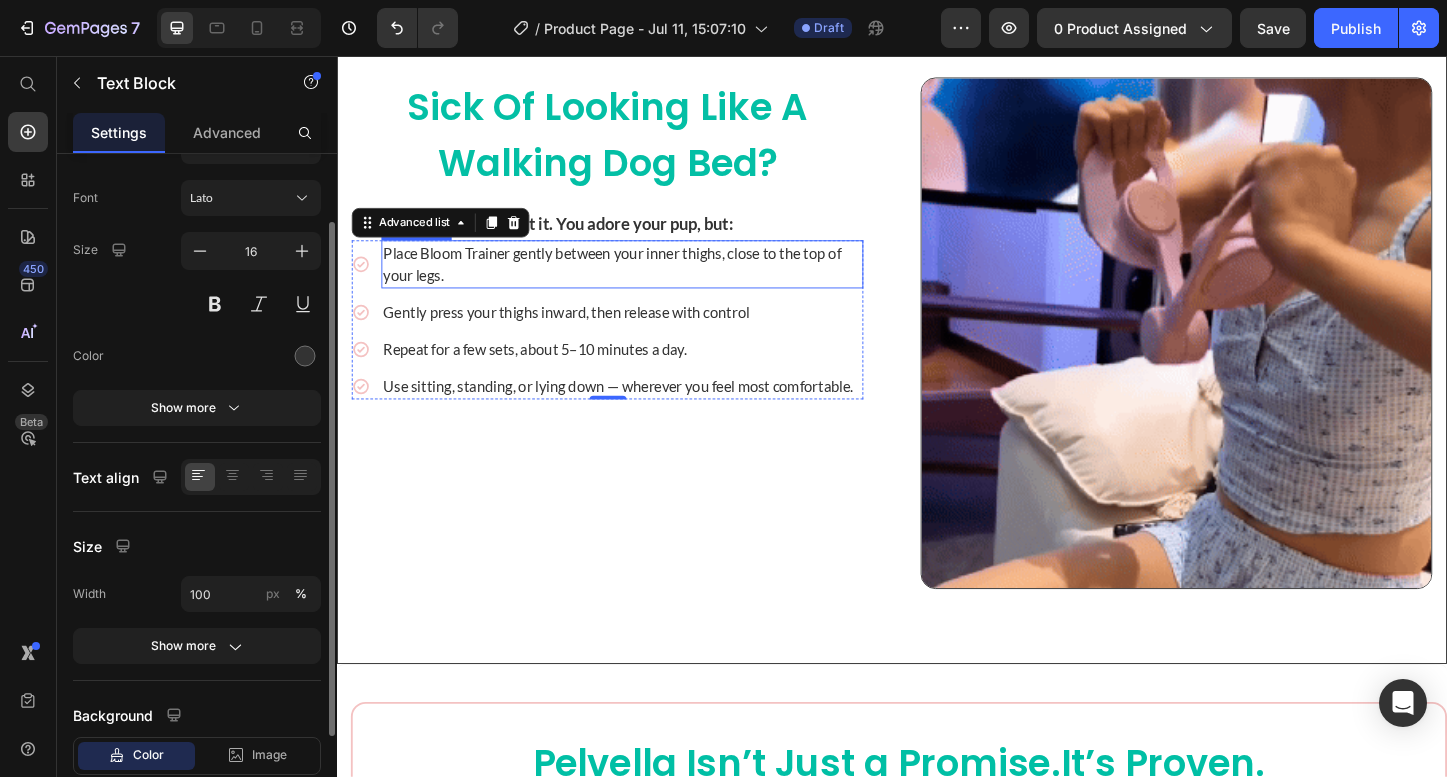 click on "Place Bloom Trainer gently between your inner thighs, close to the top of your legs." at bounding box center [645, 281] 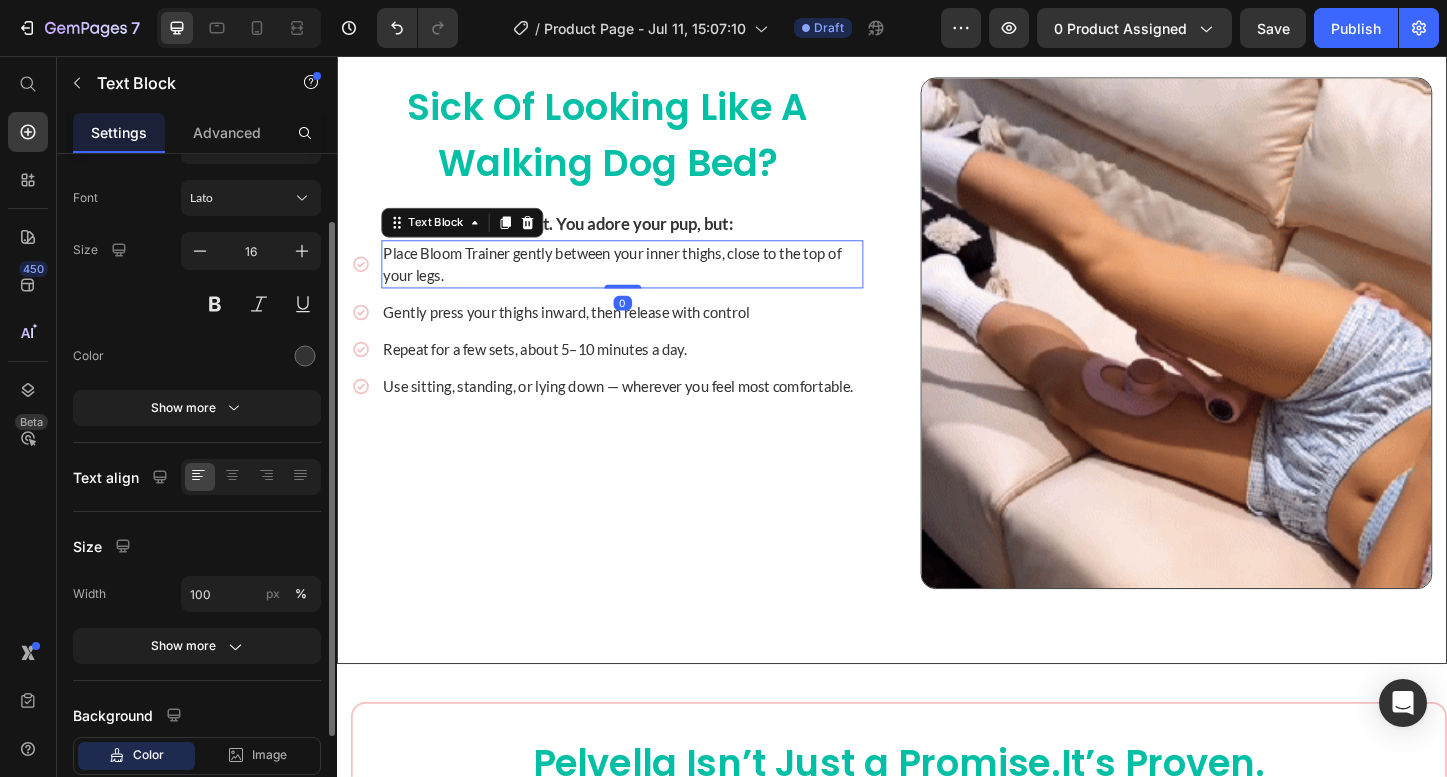scroll, scrollTop: 0, scrollLeft: 0, axis: both 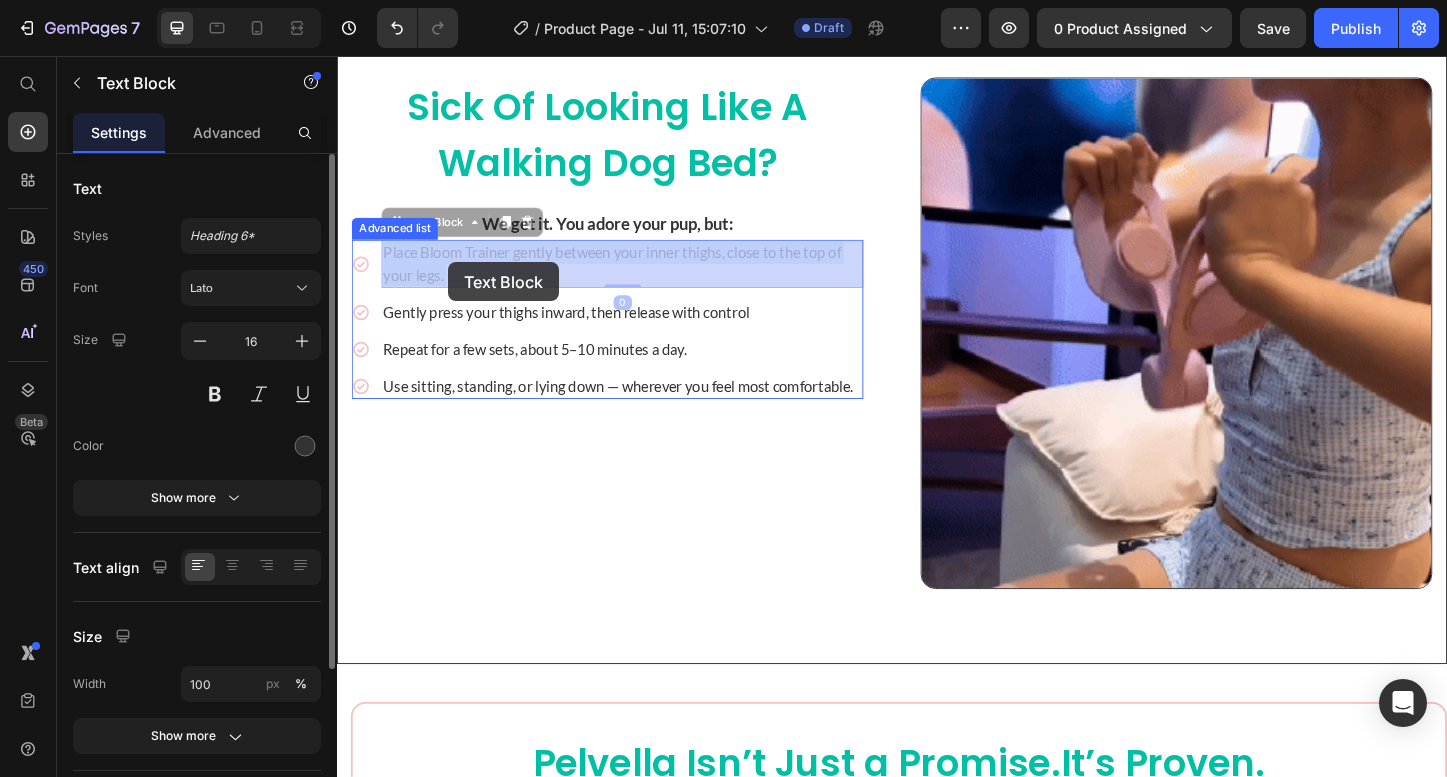 drag, startPoint x: 502, startPoint y: 289, endPoint x: 460, endPoint y: 281, distance: 42.755116 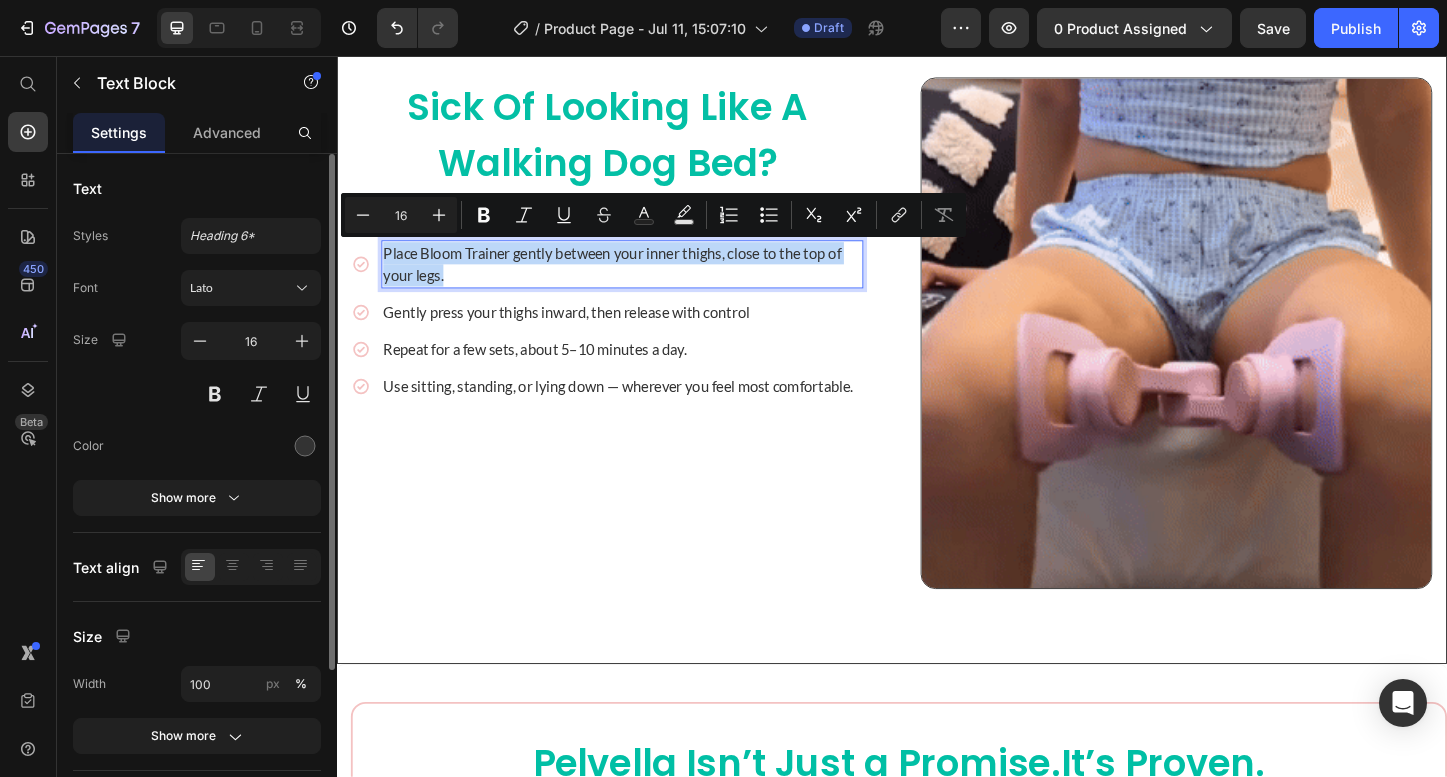 drag, startPoint x: 660, startPoint y: 286, endPoint x: 335, endPoint y: 274, distance: 325.22147 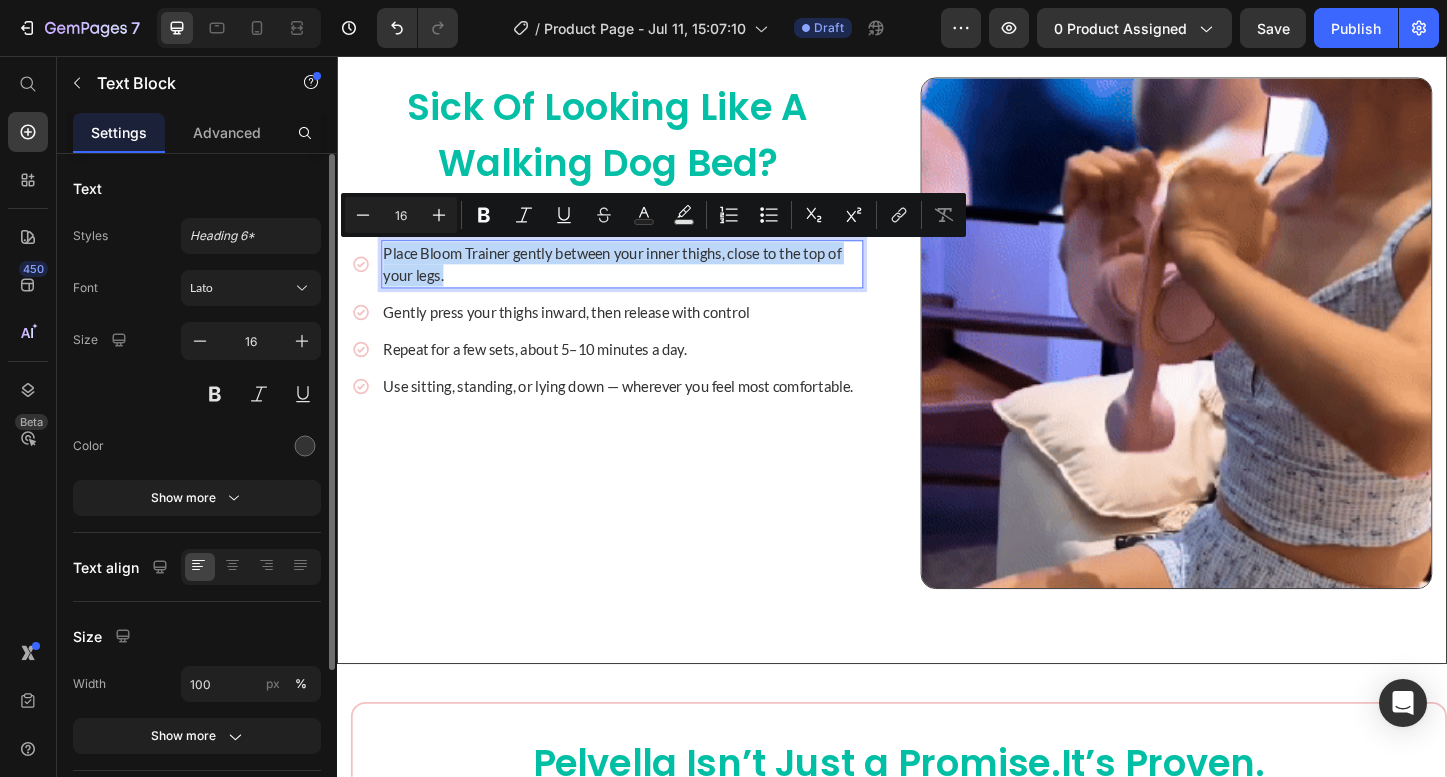 click on "Header
Product Images 🏆 Voted #1 WOmen Health ToOL of 2025 Text Block Portable Charging Dock (P) Title Icon Icon Icon Icon
Icon Icon List 4.8/5 | Trusted by 15,000+ Women Text Block Row $0.00 Product Price $9.99 Product Price 100% OFF Discount Tag Row Pop It On. Whoosh Fur Off. Finally Wear Black Again. Text Block Pet hair doesn’t have to own your life. PawPop® Whoosh Glove sweeps away even stubborn fur in seconds — so your clothes, couch, and car stay fur-free. No waste. No hassle. Just pure whoosh. Text Block
Icon Removes even short, clingy fur from fabrics Text
Icon Safe on clothes, furniture, car interiors Text
Icon Doubles as a gentle grooming glove Text
Icon Saves hours of cleaning each week Text Advanced List Exclusive Sale!  Free Gifts  with your first Order Text Block Image XYZ Text Image XYZ Text Image XYZ Text Image XYZ Text Row Kaching Bundles Kaching Bundles ADD TO CART Image" at bounding box center [937, 2633] 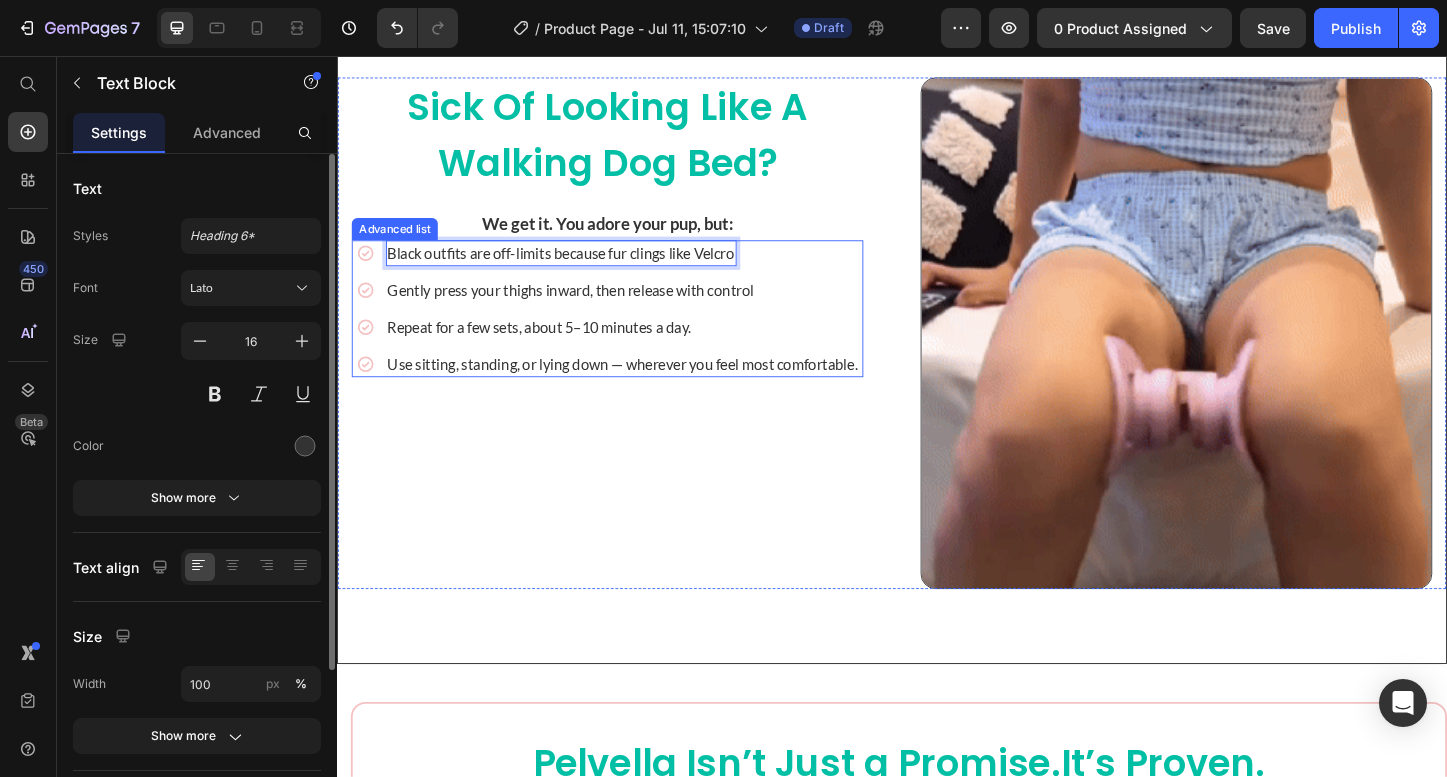 click on "Gently press your thighs inward, then release with control" at bounding box center (590, 309) 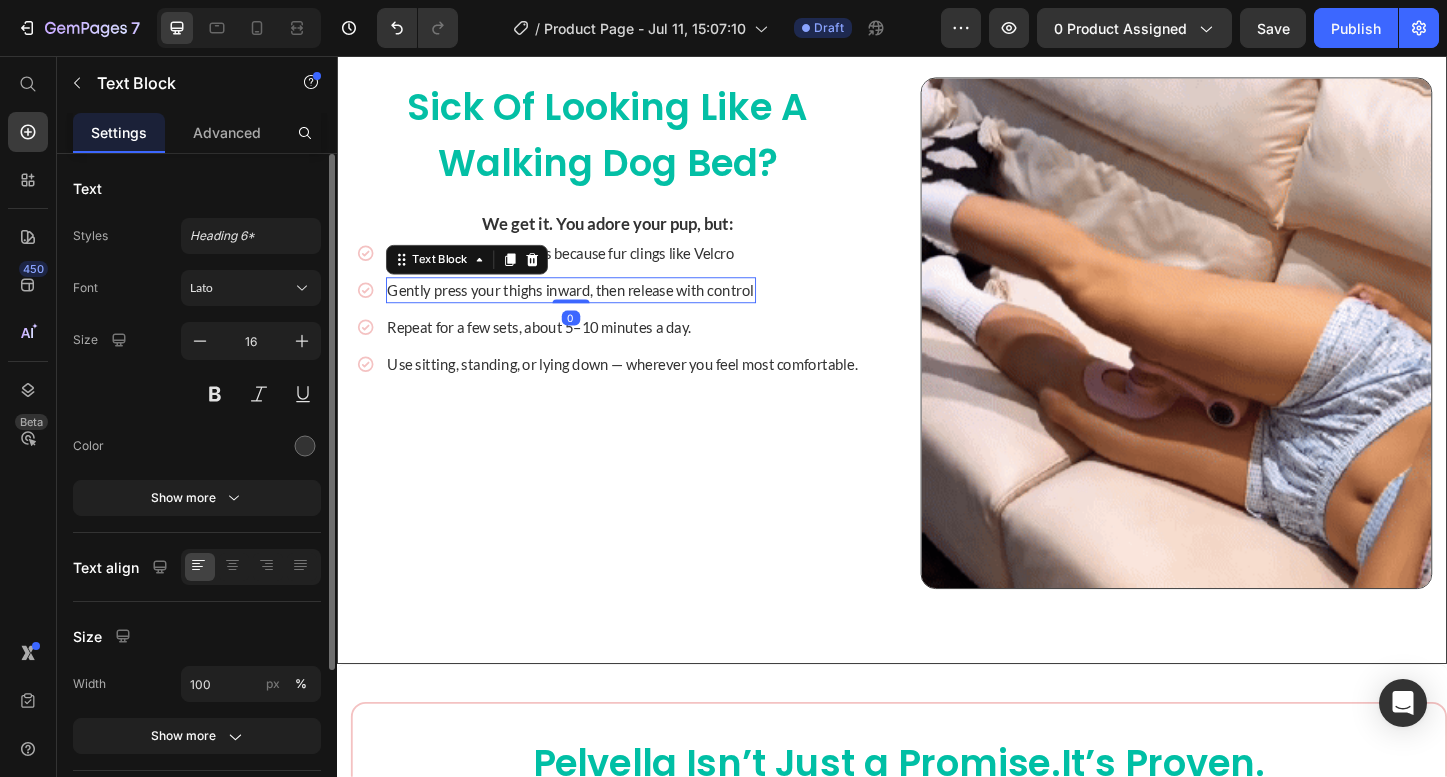 click on "Gently press your thighs inward, then release with control" at bounding box center [590, 309] 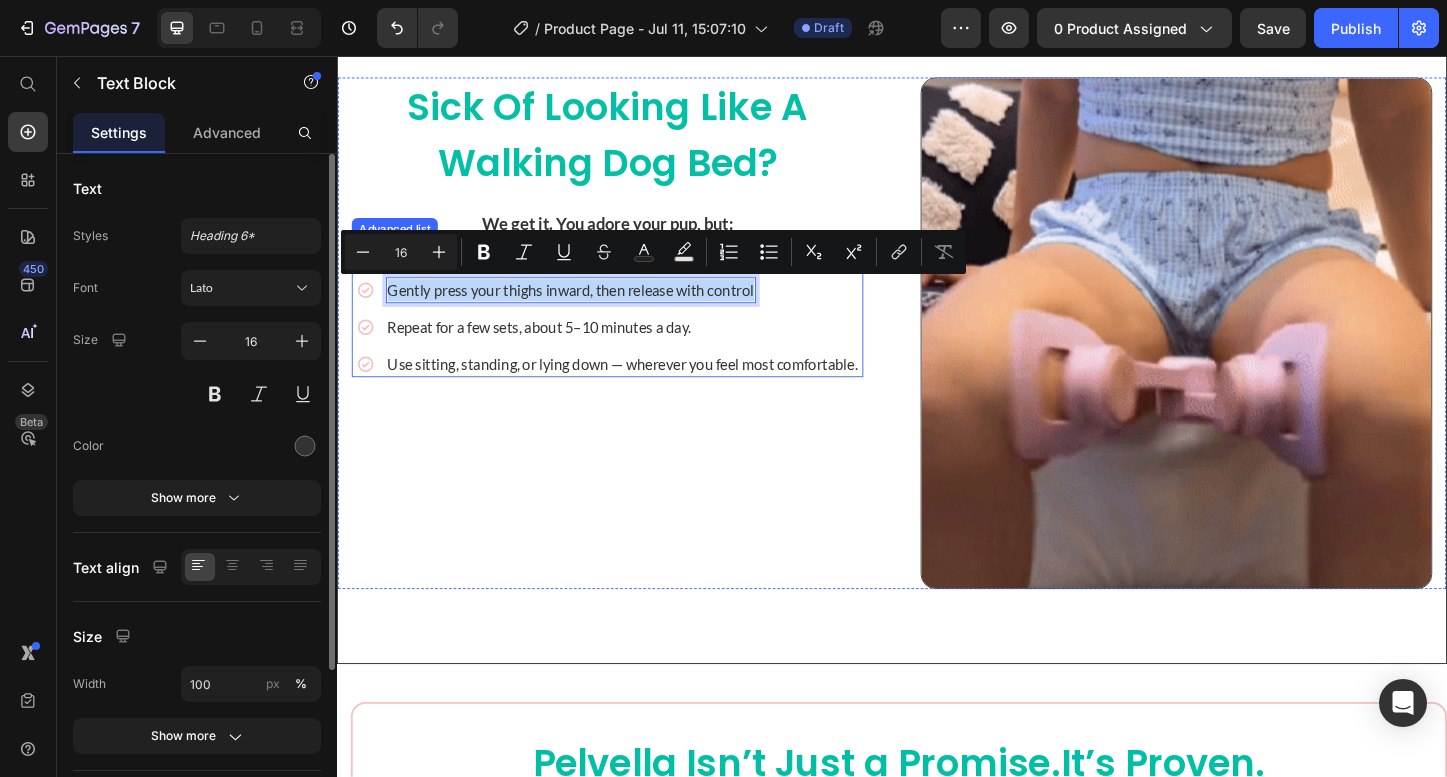 drag, startPoint x: 790, startPoint y: 311, endPoint x: 359, endPoint y: 321, distance: 431.116 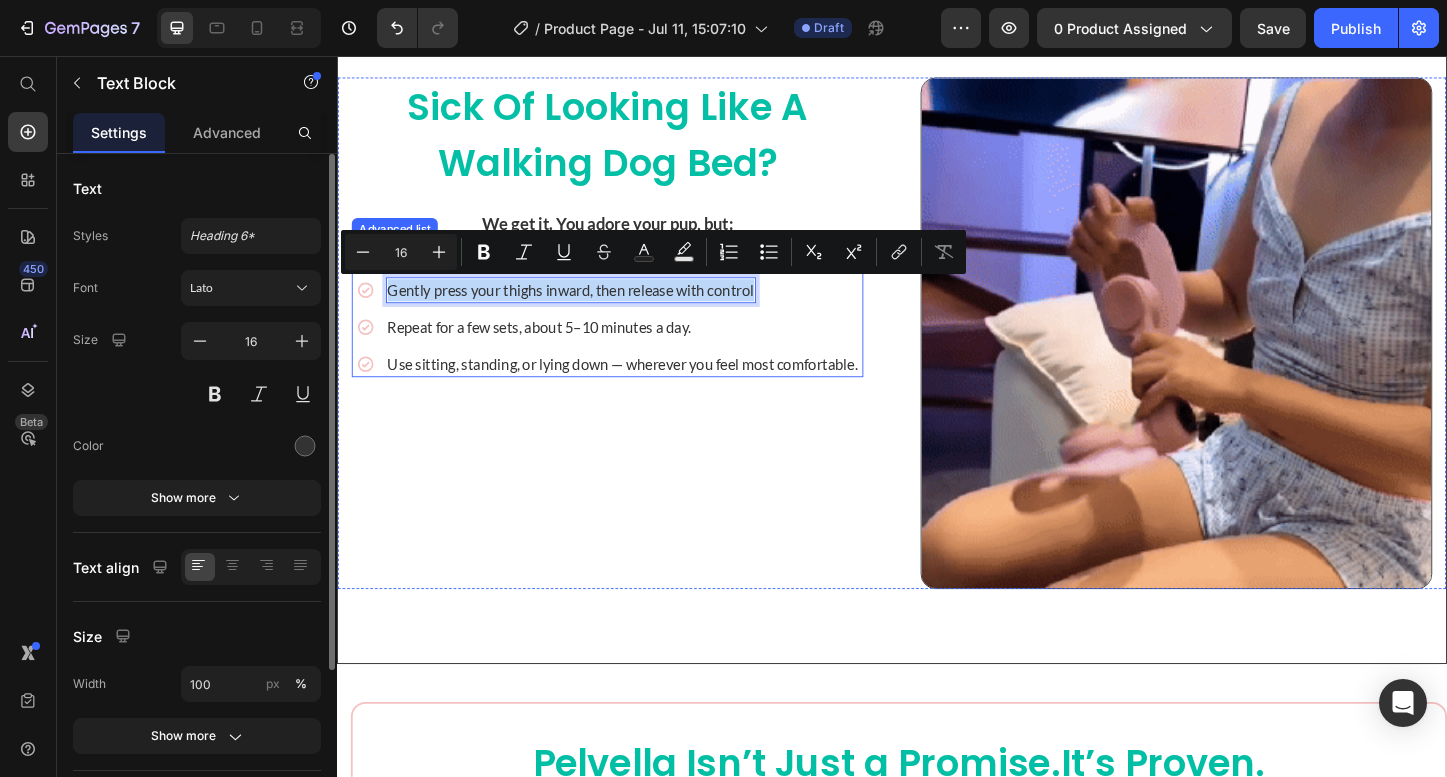 click on "Icon Gently press your thighs inward, then release with control Text Block   0" at bounding box center (630, 309) 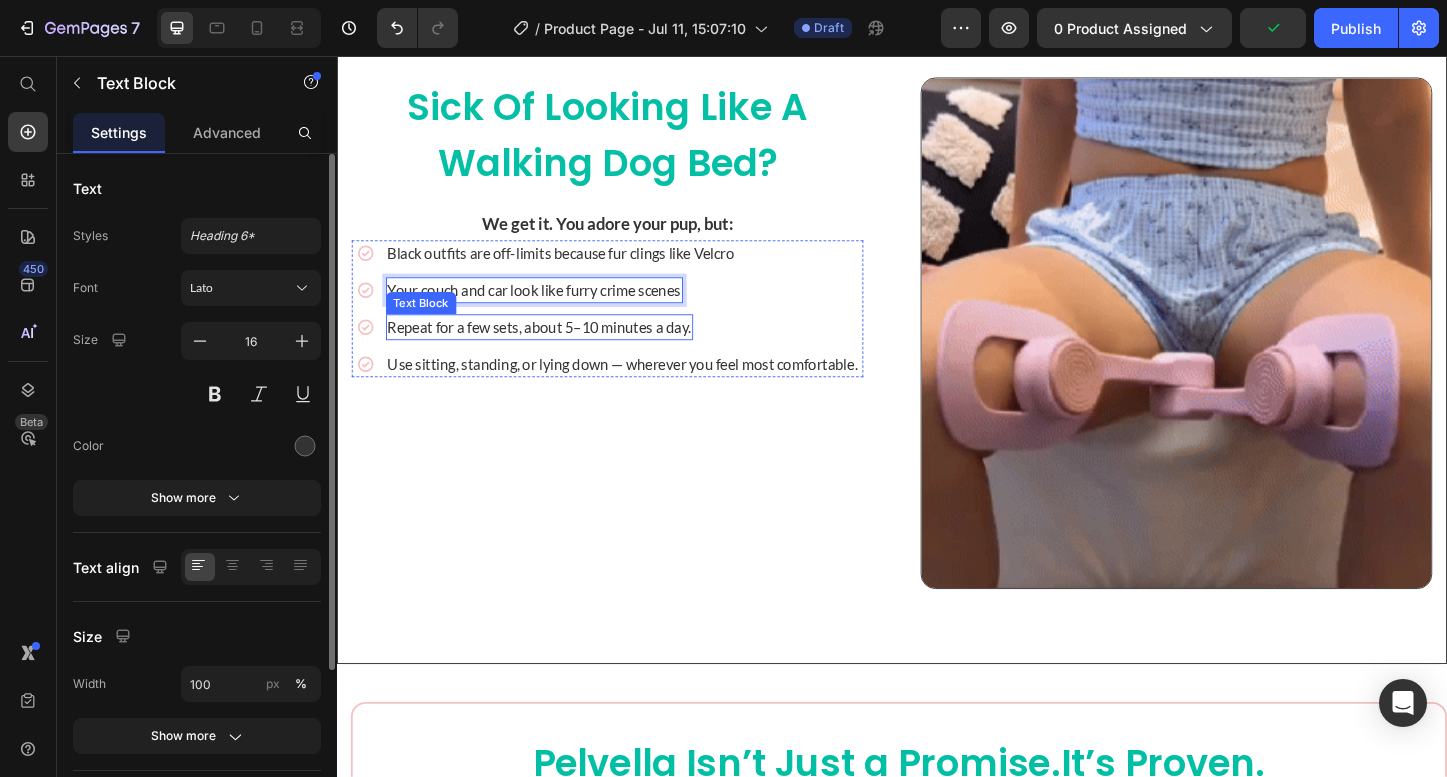 click on "Repeat for a few sets, about 5–10 minutes a day." at bounding box center [556, 349] 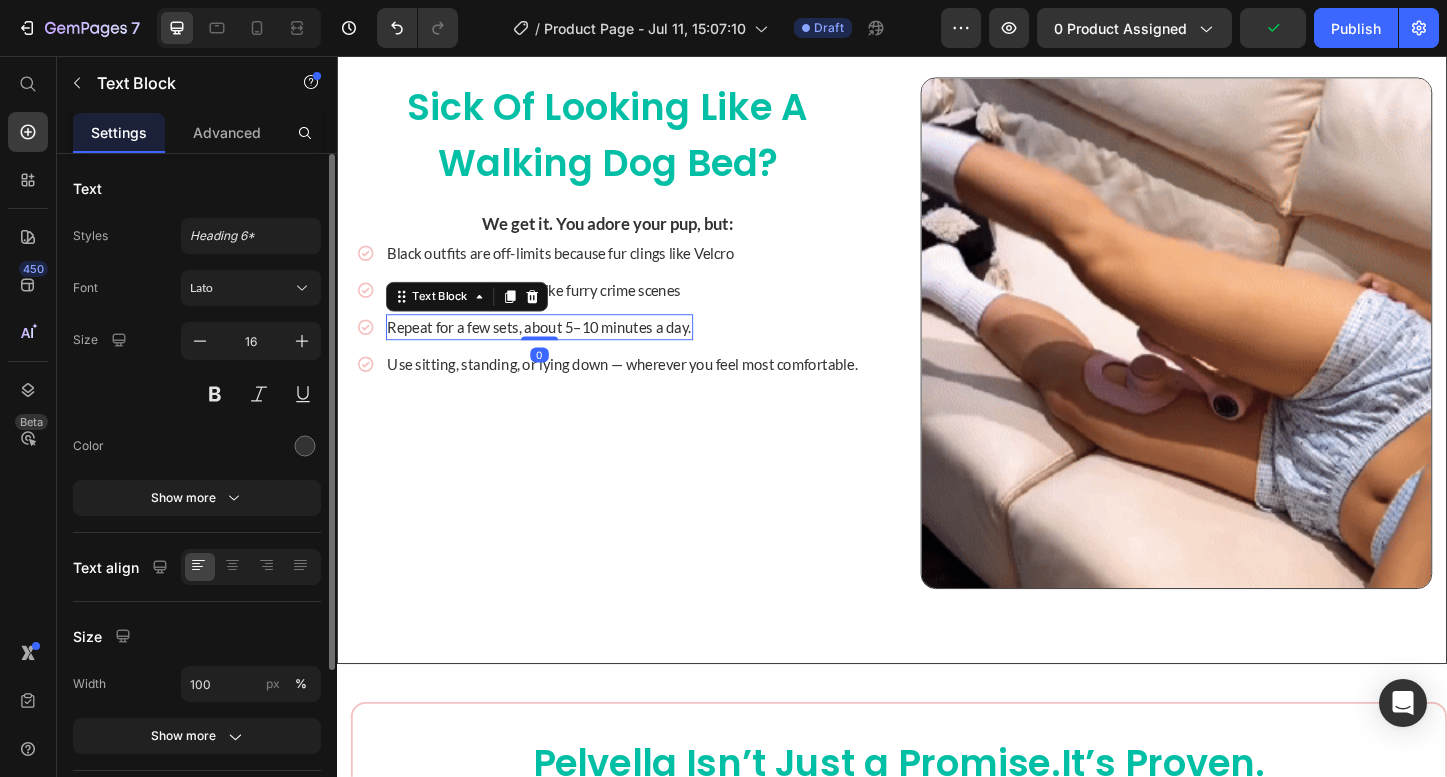 click on "Repeat for a few sets, about 5–10 minutes a day." at bounding box center (556, 349) 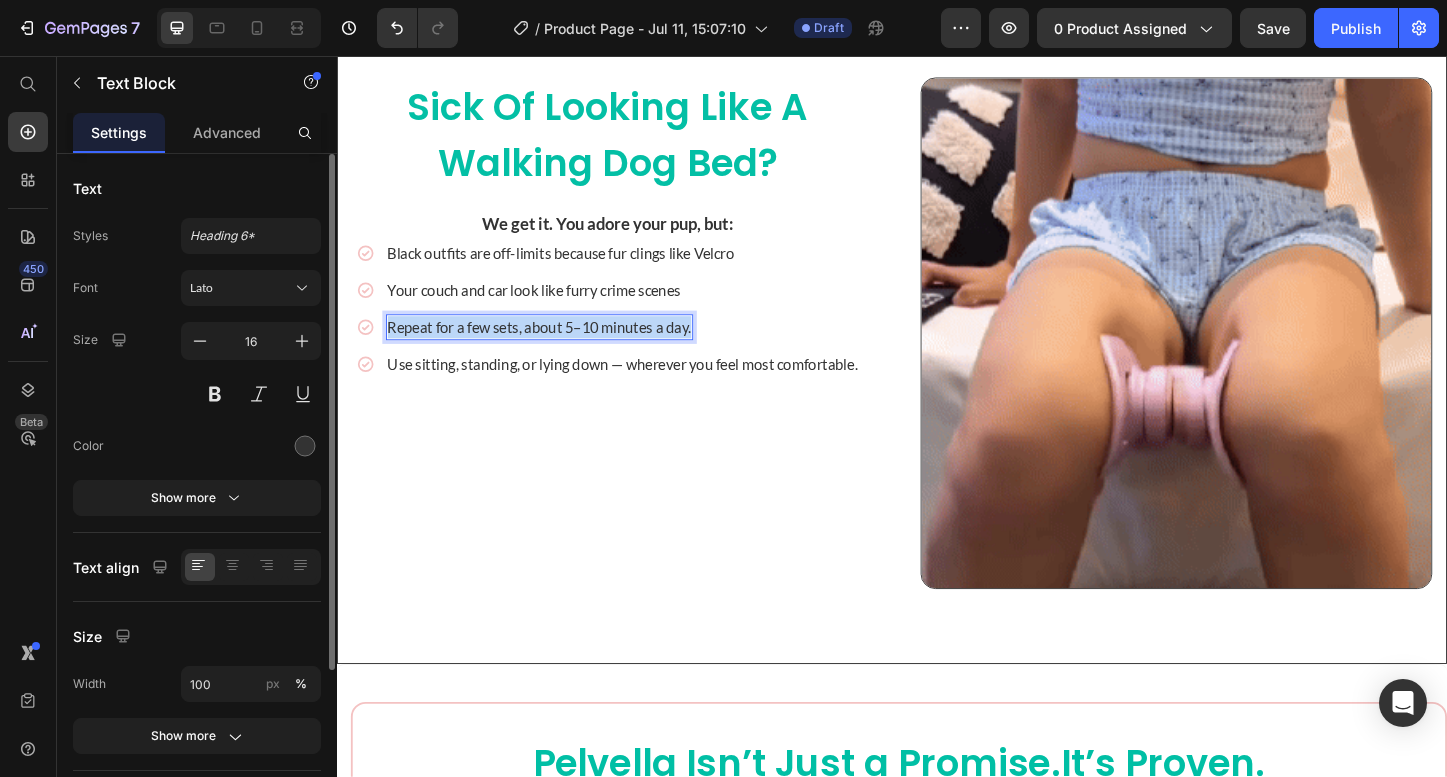 drag, startPoint x: 721, startPoint y: 352, endPoint x: 286, endPoint y: 357, distance: 435.02875 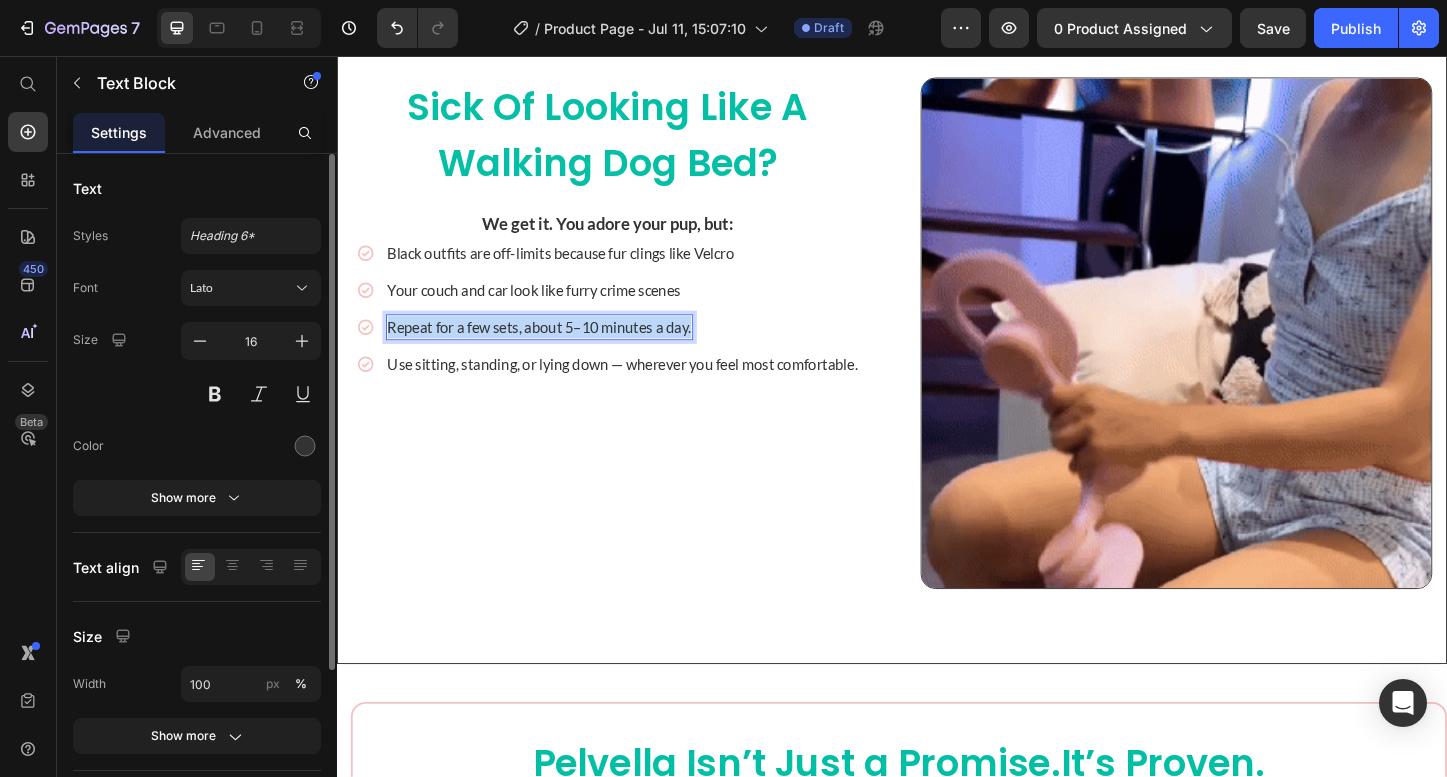 click on "Header
Product Images 🏆 Voted #1 WOmen Health ToOL of 2025 Text Block Portable Charging Dock (P) Title Icon Icon Icon Icon
Icon Icon List 4.8/5 | Trusted by 15,000+ Women Text Block Row $0.00 Product Price $9.99 Product Price 100% OFF Discount Tag Row Pop It On. Whoosh Fur Off. Finally Wear Black Again. Text Block Pet hair doesn’t have to own your life. PawPop® Whoosh Glove sweeps away even stubborn fur in seconds — so your clothes, couch, and car stay fur-free. No waste. No hassle. Just pure whoosh. Text Block
Icon Removes even short, clingy fur from fabrics Text
Icon Safe on clothes, furniture, car interiors Text
Icon Doubles as a gentle grooming glove Text
Icon Saves hours of cleaning each week Text Advanced List Exclusive Sale!  Free Gifts  with your first Order Text Block Image XYZ Text Image XYZ Text Image XYZ Text Image XYZ Text Row Kaching Bundles Kaching Bundles ADD TO CART Image" at bounding box center (937, 2633) 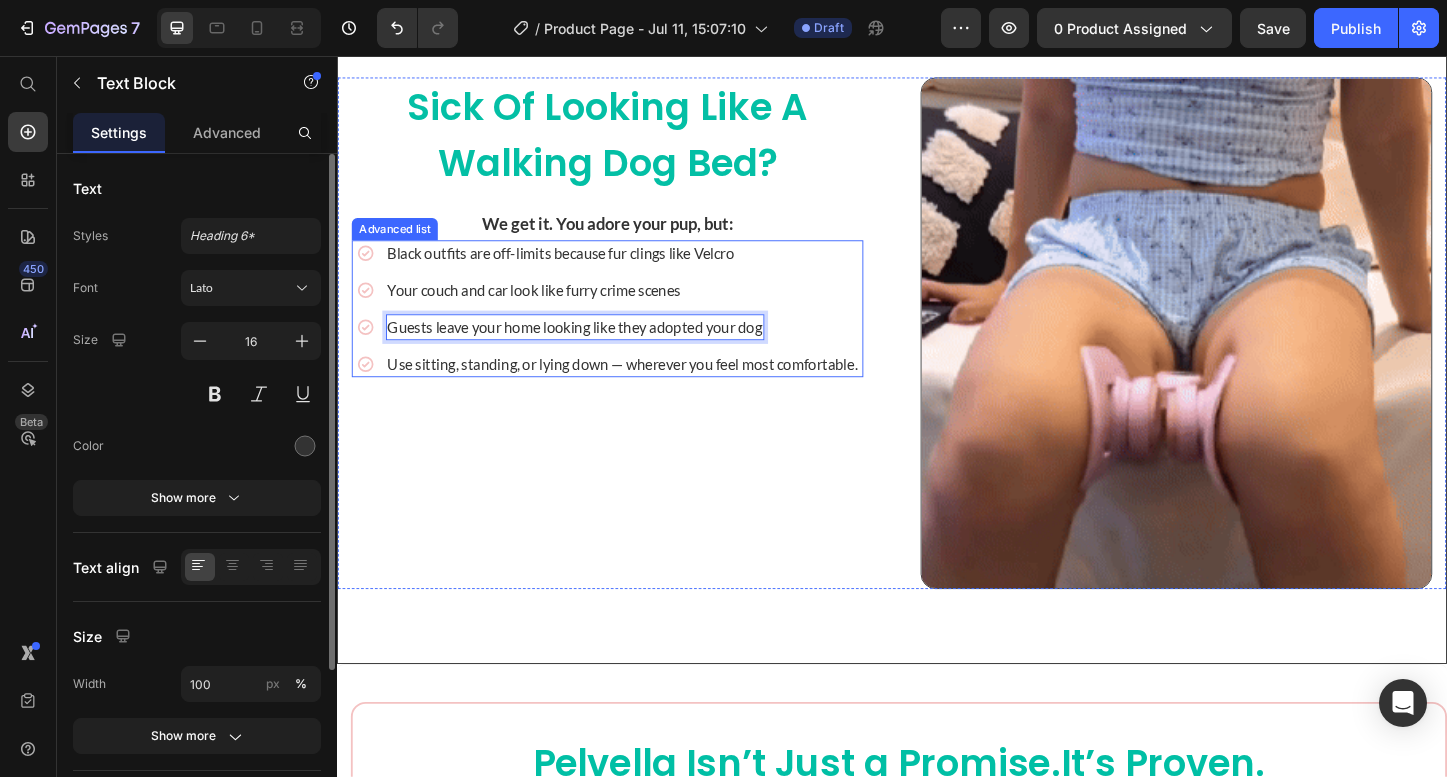 click on "Use sitting, standing, or lying down — wherever you feel most comfortable." at bounding box center (646, 389) 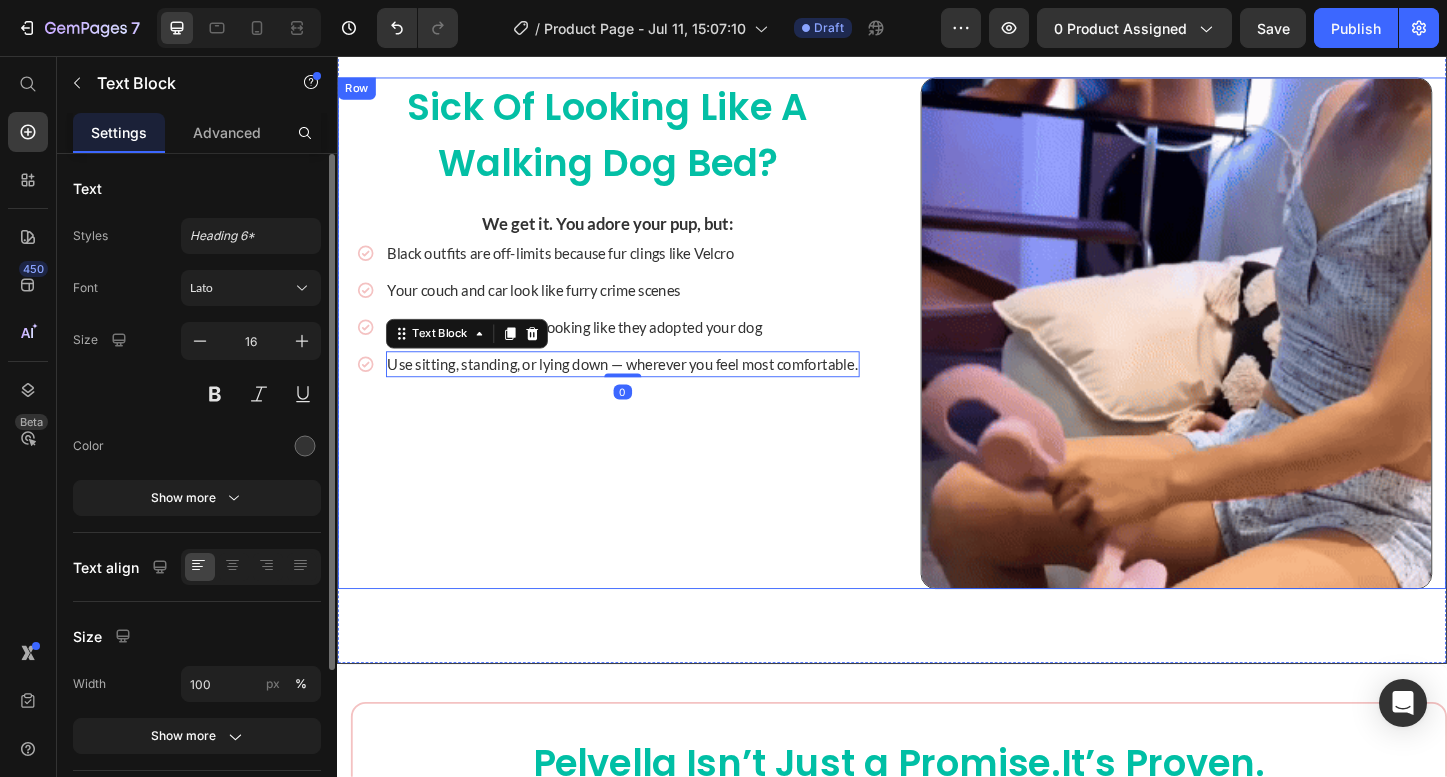 click on "Sick of Looking Like a Walking Dog Bed? Heading We get it. You adore your pup, but: Text block
Icon Black outfits are off-limits because fur clings like Velcro Text Block
Icon Your couch and car look like furry crime scenes Text Block
Icon Guests leave your home looking like they adopted your dog Text Block
Icon Use sitting, standing, or lying down — wherever you feel most comfortable. Text Block   0 Advanced list Image Row" at bounding box center (937, 355) 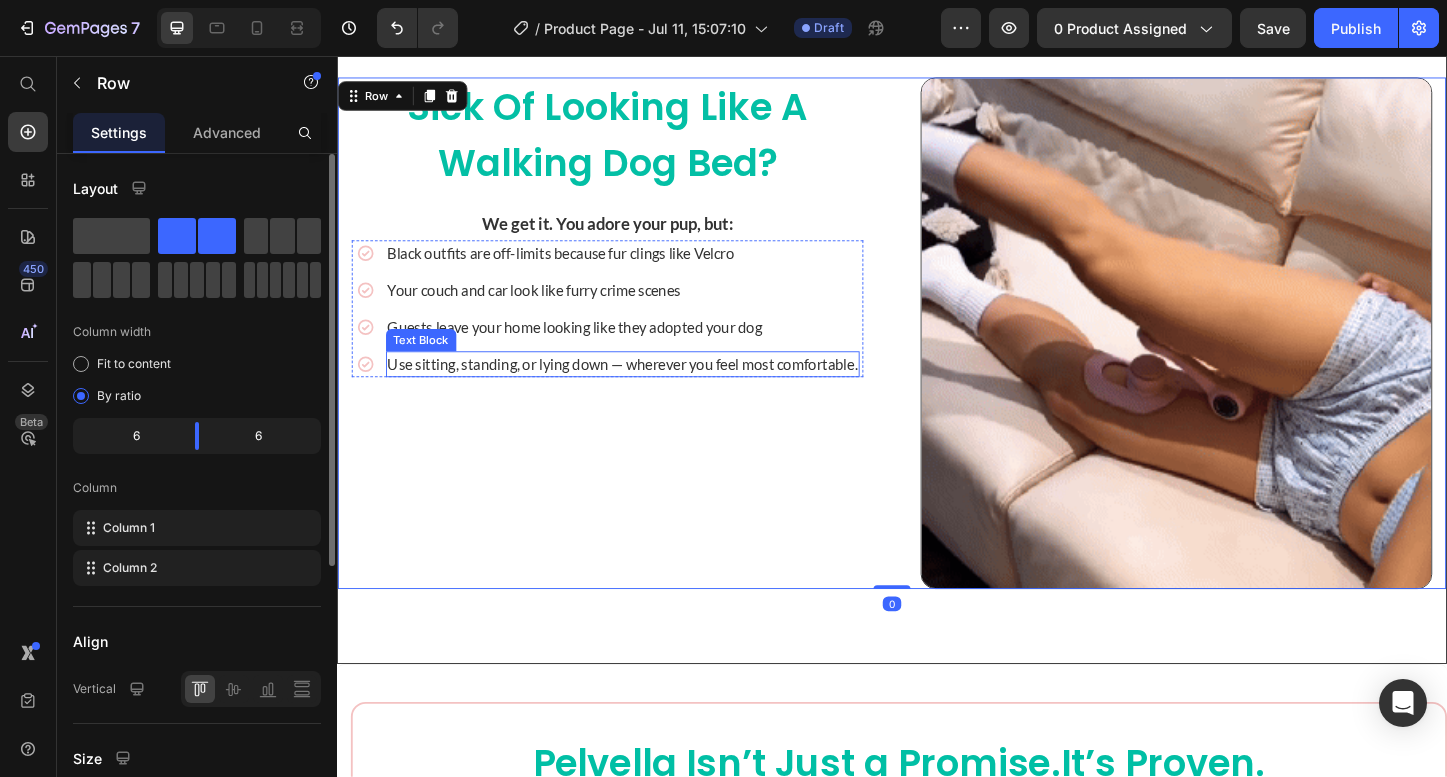 click on "Use sitting, standing, or lying down — wherever you feel most comfortable." at bounding box center [646, 389] 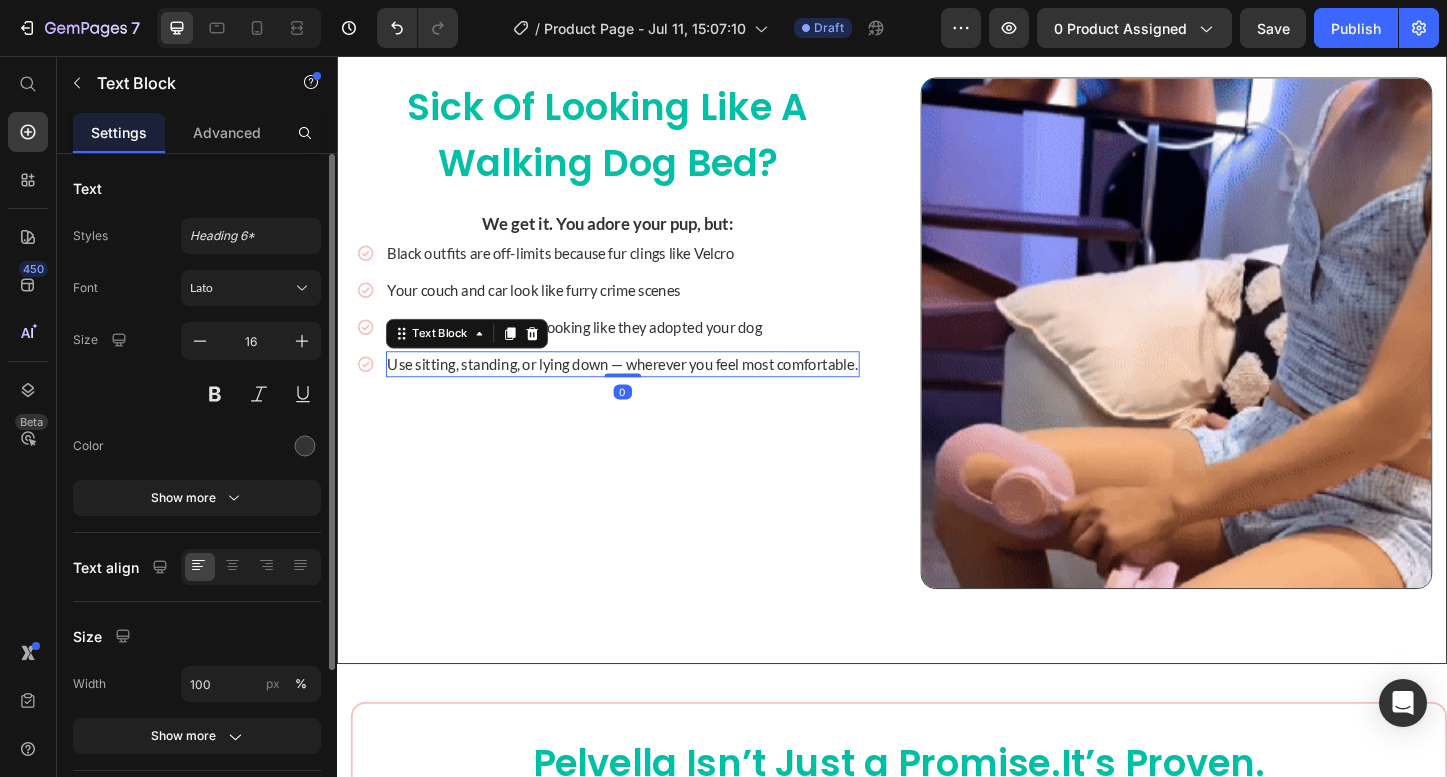 click on "Use sitting, standing, or lying down — wherever you feel most comfortable." at bounding box center (646, 389) 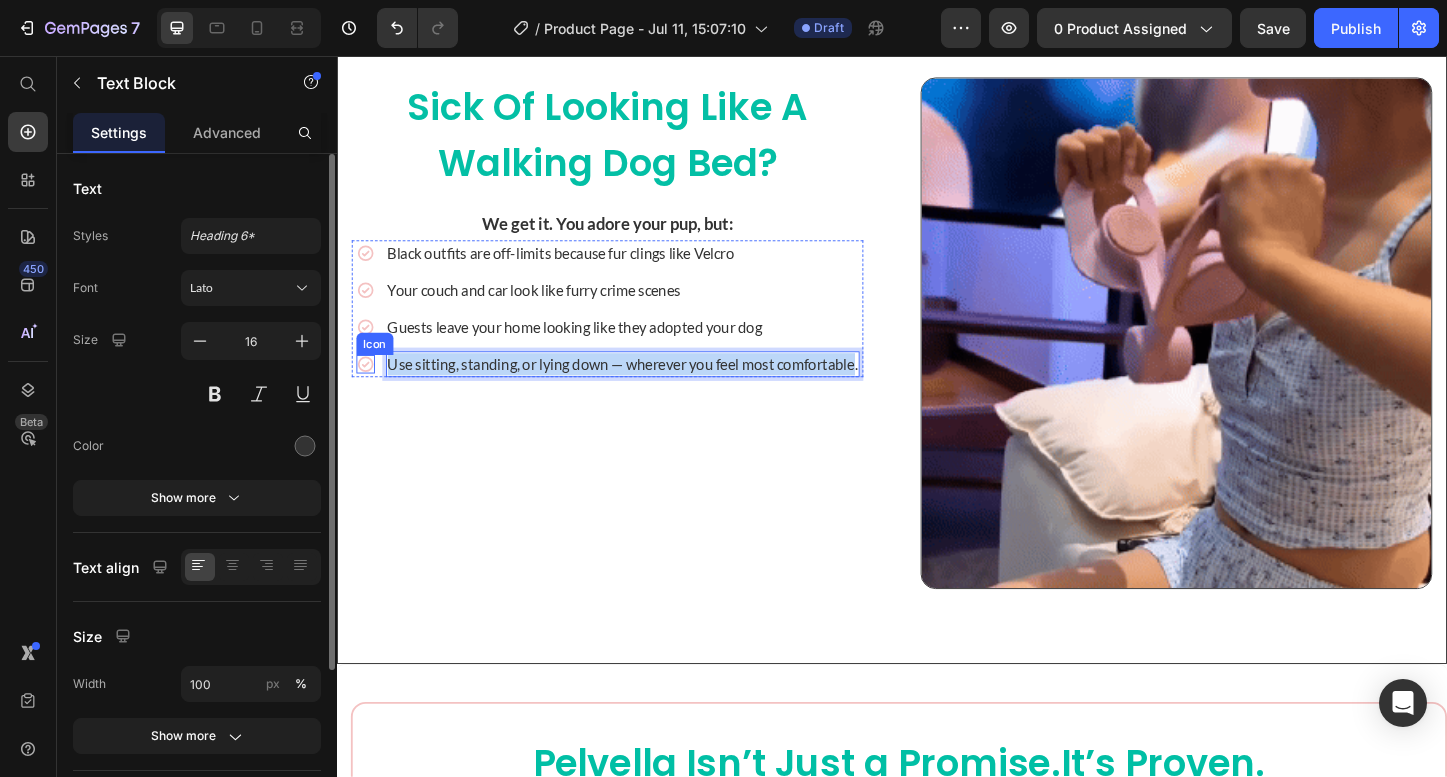 drag, startPoint x: 901, startPoint y: 384, endPoint x: 346, endPoint y: 383, distance: 555.0009 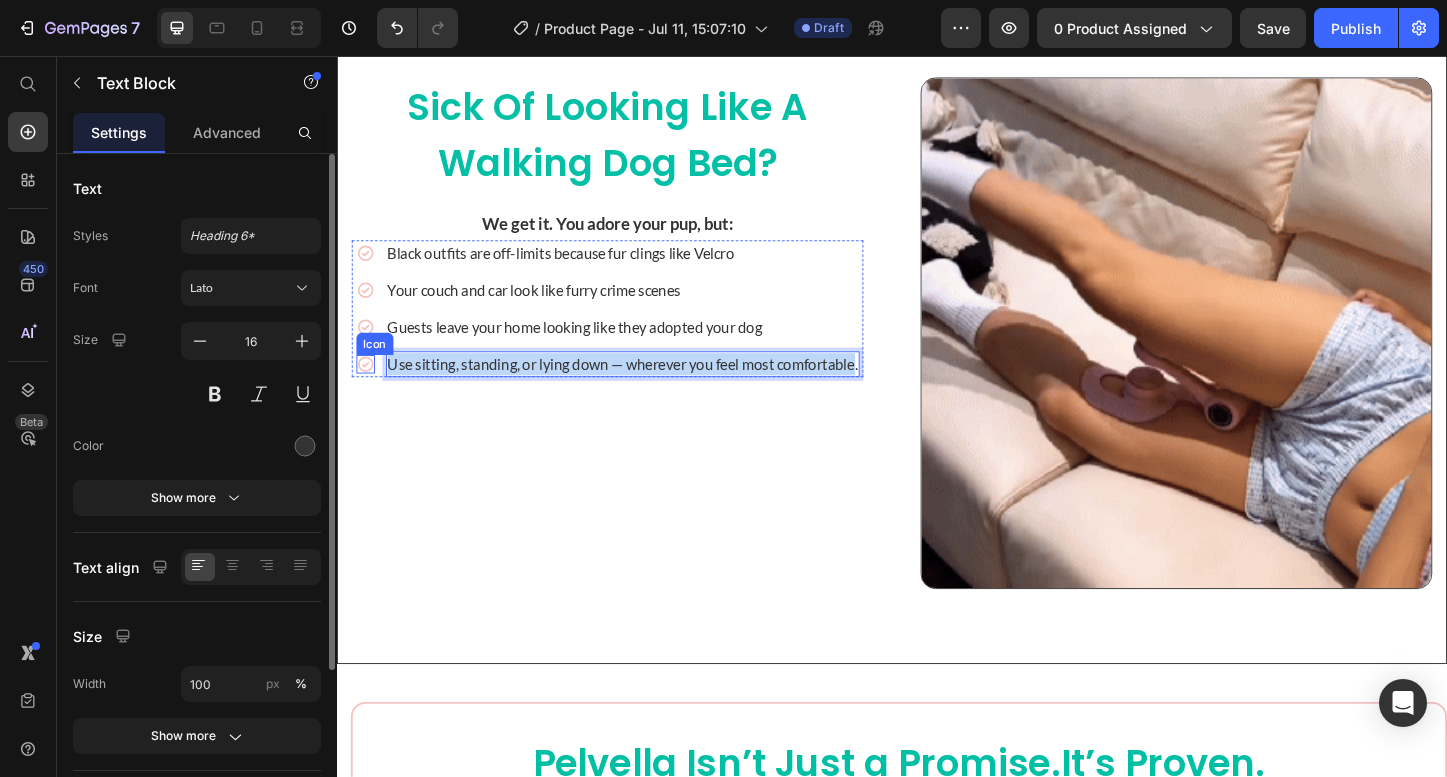 click on "Sick of Looking Like a Walking Dog Bed? Heading We get it. You adore your pup, but: Text block
Icon Black outfits are off-limits because fur clings like Velcro Text Block
Icon Your couch and car look like furry crime scenes Text Block
Icon Guests leave your home looking like they adopted your dog Text Block
Icon Use sitting, standing, or lying down — wherever you feel most comfortable. Text Block   0 Advanced list Image Row" at bounding box center (937, 355) 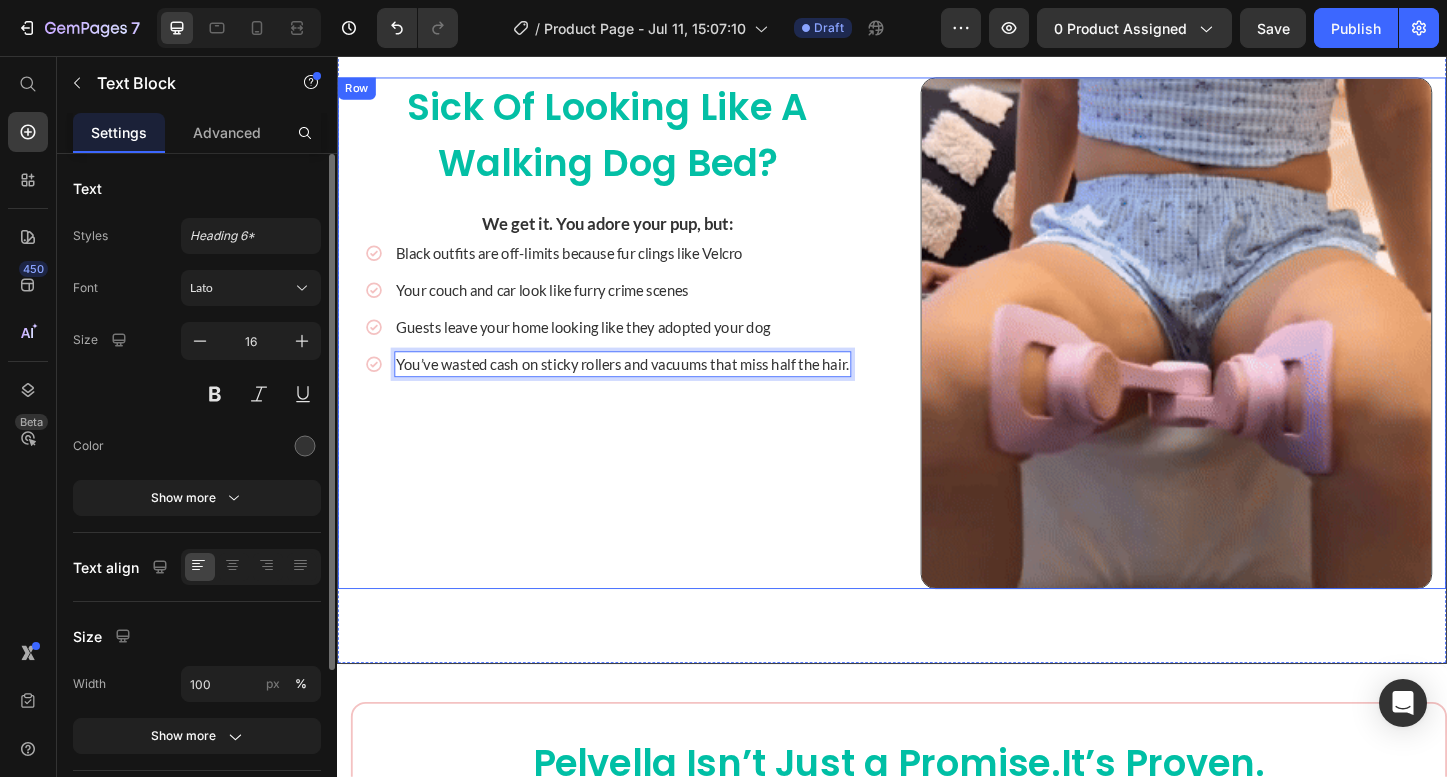 click on "Sick of Looking Like a Walking Dog Bed? Heading We get it. You adore your pup, but: Text block
Icon Black outfits are off-limits because fur clings like Velcro Text Block
Icon Your couch and car look like furry crime scenes Text Block
Icon Guests leave your home looking like they adopted your dog Text Block
Icon You’ve wasted cash on sticky rollers and vacuums that miss half the hair. Text Block   0 Advanced list" at bounding box center (629, 355) 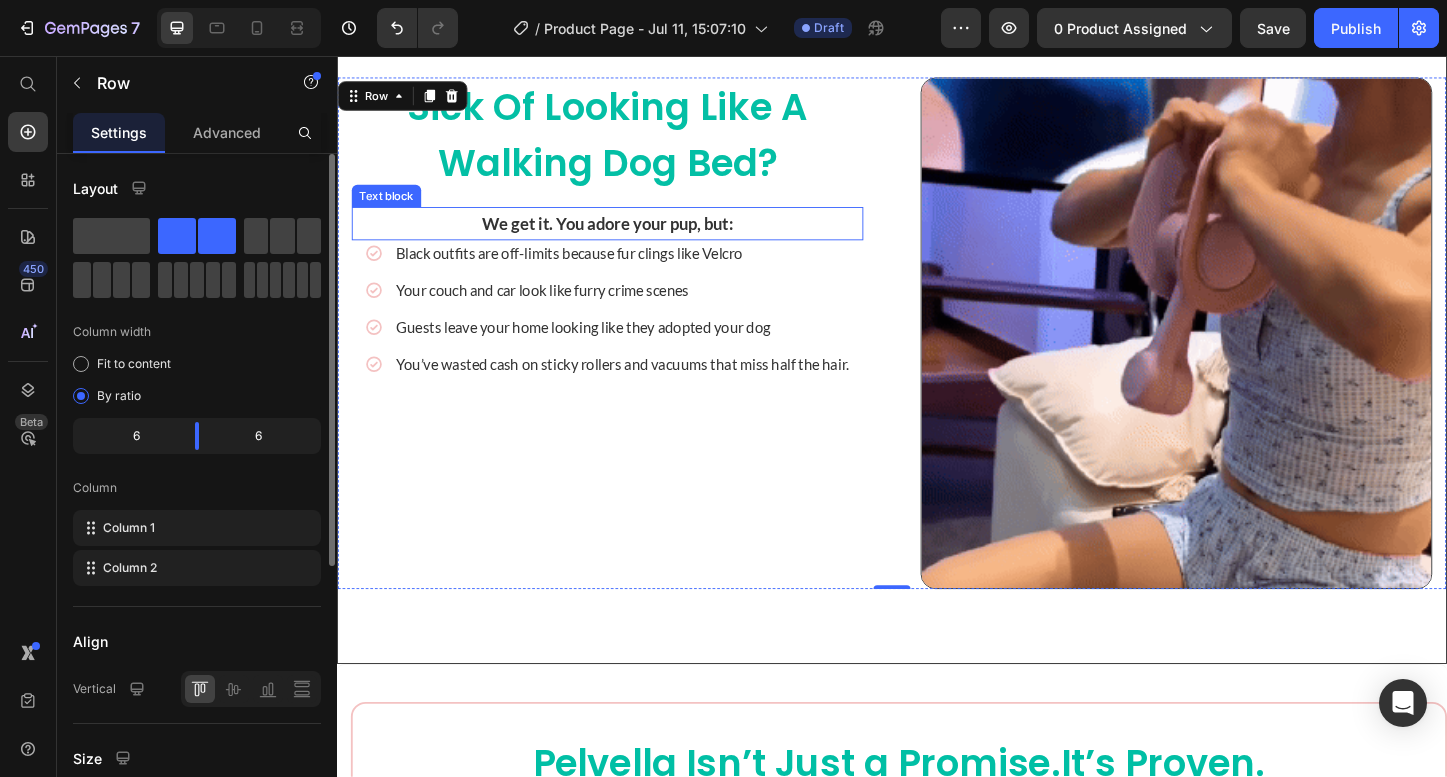 click on "We get it. You adore your pup, but:" at bounding box center (630, 237) 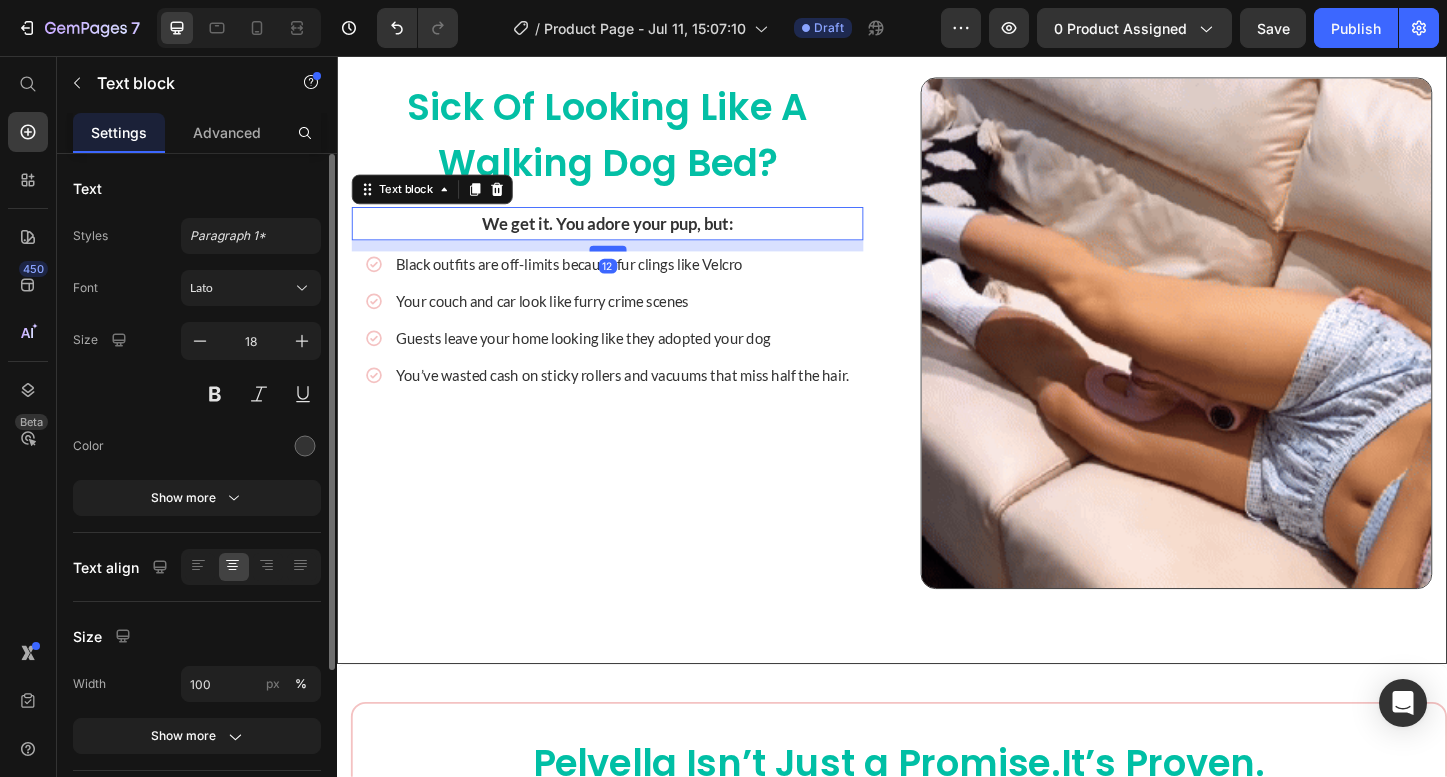 drag, startPoint x: 627, startPoint y: 253, endPoint x: 630, endPoint y: 265, distance: 12.369317 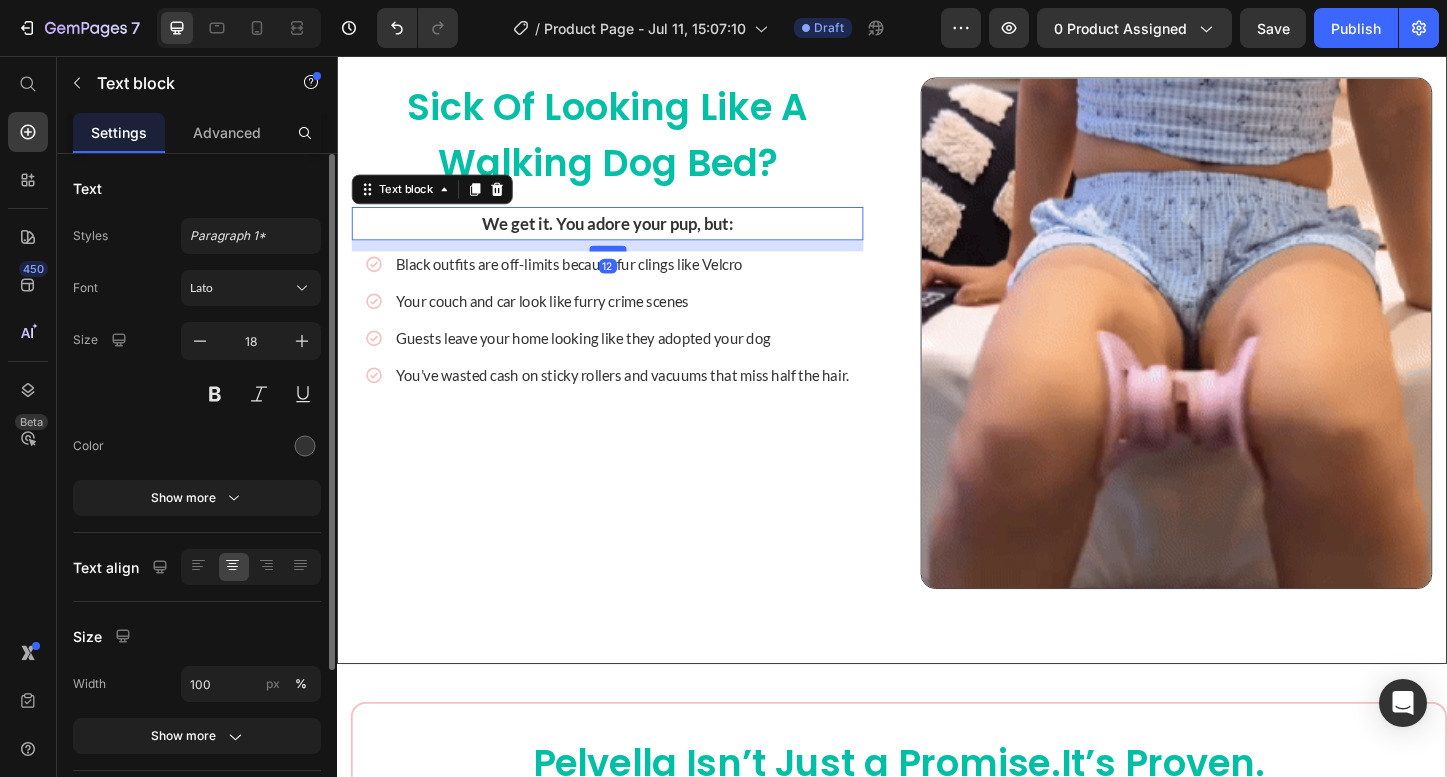 click at bounding box center (630, 264) 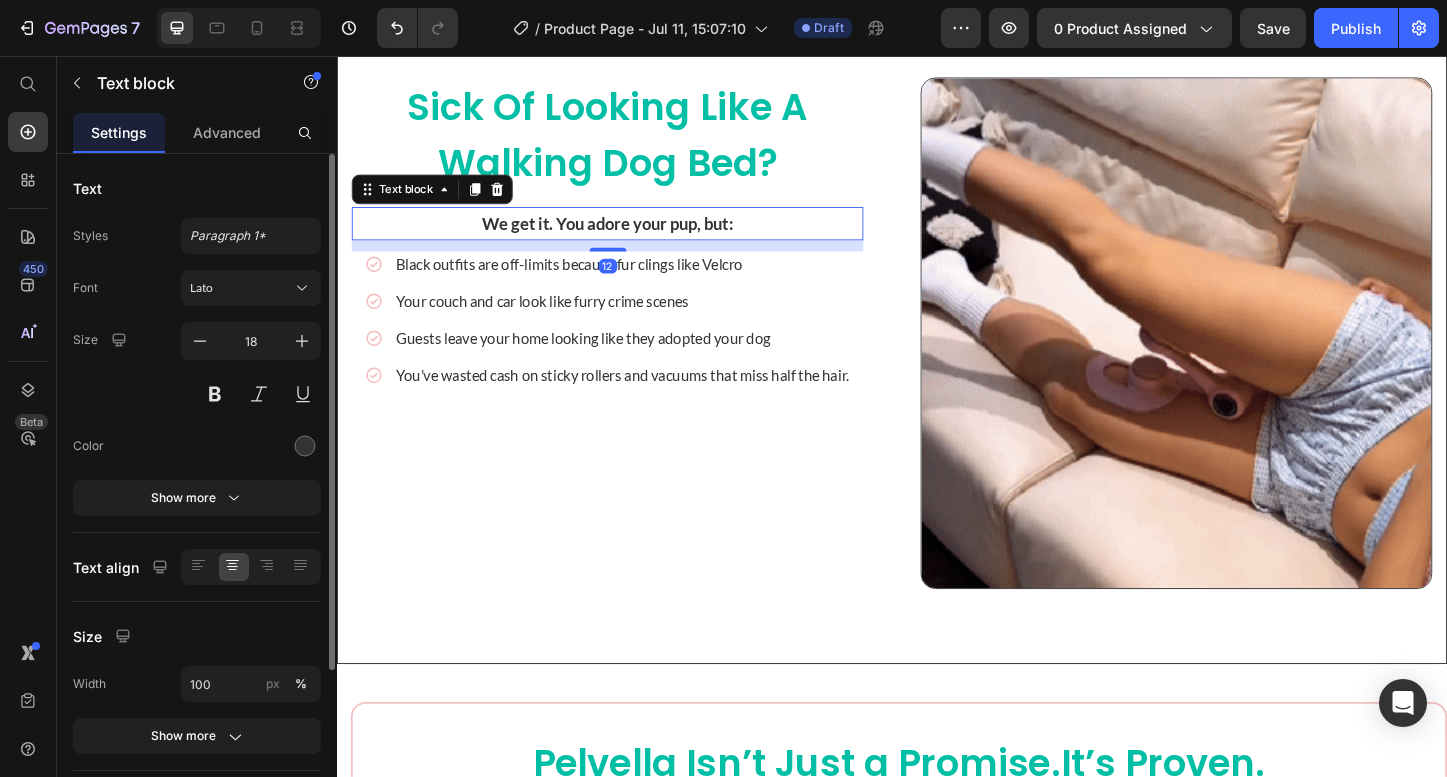 click on "We get it. You adore your pup, but:" at bounding box center [629, 237] 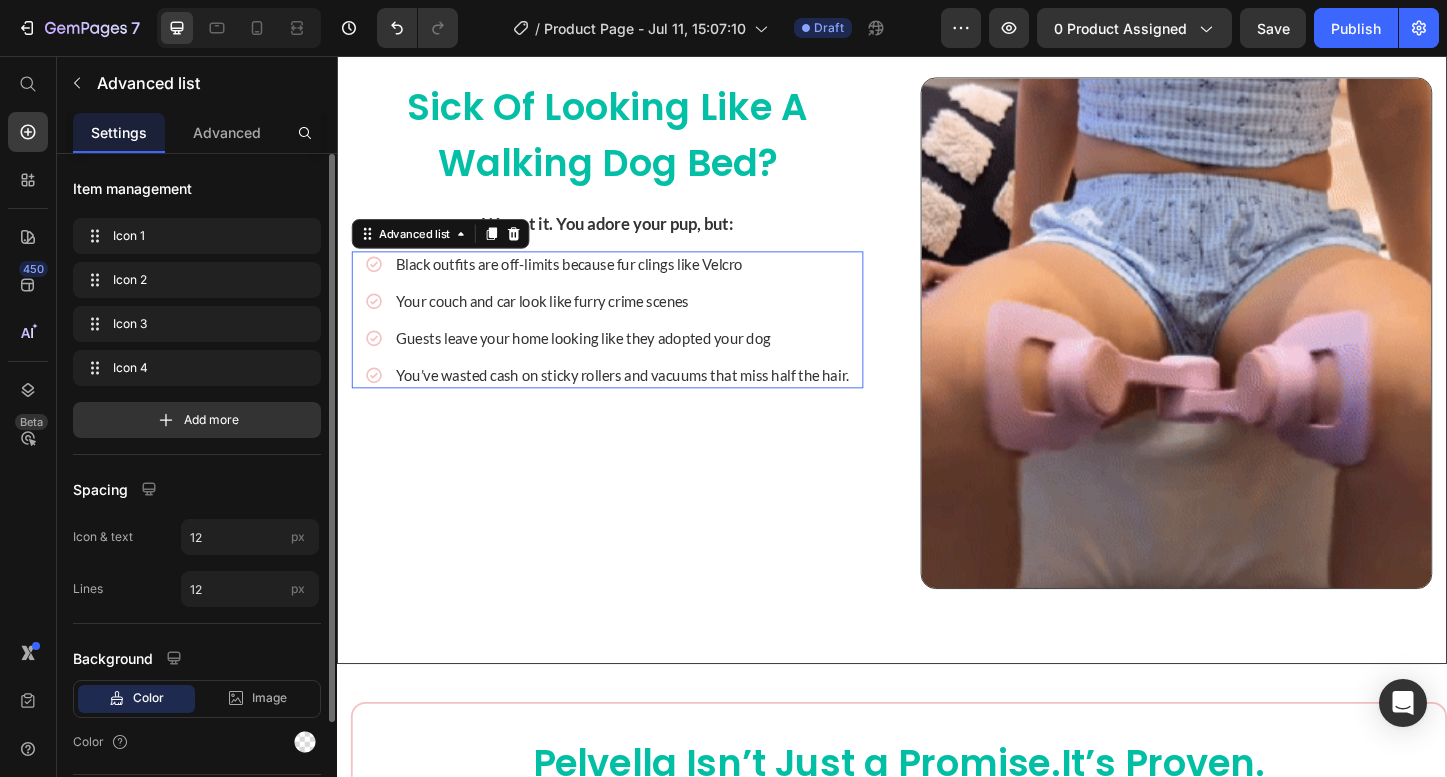 click on "Icon Black outfits are off-limits because fur clings like Velcro Text Block
Icon Your couch and car look like furry crime scenes Text Block
Icon Guests leave your home looking like they adopted your dog Text Block
Icon You’ve wasted cash on sticky rollers and vacuums that miss half the hair. Text Block" at bounding box center [630, 341] 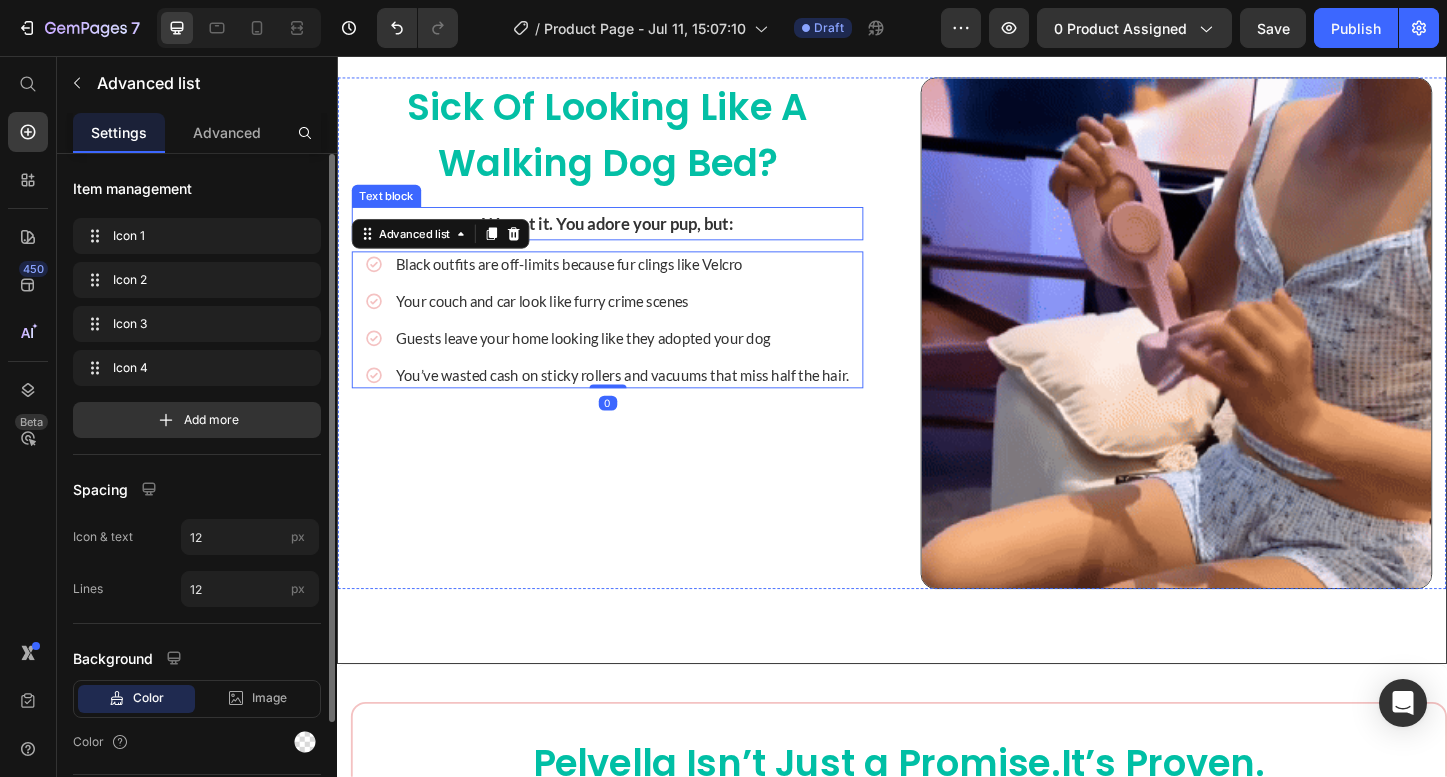 click on "Sick of Looking Like a Walking Dog Bed? Heading We get it. You adore your pup, but: Text block
Icon Black outfits are off-limits because fur clings like Velcro Text Block
Icon Your couch and car look like furry crime scenes Text Block
Icon Guests leave your home looking like they adopted your dog Text Block
Icon You’ve wasted cash on sticky rollers and vacuums that miss half the hair. Text Block Advanced list   0" at bounding box center [629, 355] 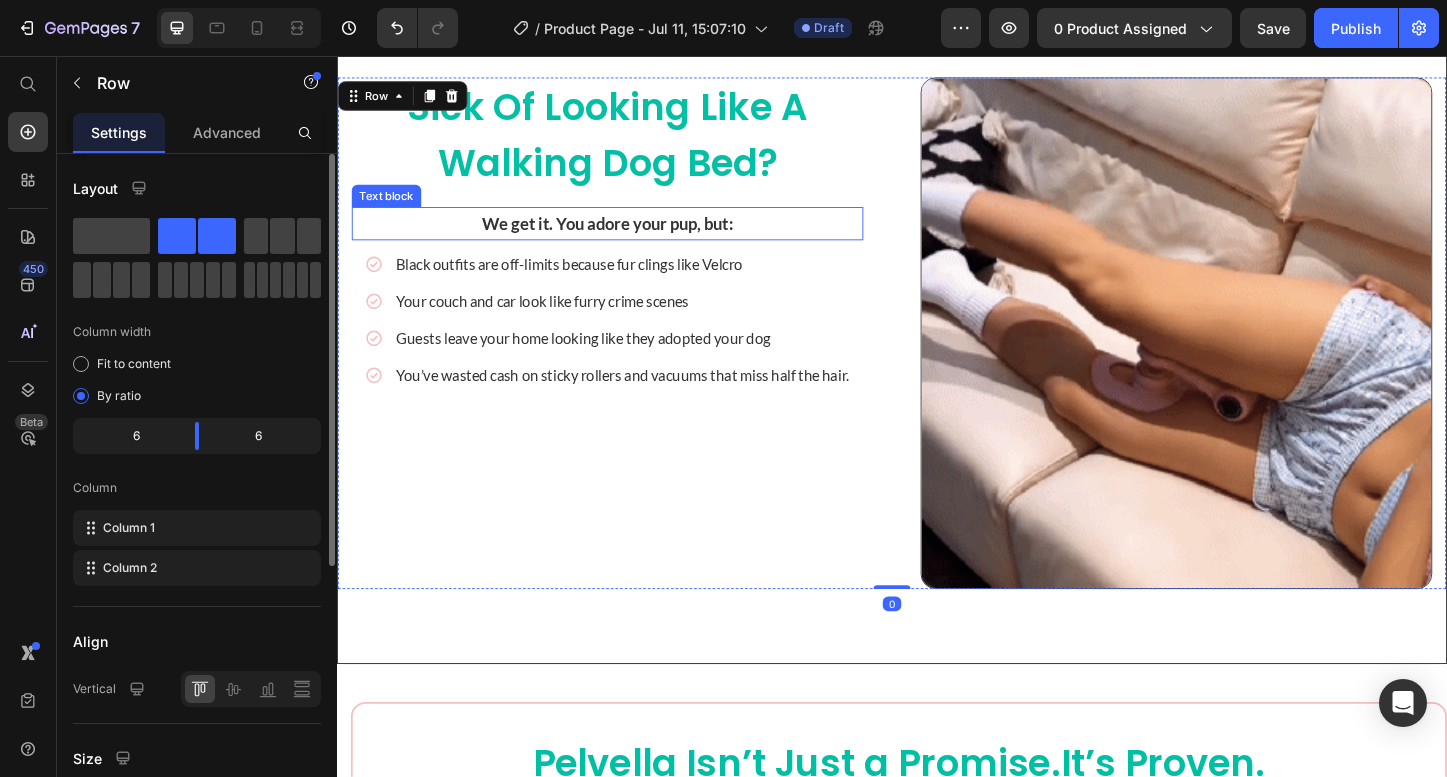 click on "We get it. You adore your pup, but:" at bounding box center [629, 237] 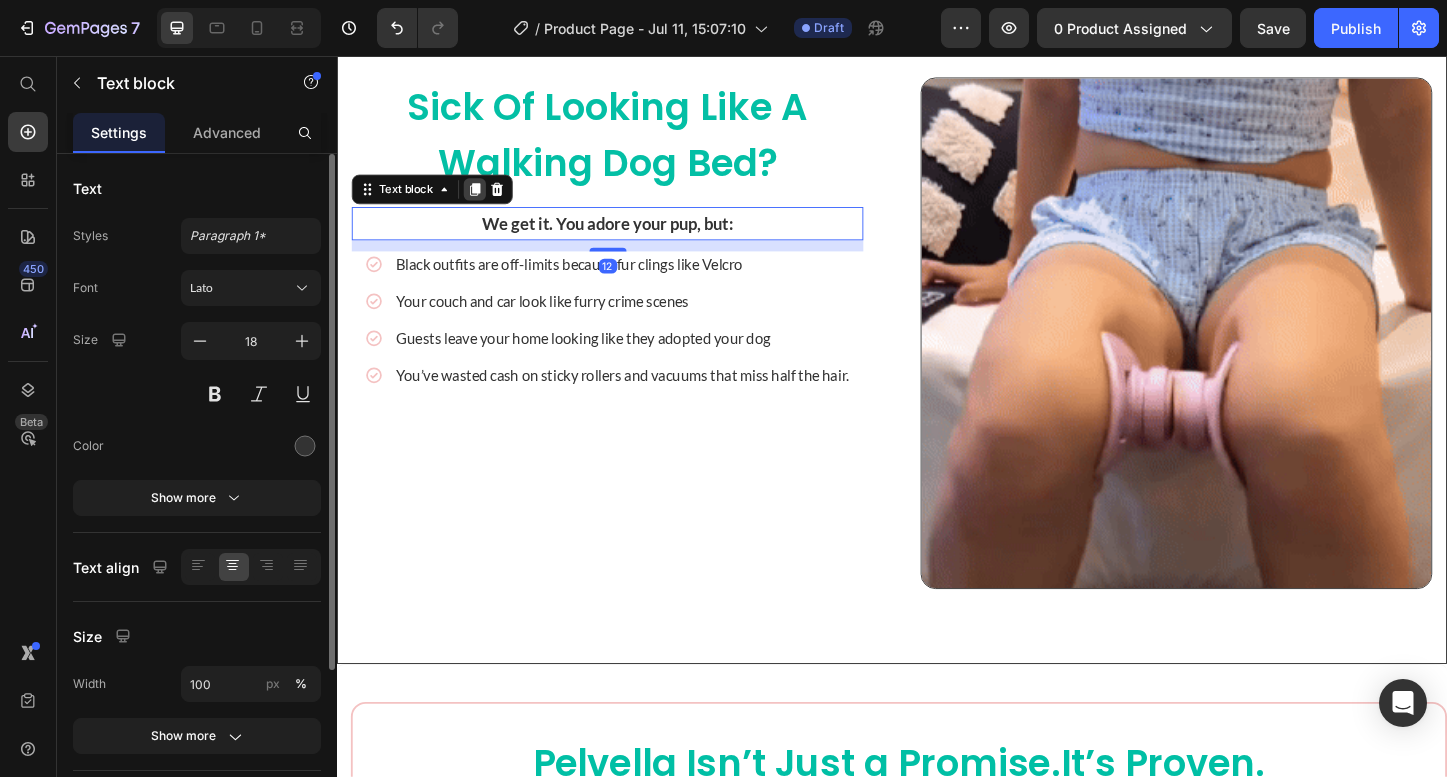 click 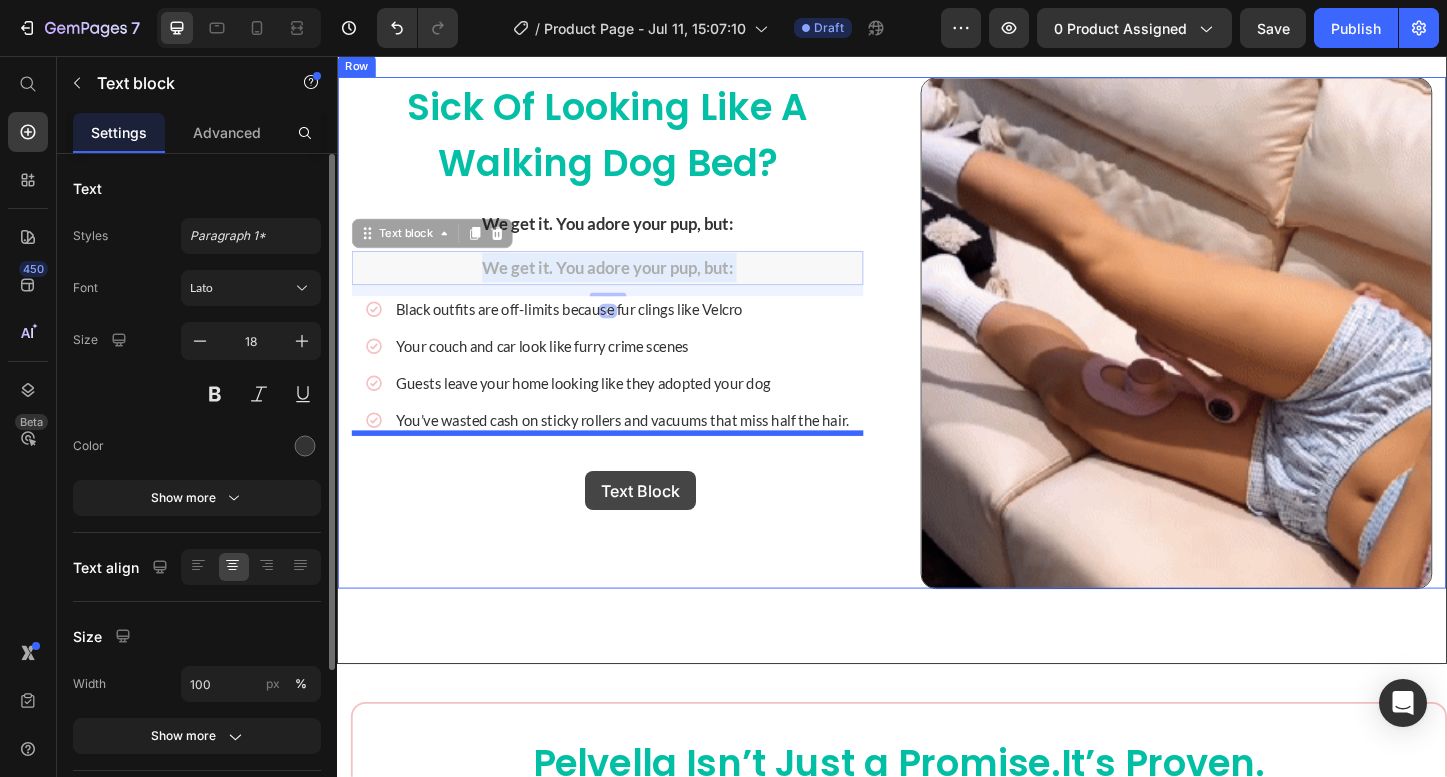 drag, startPoint x: 620, startPoint y: 285, endPoint x: 605, endPoint y: 505, distance: 220.51077 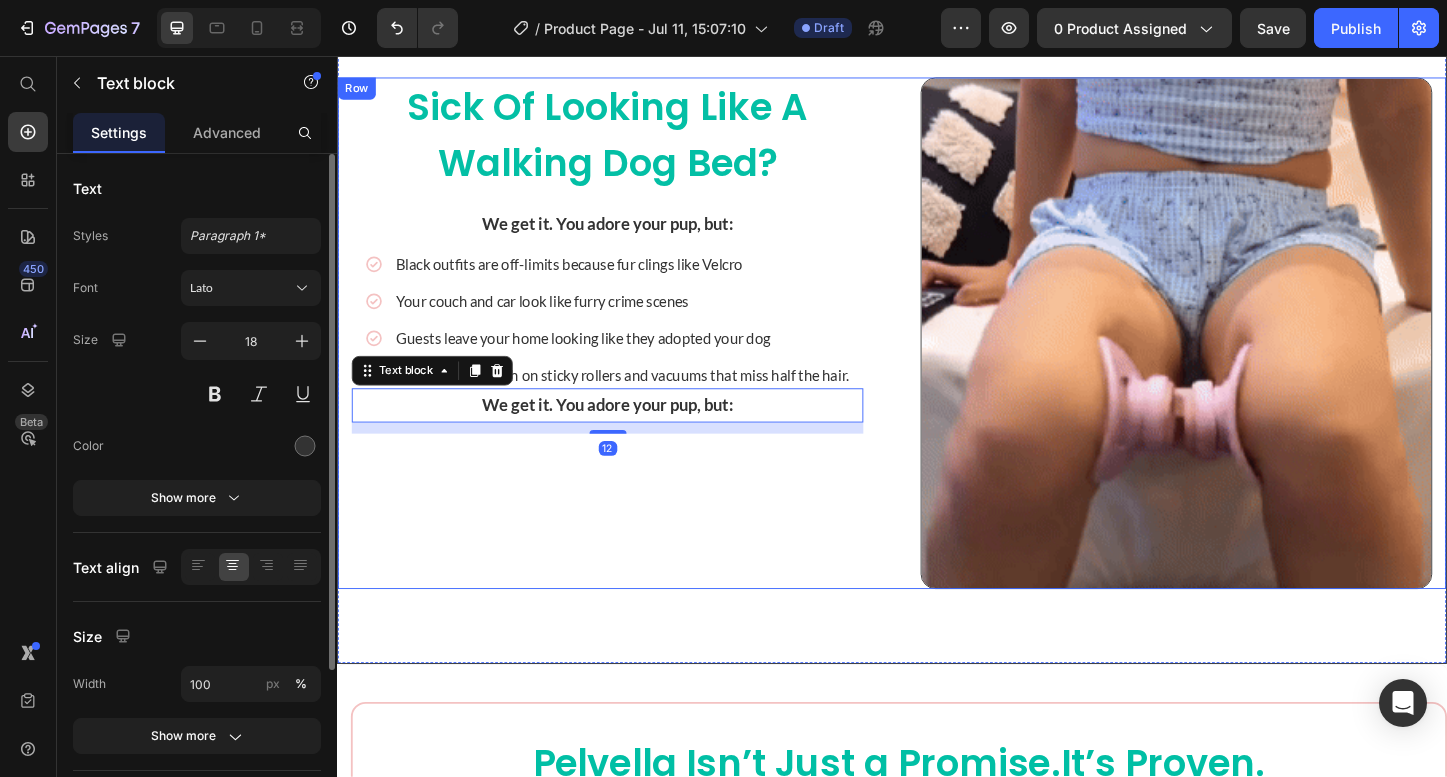 click on "Sick of Looking Like a Walking Dog Bed? Heading We get it. You adore your pup, but: Text block
Icon Black outfits are off-limits because fur clings like Velcro Text Block
Icon Your couch and car look like furry crime scenes Text Block
Icon Guests leave your home looking like they adopted your dog Text Block
Icon You’ve wasted cash on sticky rollers and vacuums that miss half the hair. Text Block Advanced list We get it. You adore your pup, but: Text block   12" at bounding box center [629, 355] 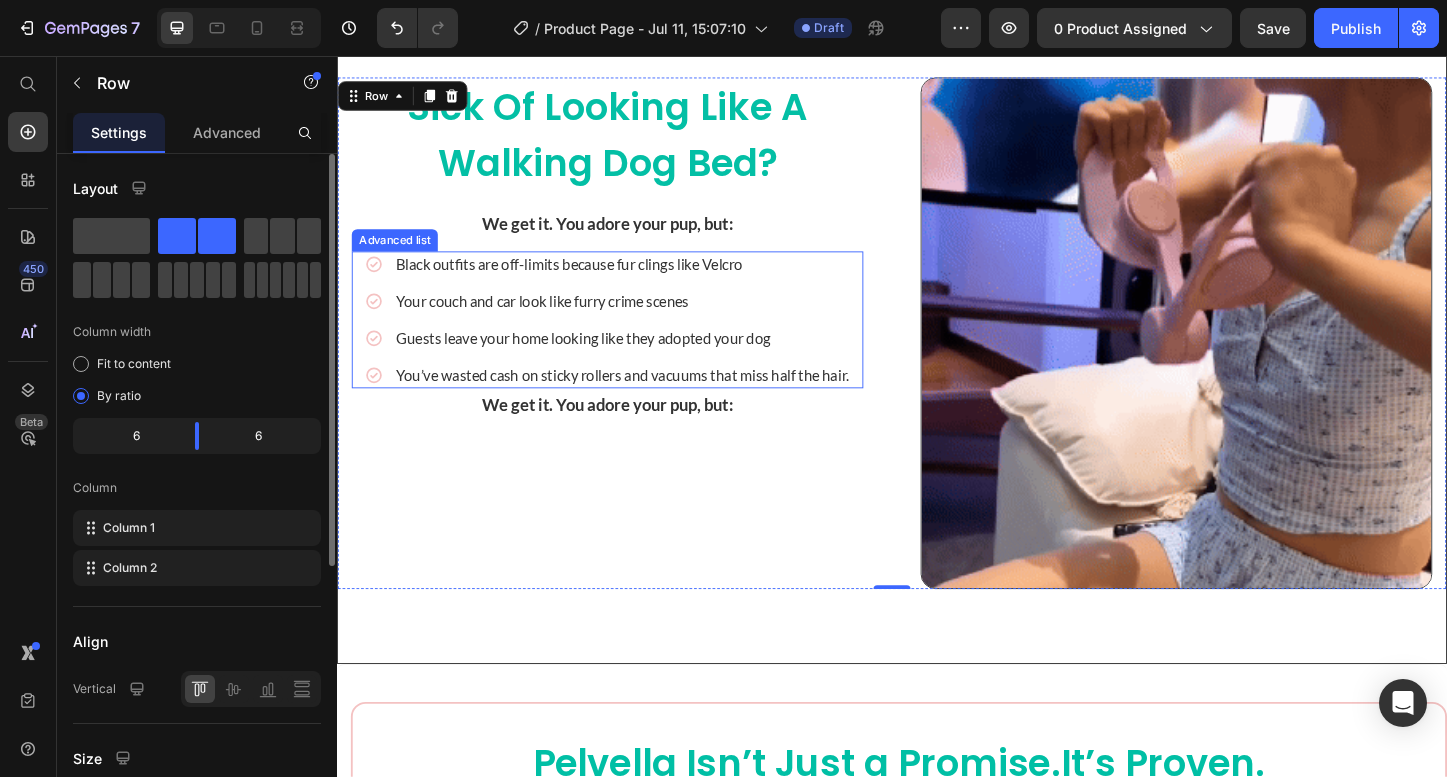 click on "Icon Black outfits are off-limits because fur clings like Velcro Text Block
Icon Your couch and car look like furry crime scenes Text Block
Icon Guests leave your home looking like they adopted your dog Text Block
Icon You’ve wasted cash on sticky rollers and vacuums that miss half the hair. Text Block" at bounding box center [630, 341] 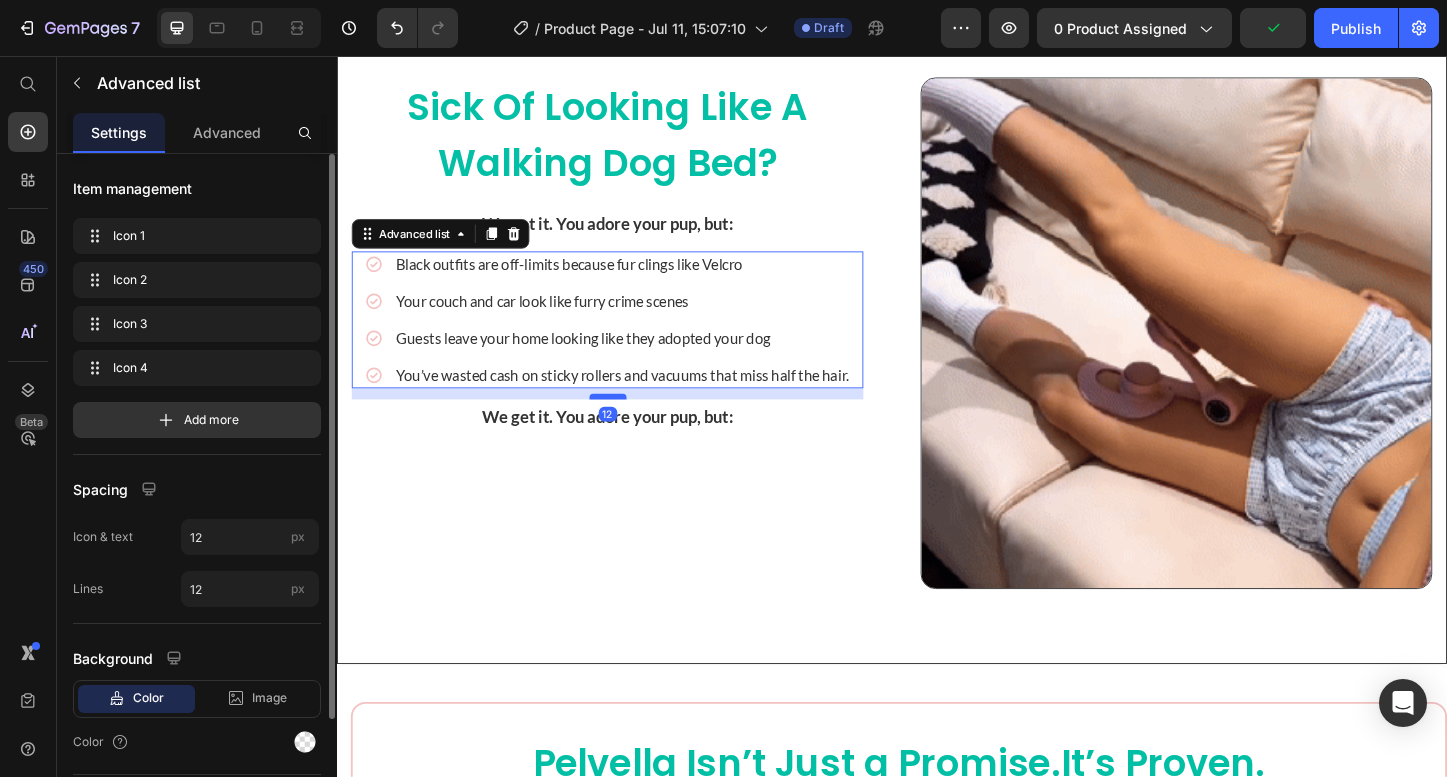 drag, startPoint x: 631, startPoint y: 412, endPoint x: 631, endPoint y: 424, distance: 12 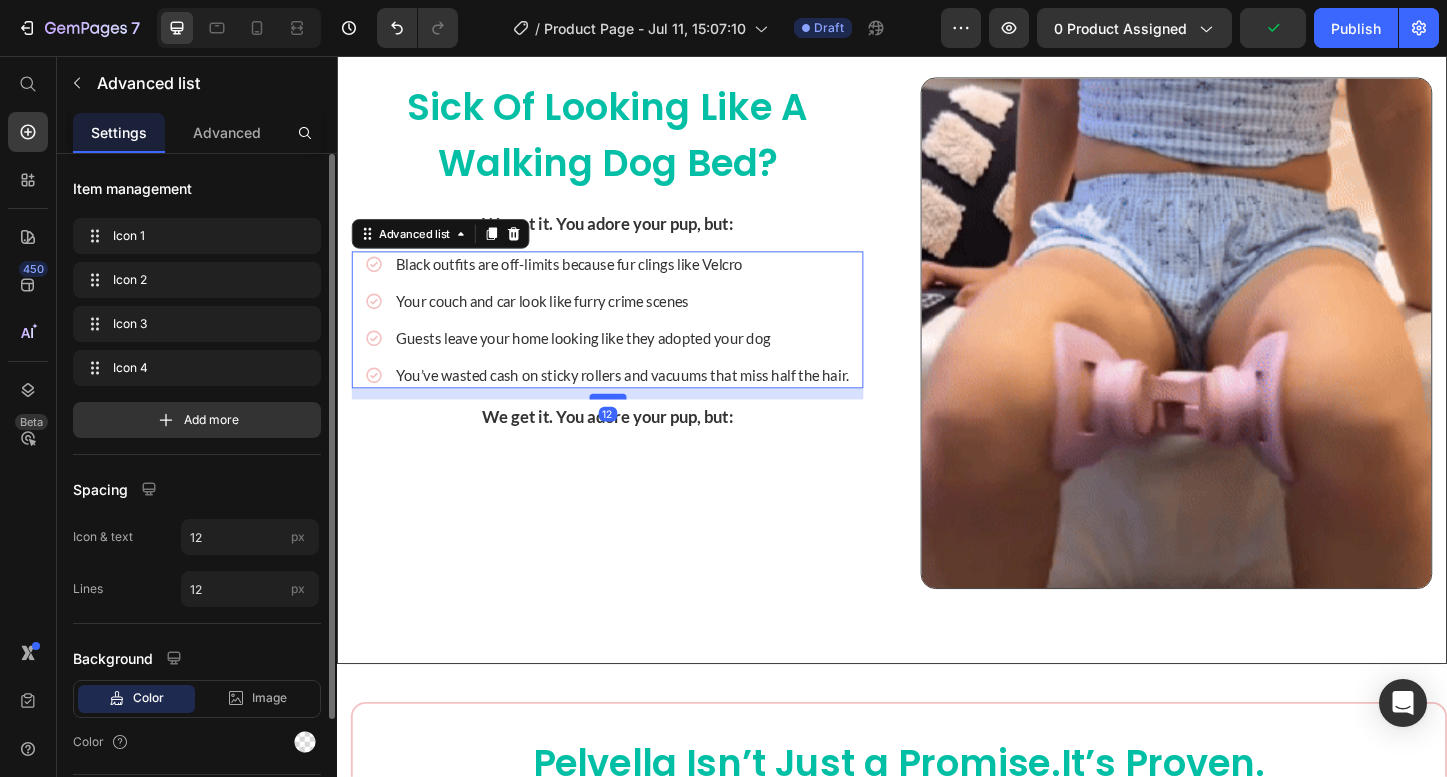 click at bounding box center [630, 424] 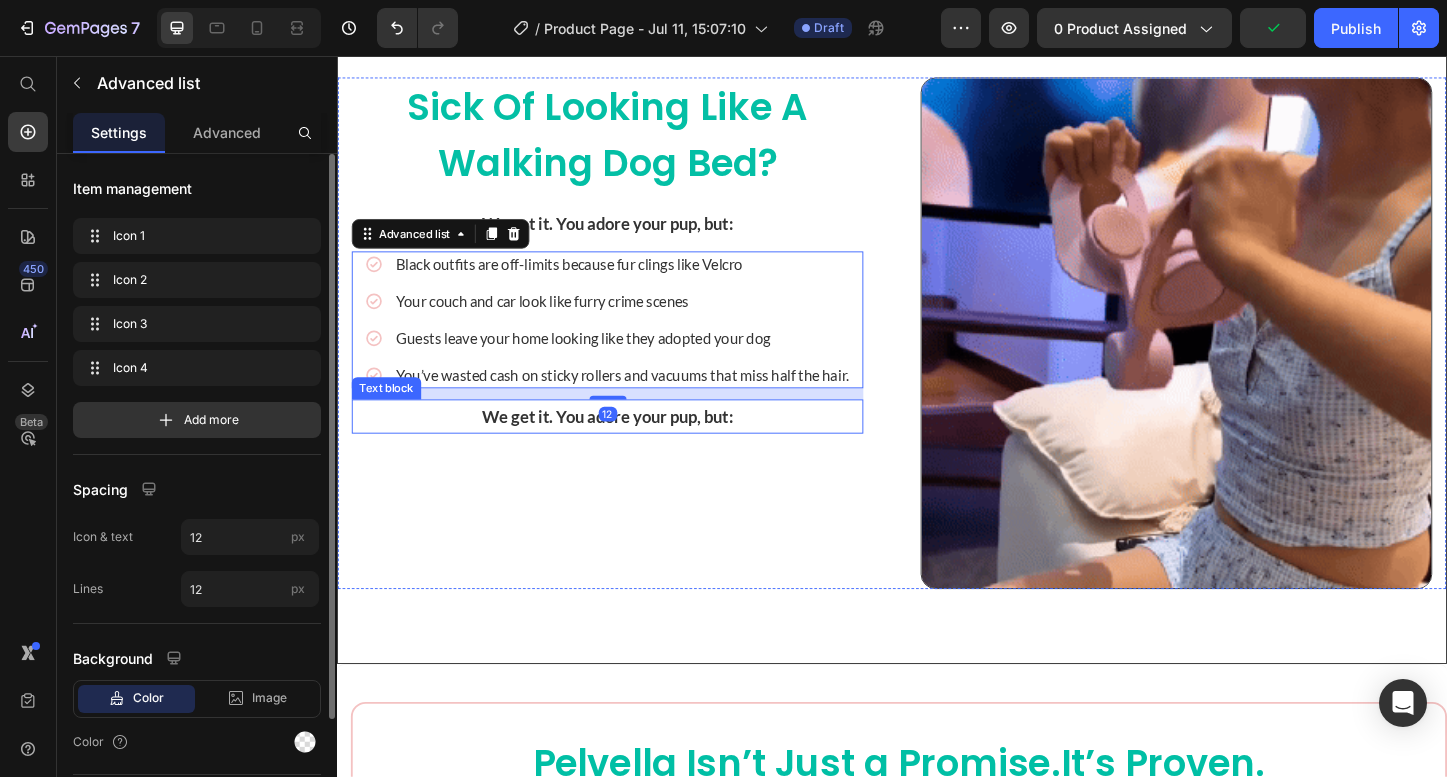 click on "We get it. You adore your pup, but:" at bounding box center (630, 445) 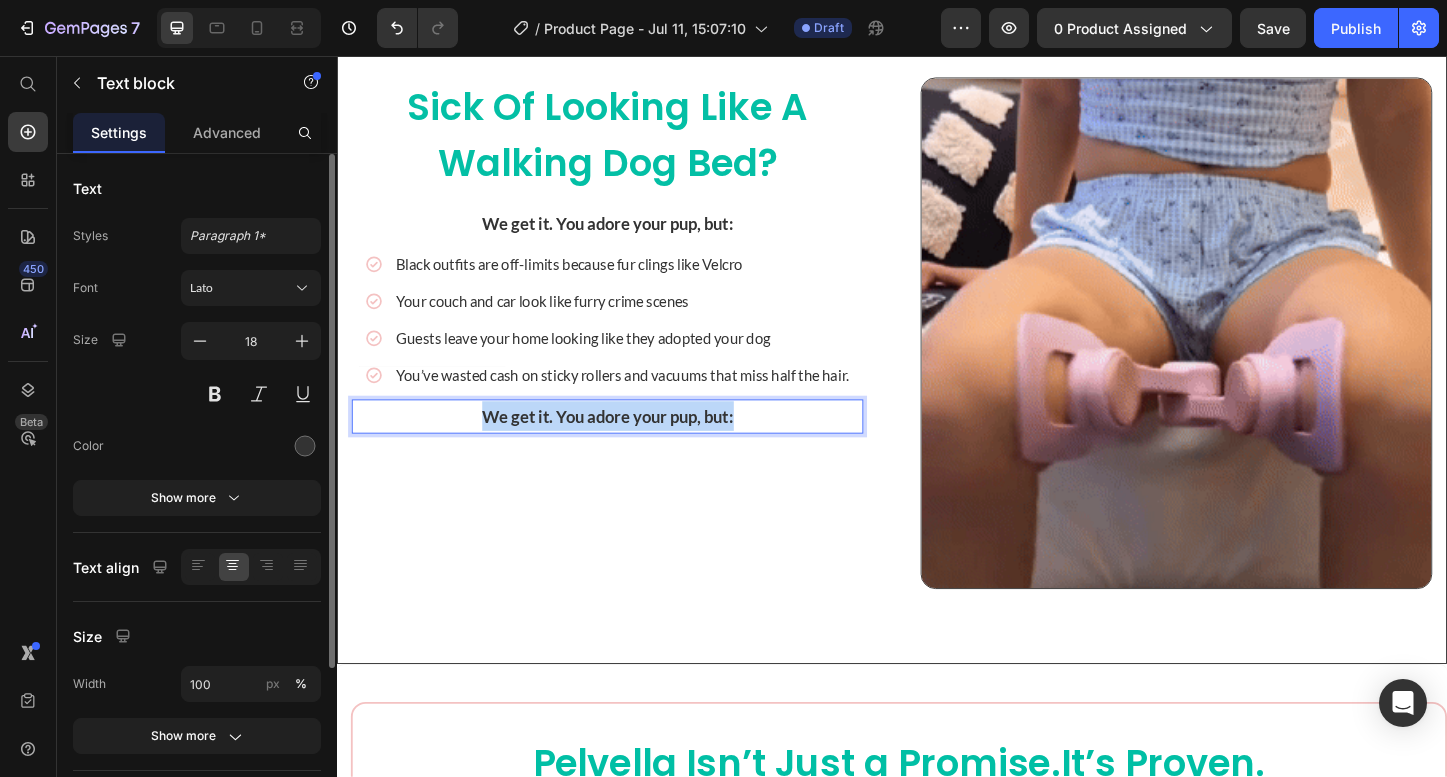 drag, startPoint x: 798, startPoint y: 453, endPoint x: 478, endPoint y: 451, distance: 320.00626 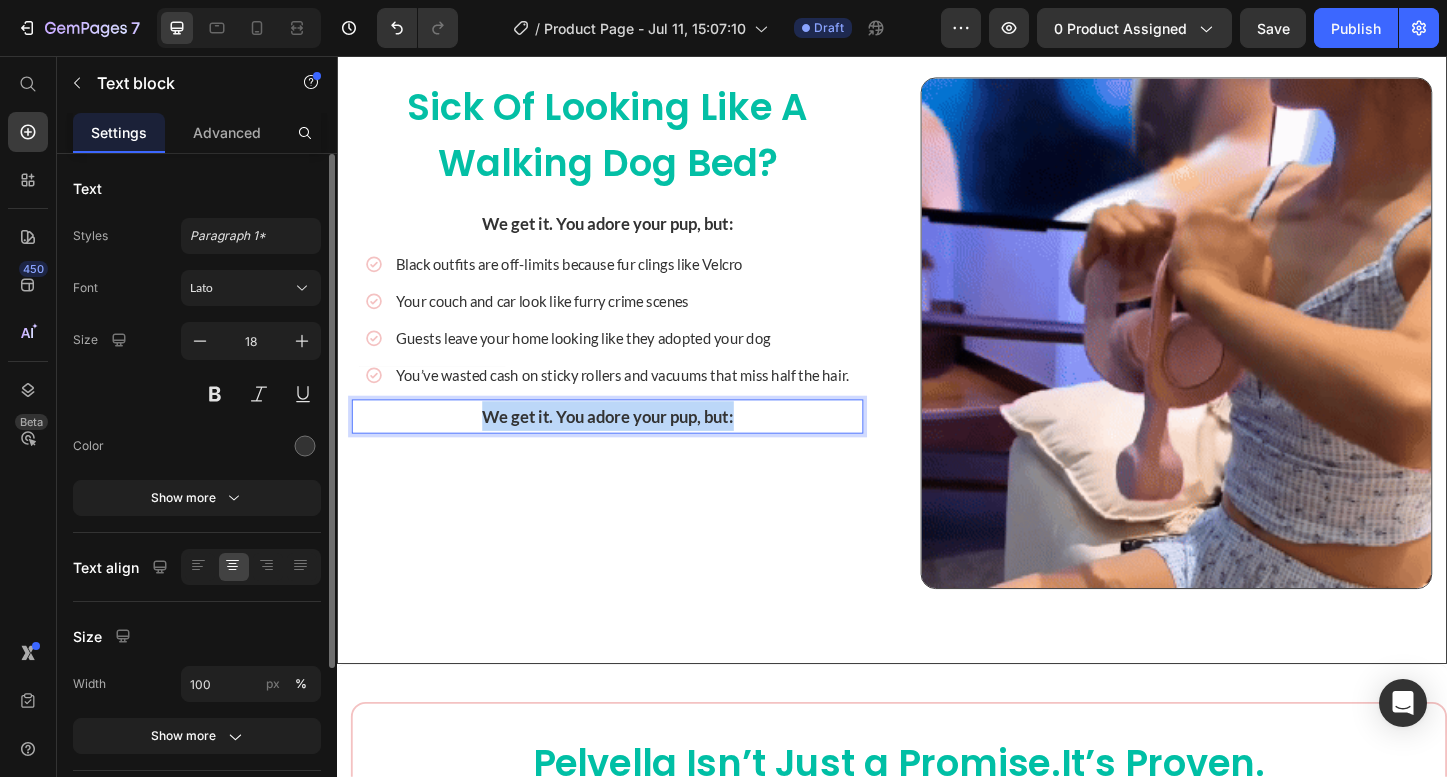 click on "We get it. You adore your pup, but:" at bounding box center [629, 445] 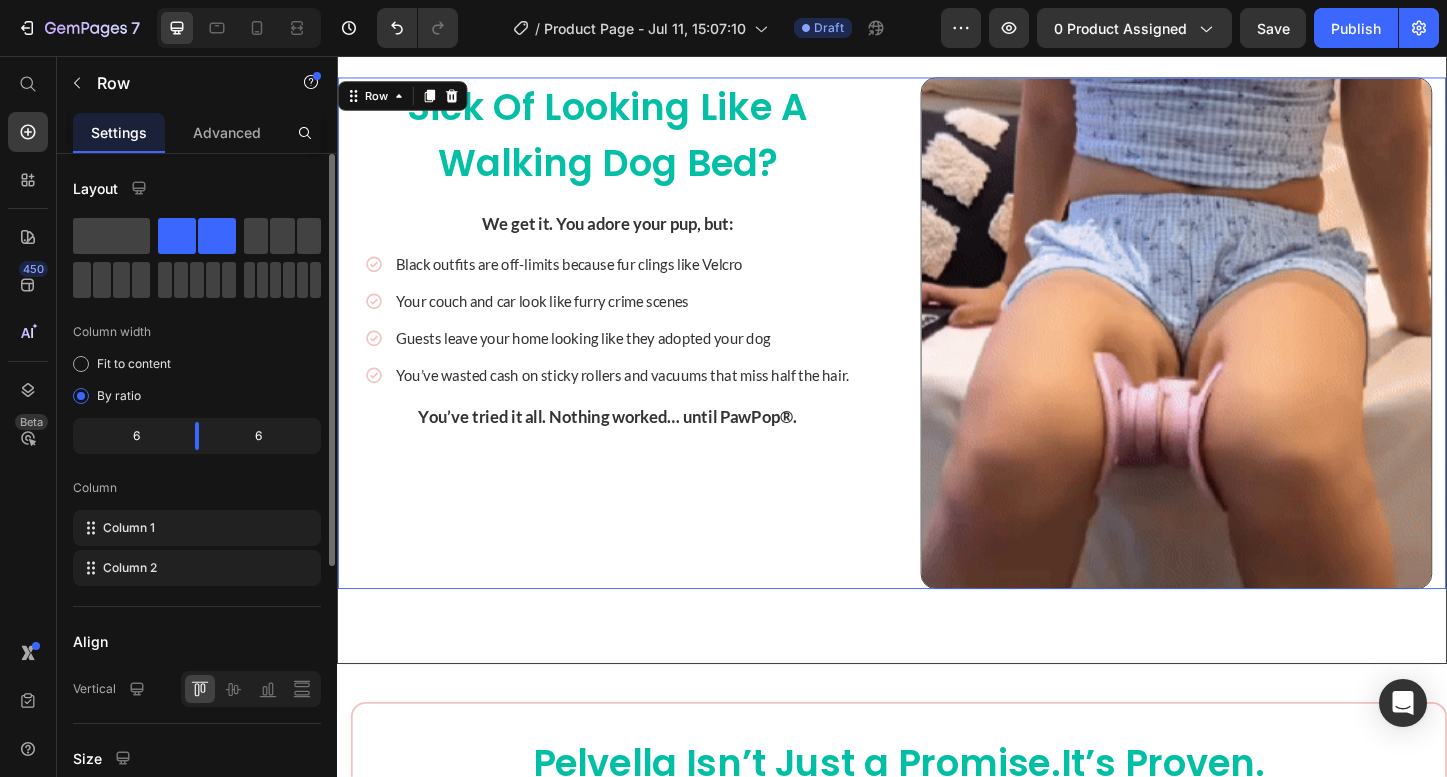 click on "Sick of Looking Like a Walking Dog Bed? Heading We get it. You adore your pup, but: Text block
Icon Black outfits are off-limits because fur clings like Velcro Text Block
Icon Your couch and car look like furry crime scenes Text Block
Icon Guests leave your home looking like they adopted your dog Text Block
Icon You’ve wasted cash on sticky rollers and vacuums that miss half the hair. Text Block Advanced list You’ve tried it all. Nothing worked… until PawPop®. Text block" at bounding box center [629, 355] 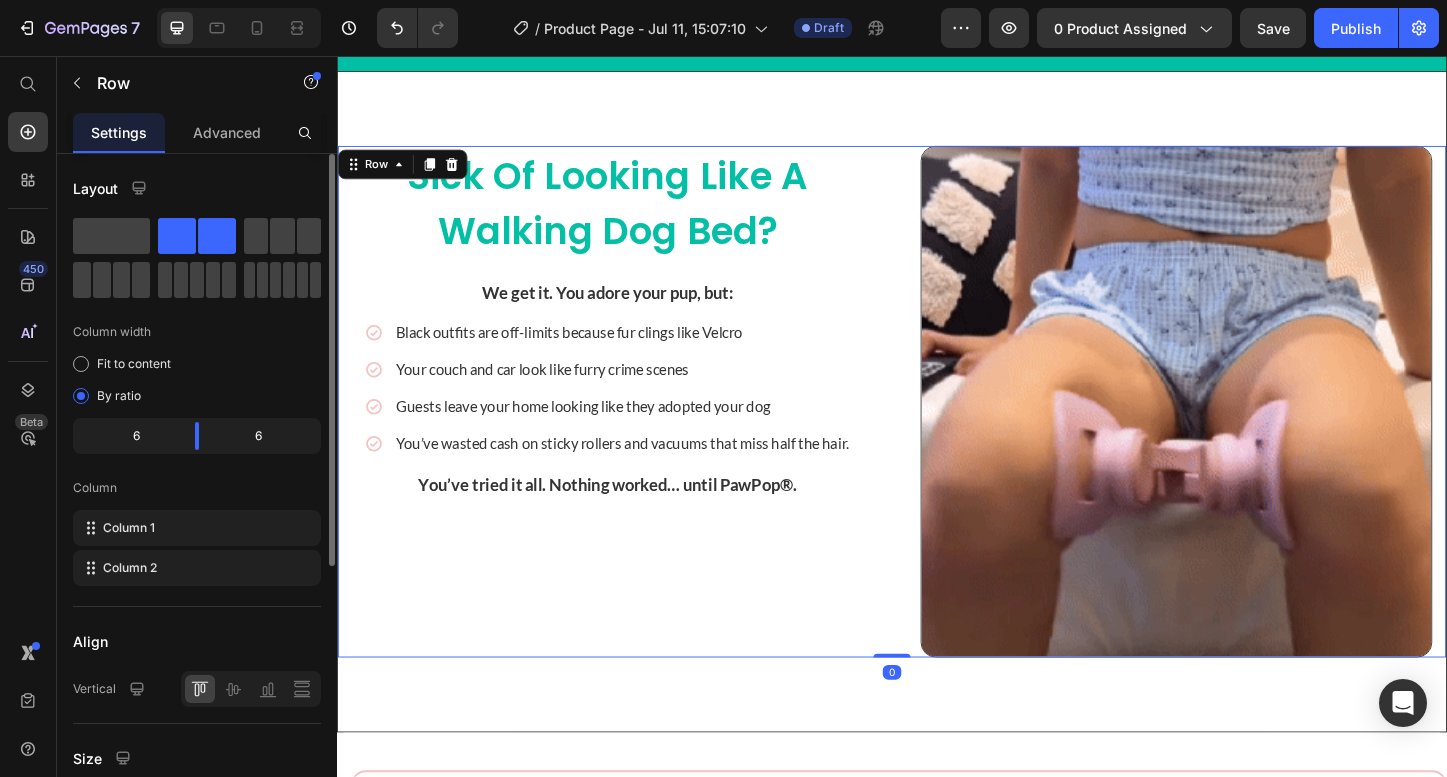 scroll, scrollTop: 1665, scrollLeft: 0, axis: vertical 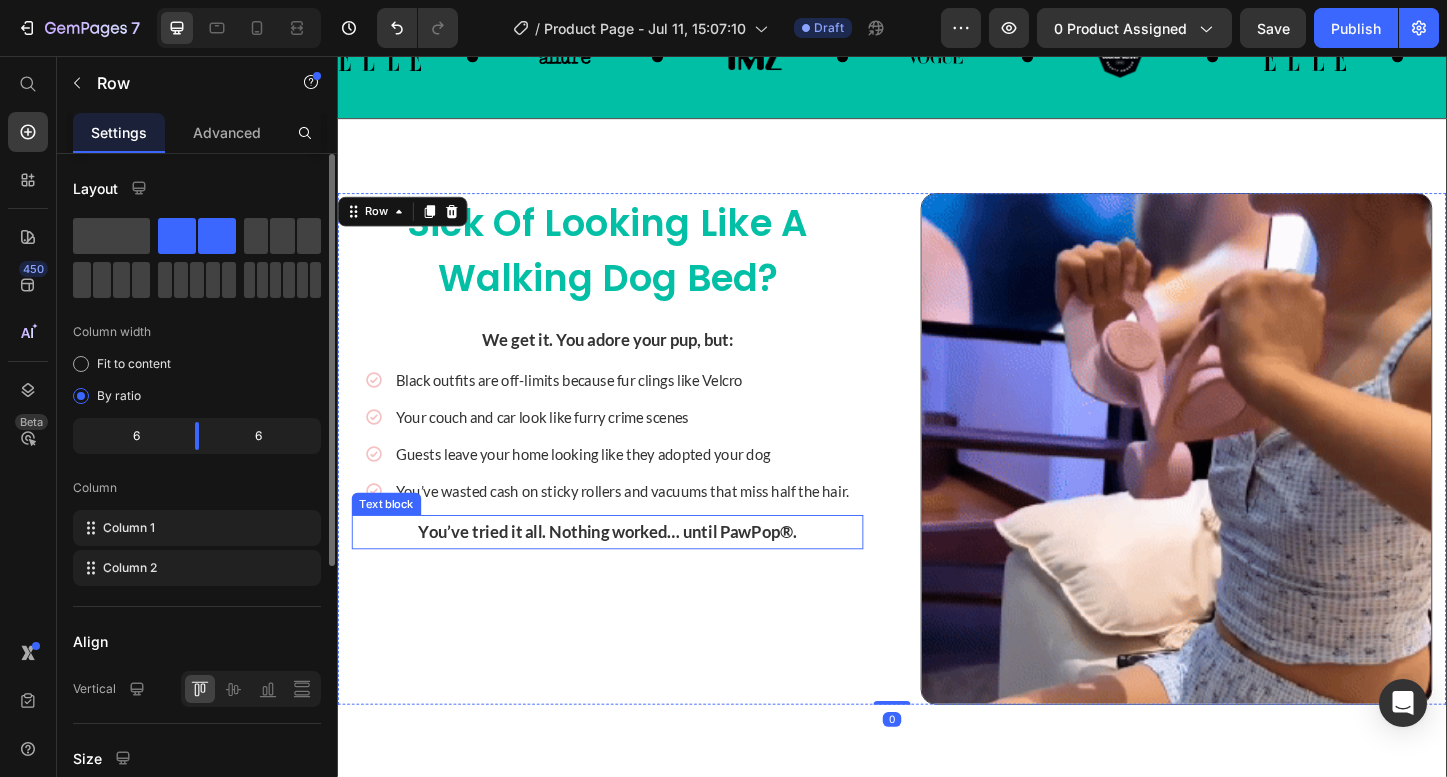 click on "You’ve tried it all. Nothing worked… until PawPop®." at bounding box center [629, 570] 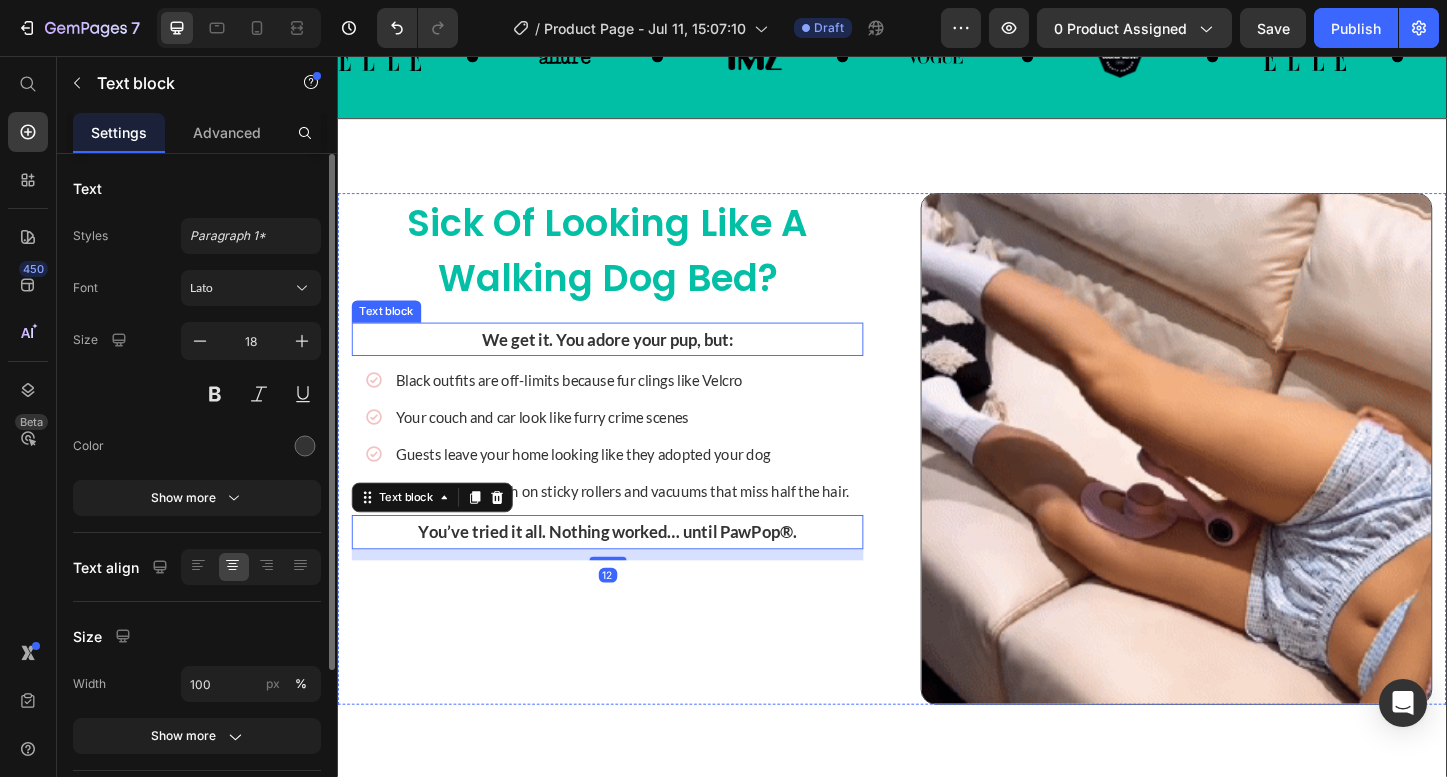 click on "We get it. You adore your pup, but:" at bounding box center [630, 362] 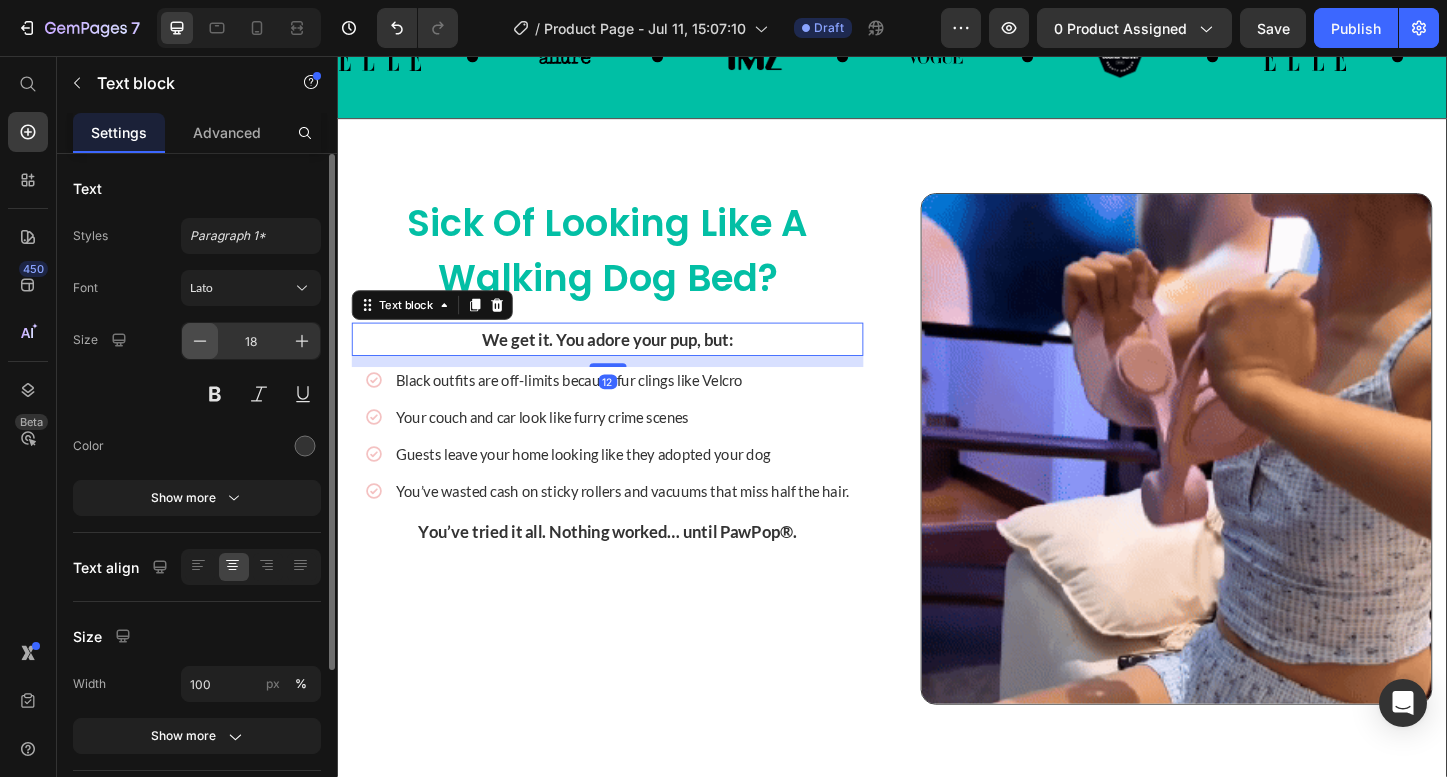 click 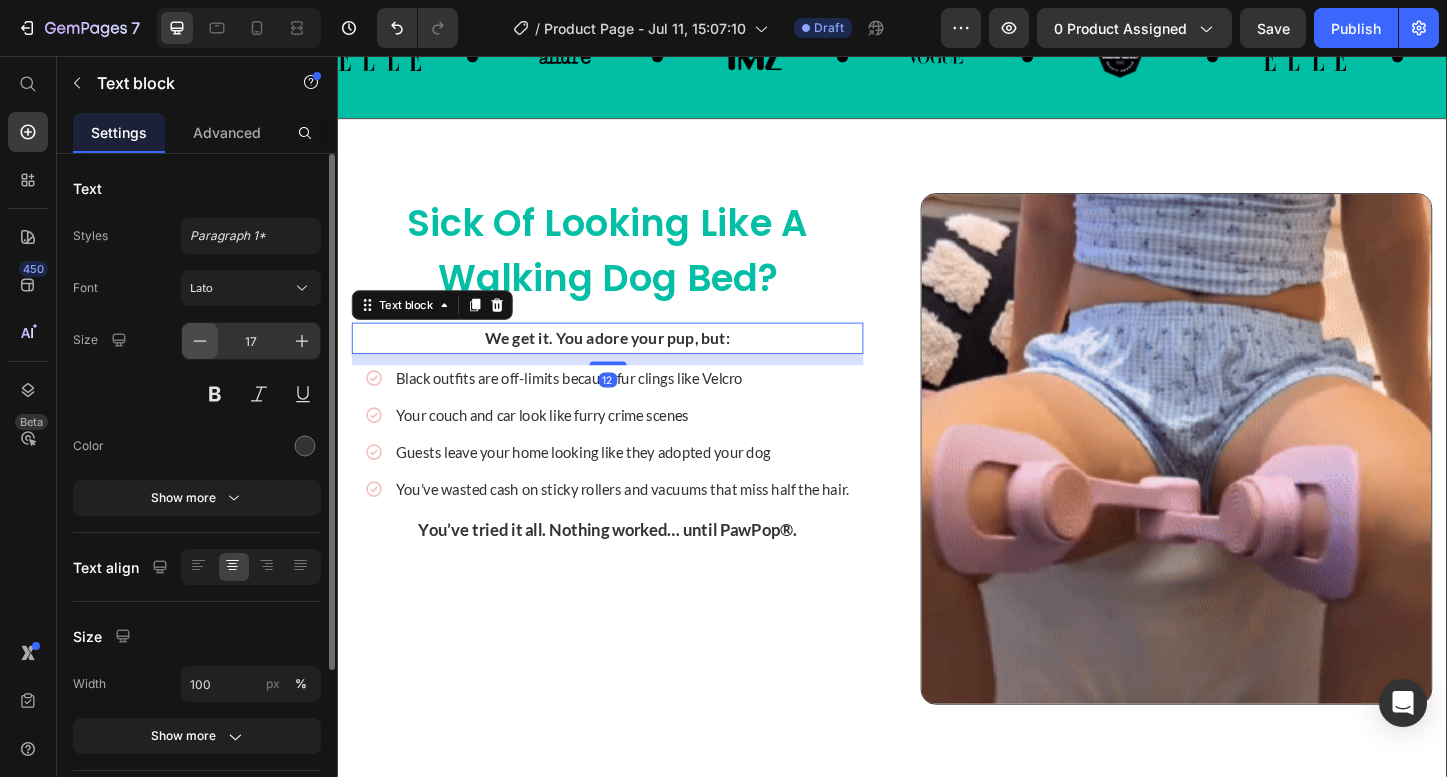 click 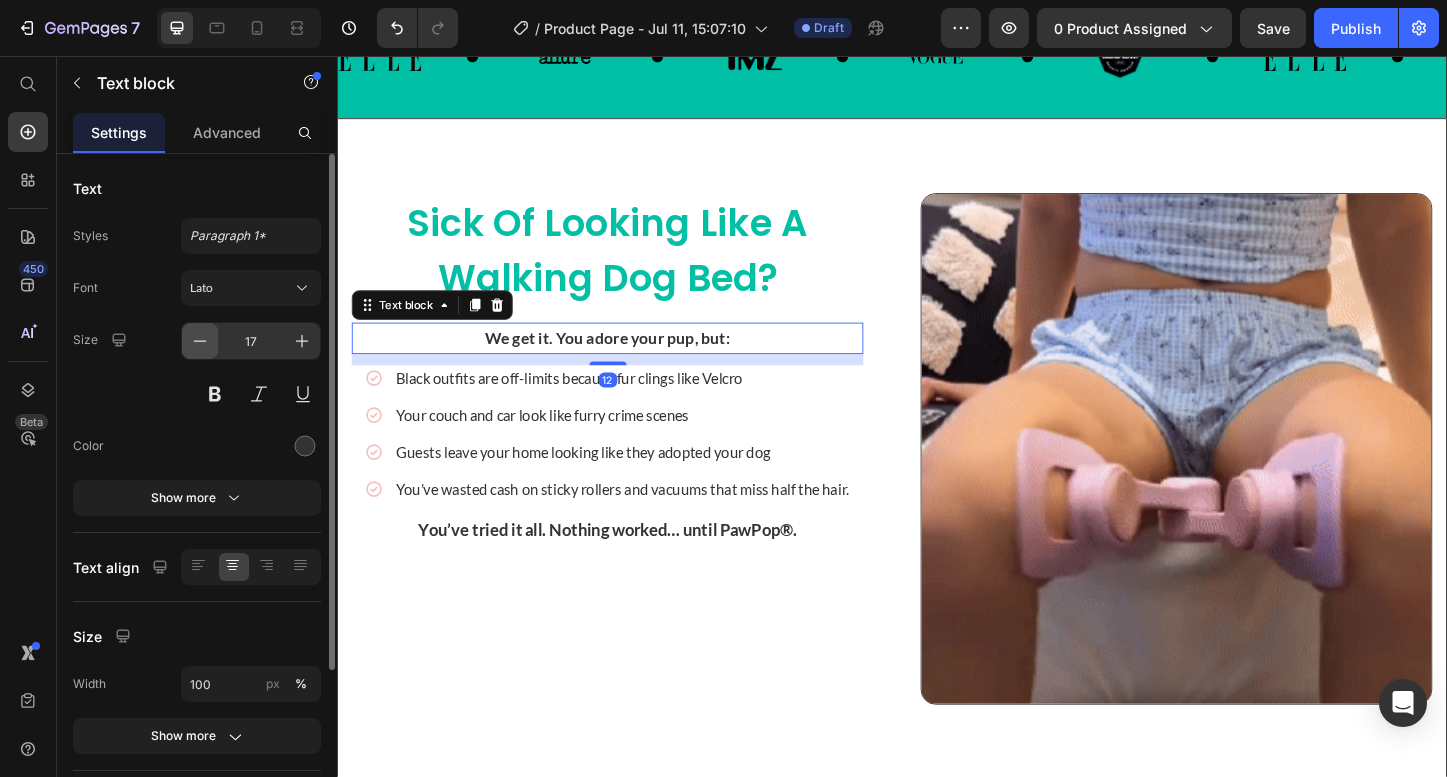 type on "16" 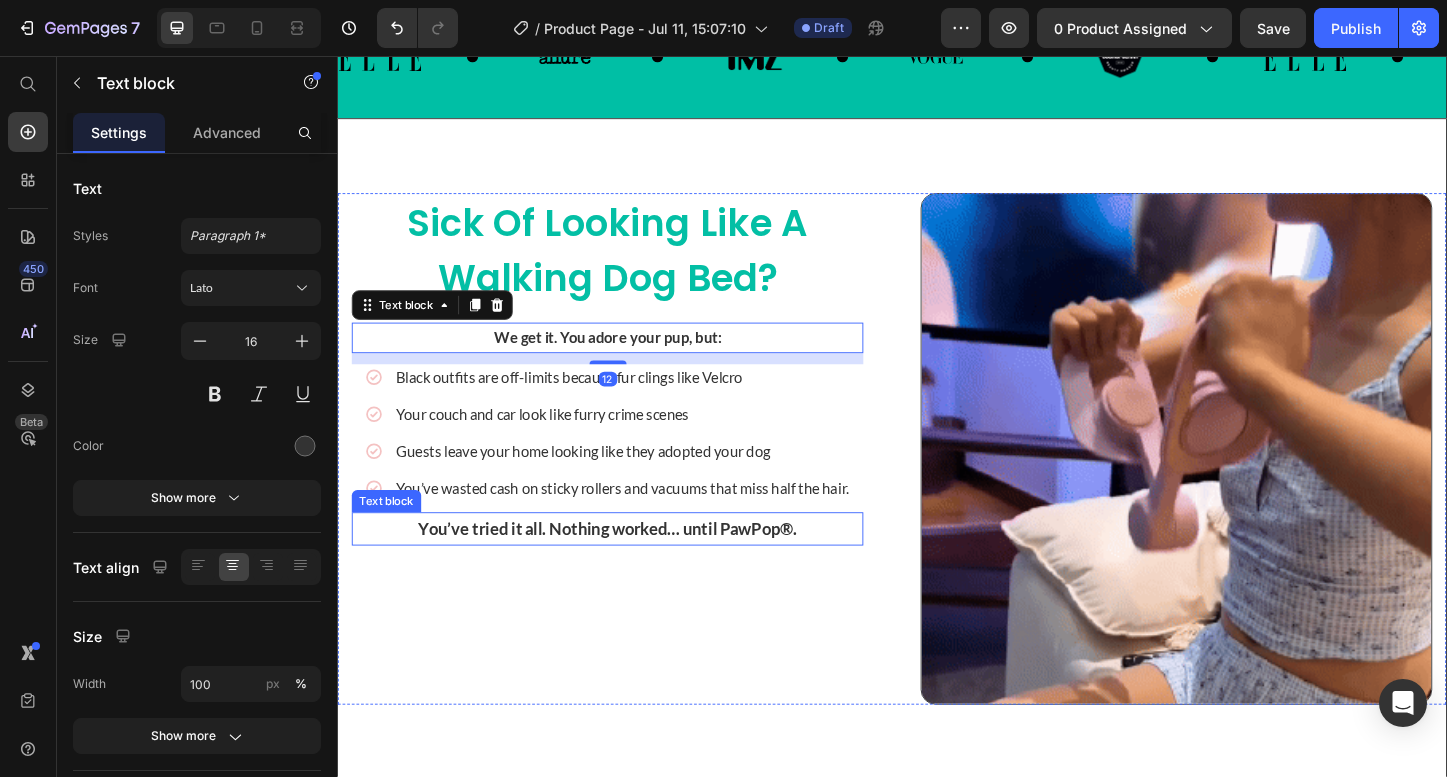 click on "You’ve tried it all. Nothing worked… until PawPop®." at bounding box center (629, 567) 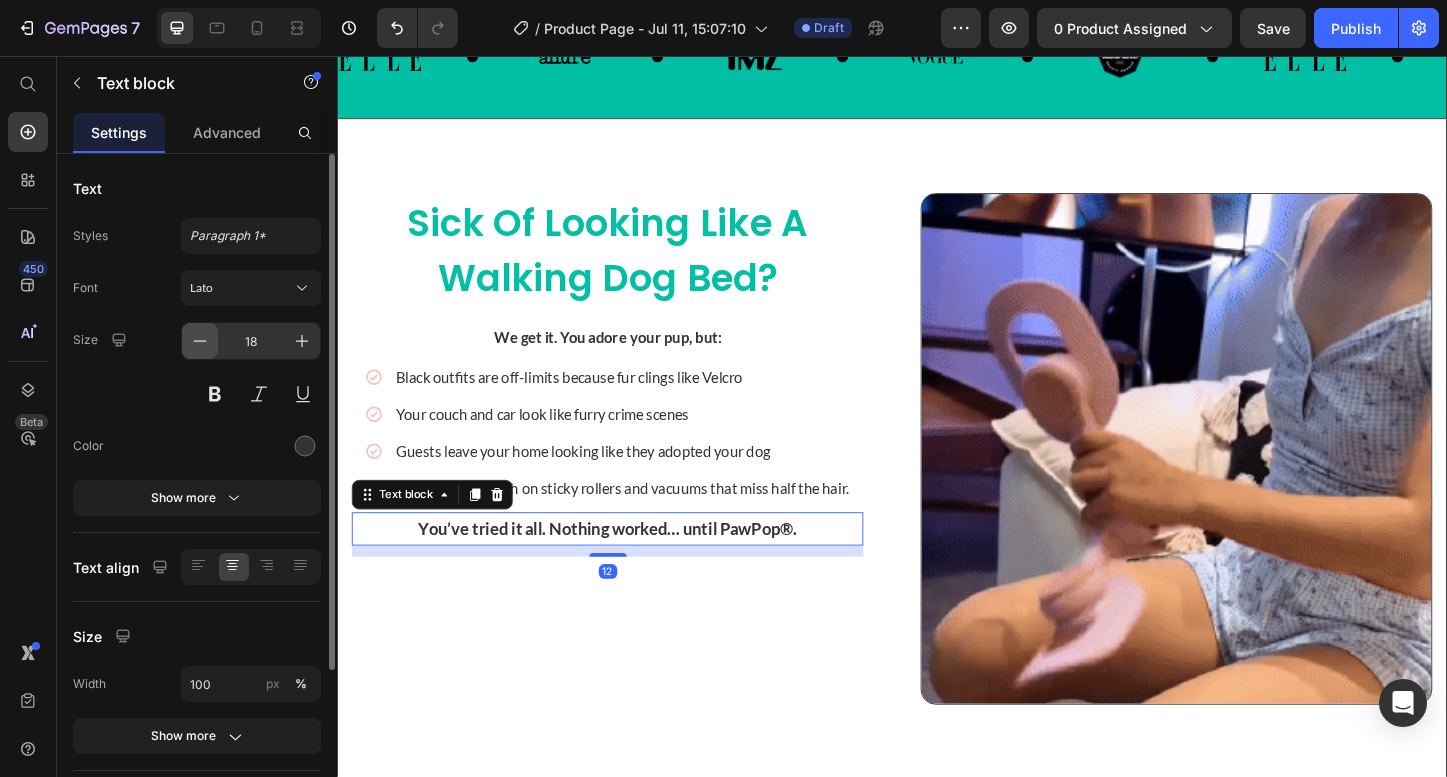 click at bounding box center (200, 341) 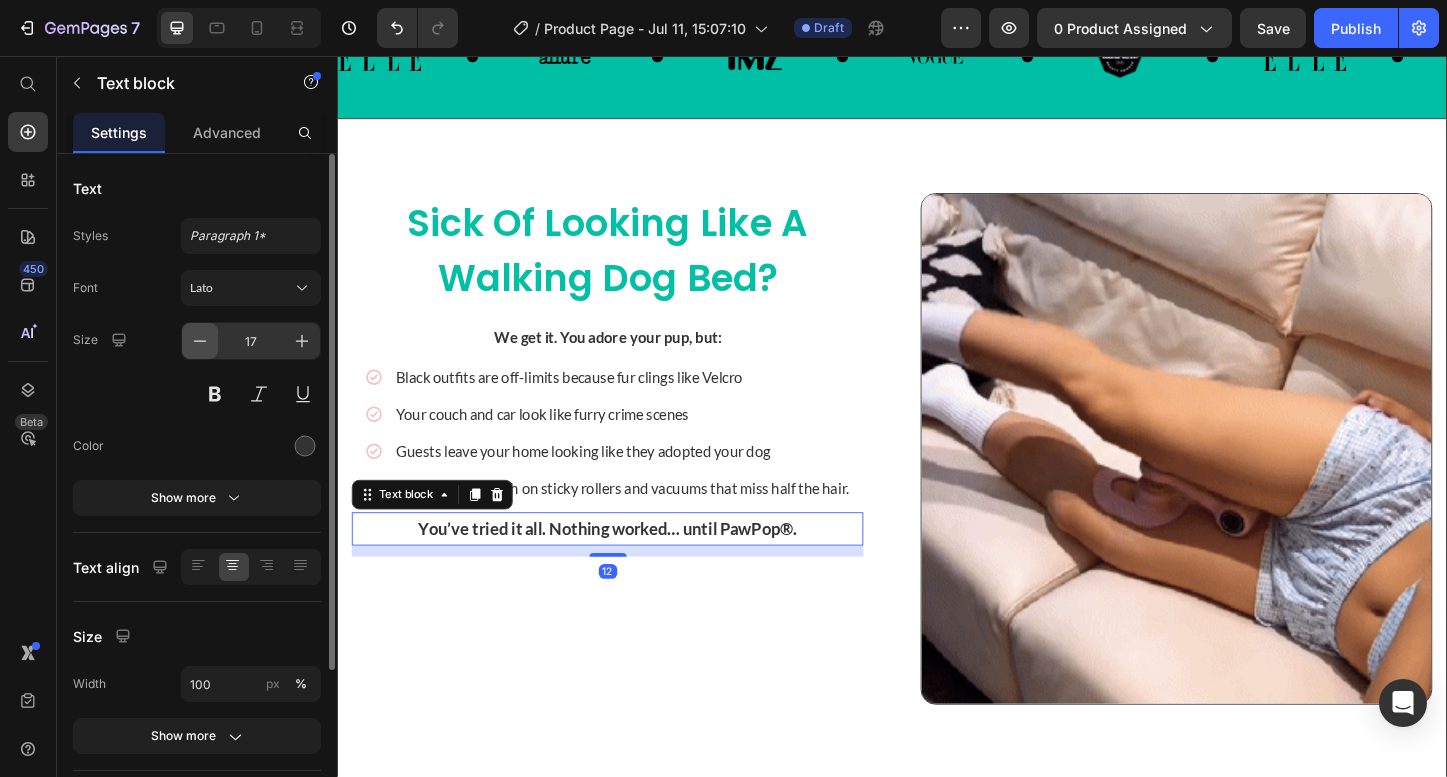 click at bounding box center (200, 341) 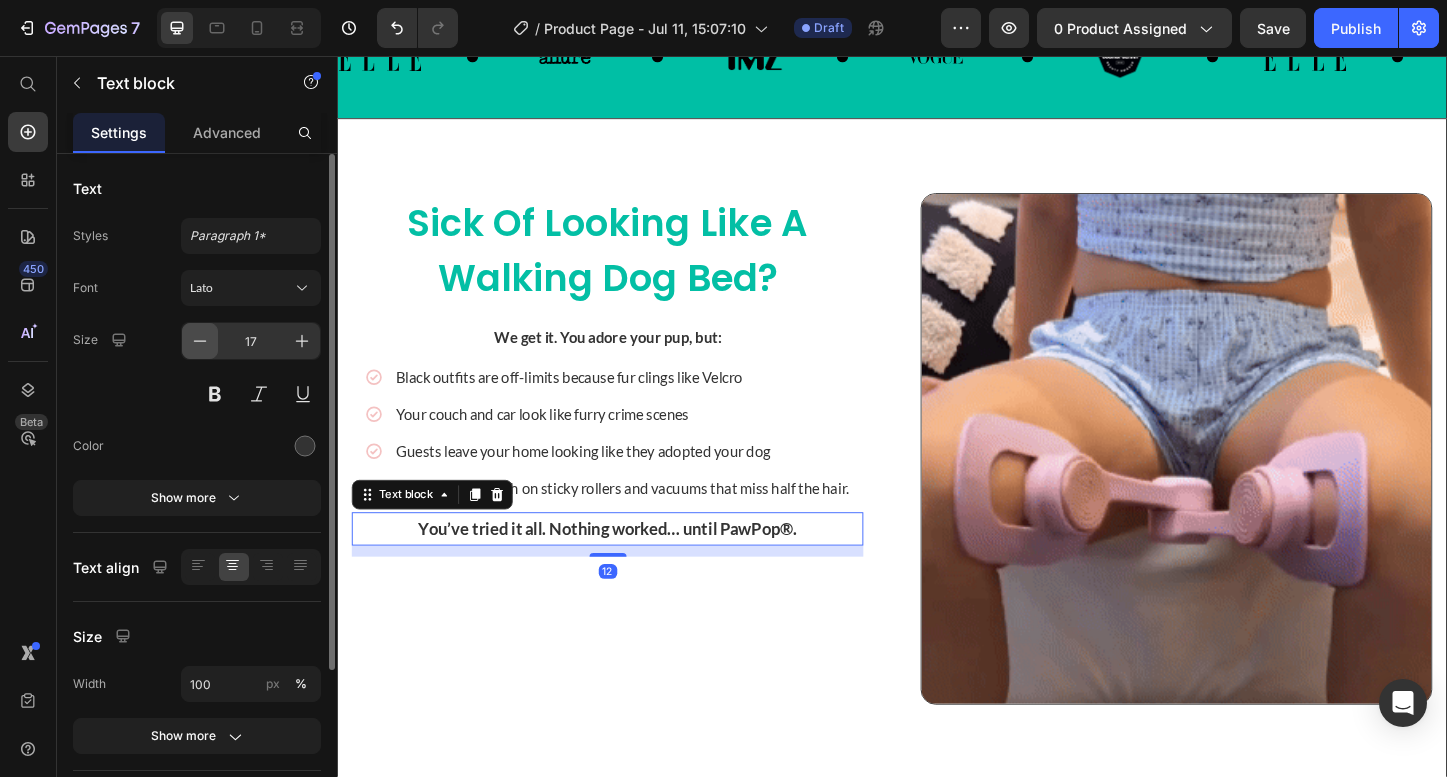 type on "16" 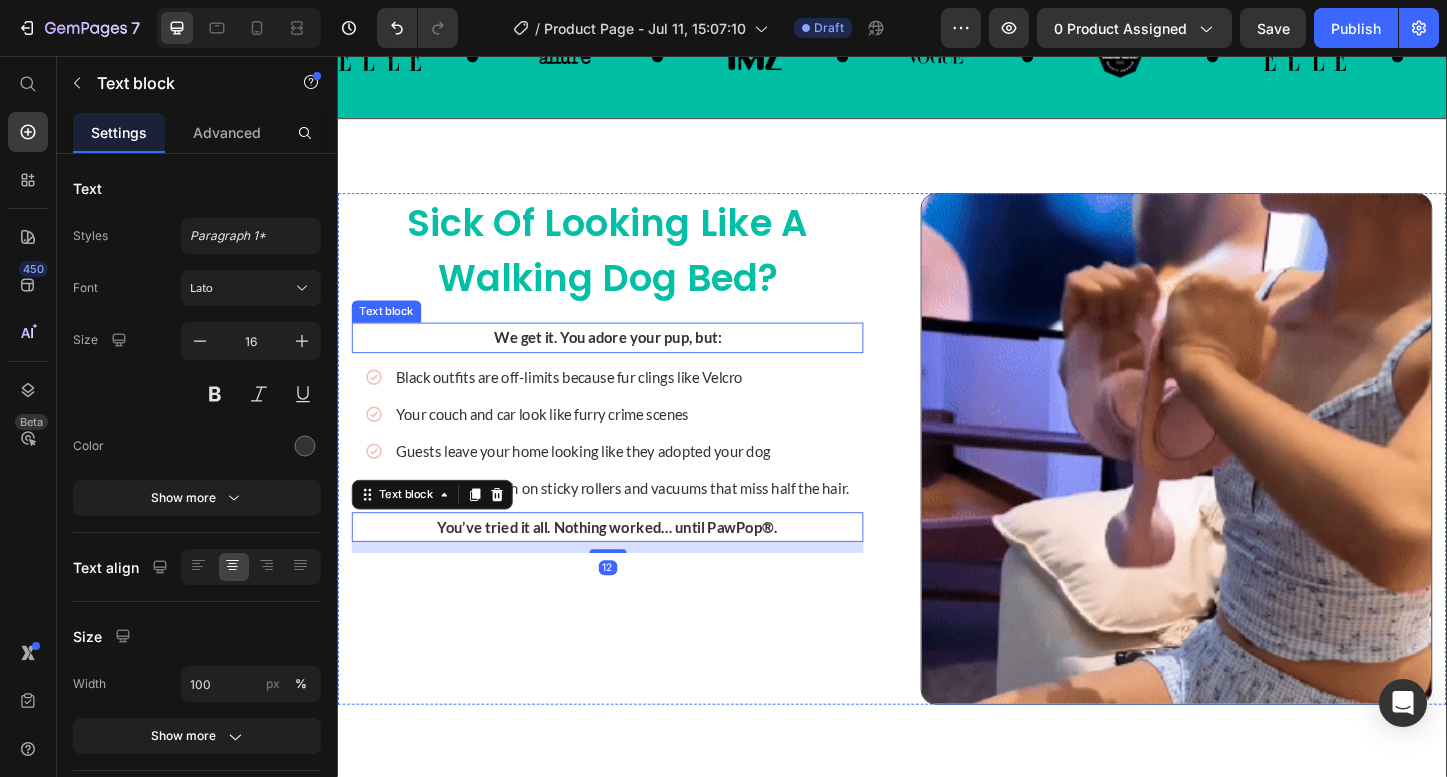 click on "We get it. You adore your pup, but:" at bounding box center (629, 360) 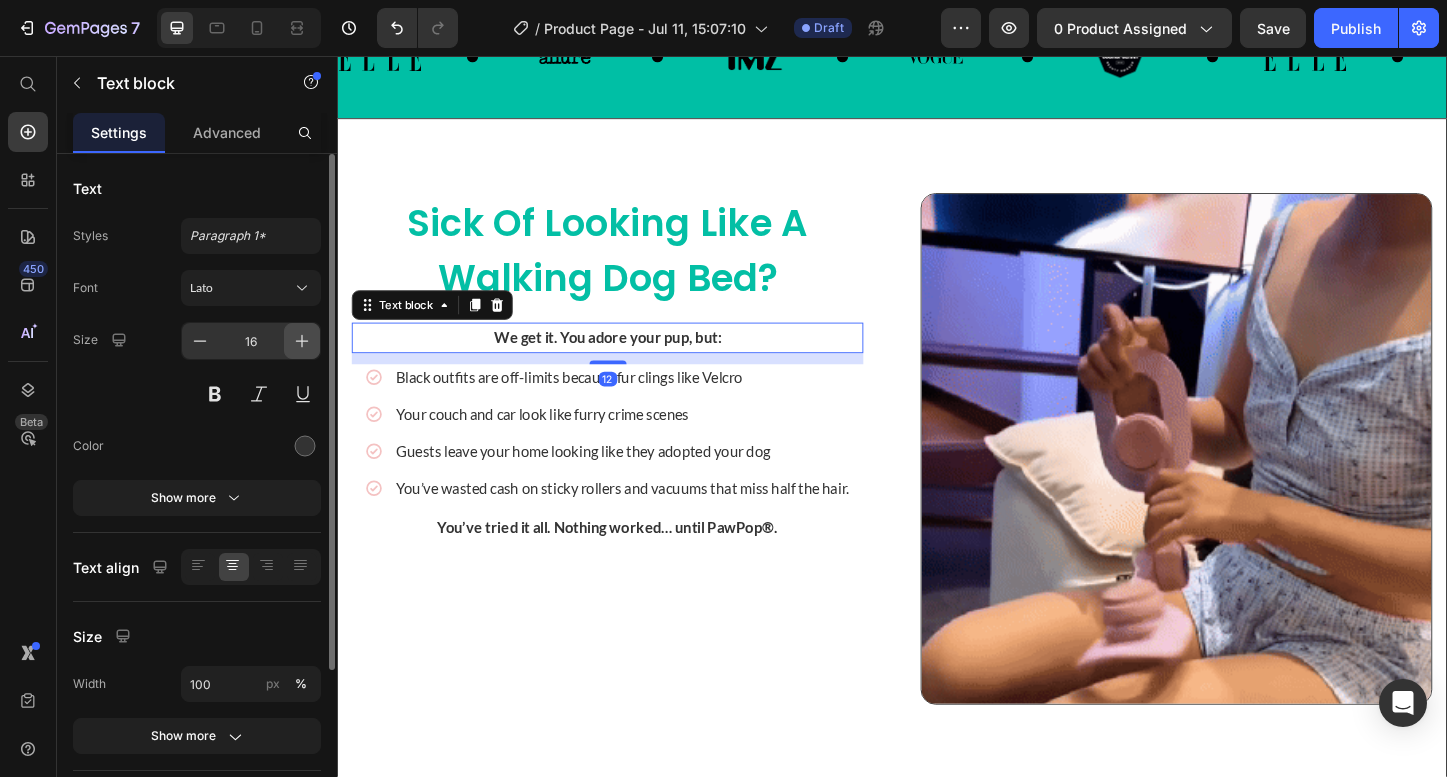 click 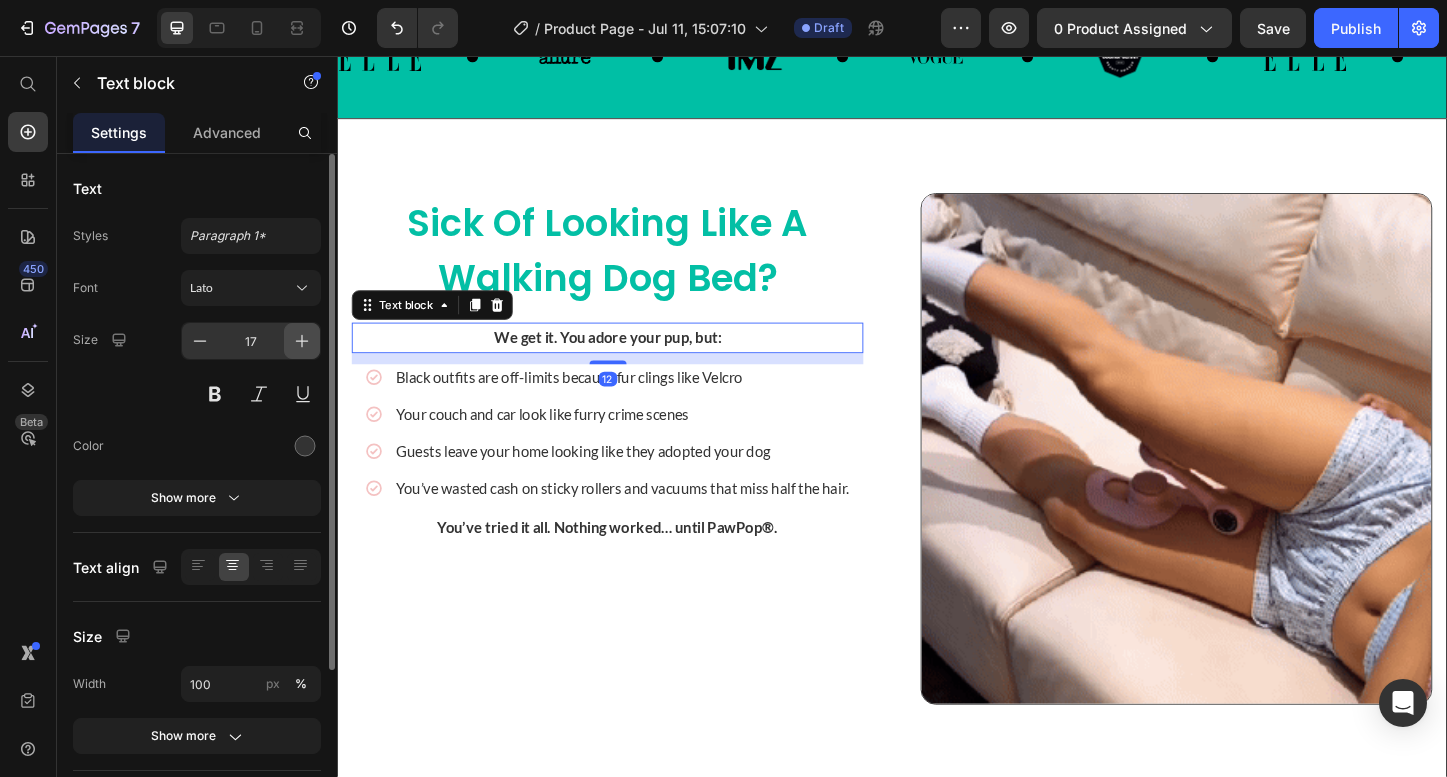 click 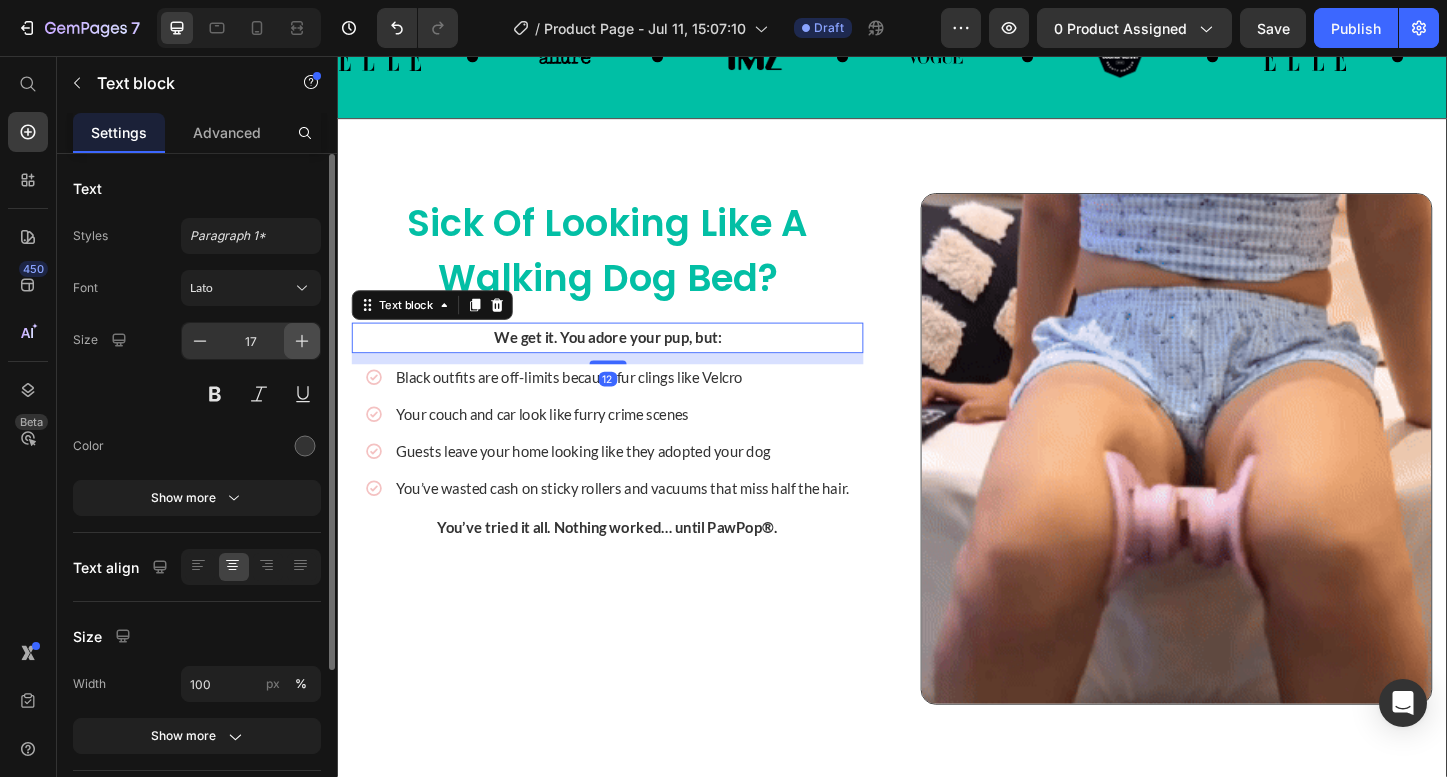 type on "18" 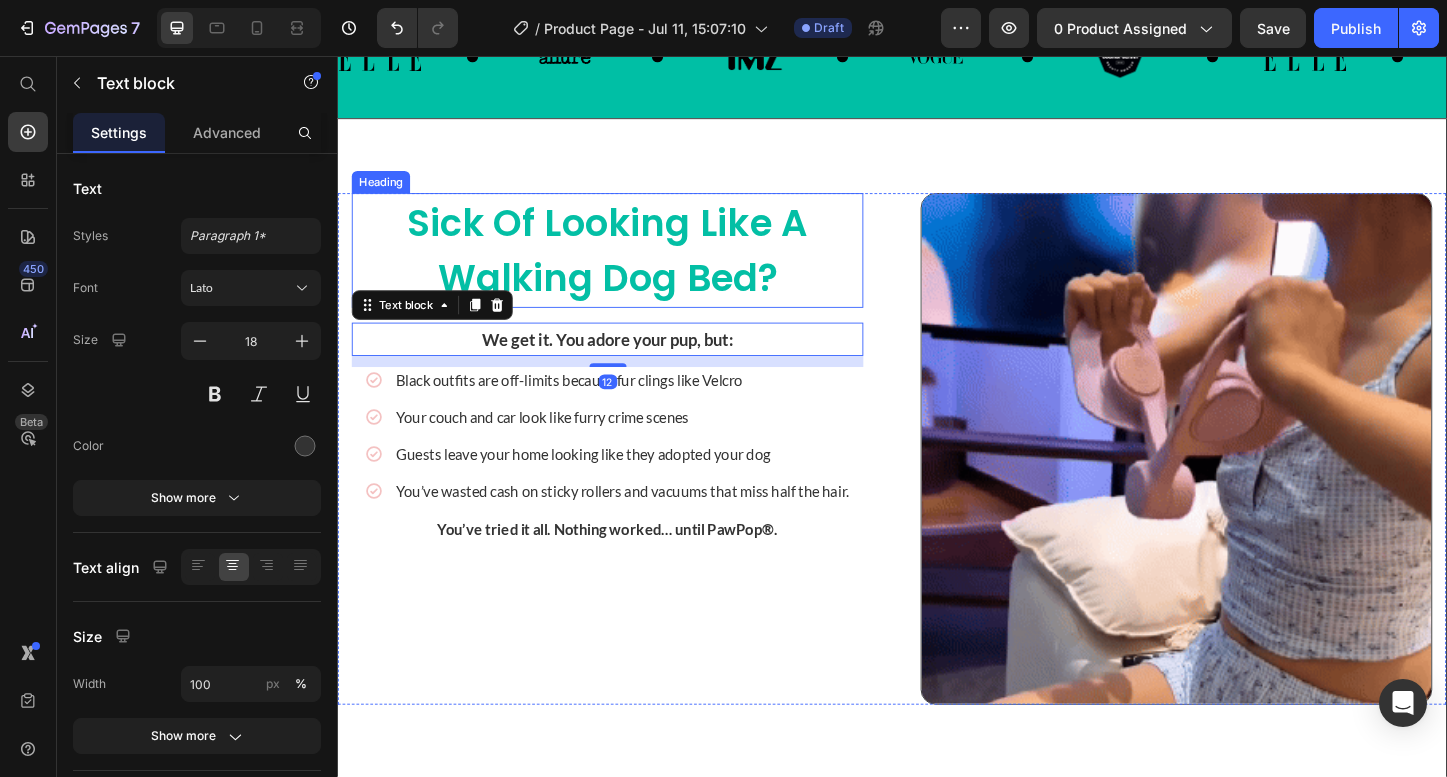 click on "Sick of Looking Like a Walking Dog Bed?" at bounding box center [629, 266] 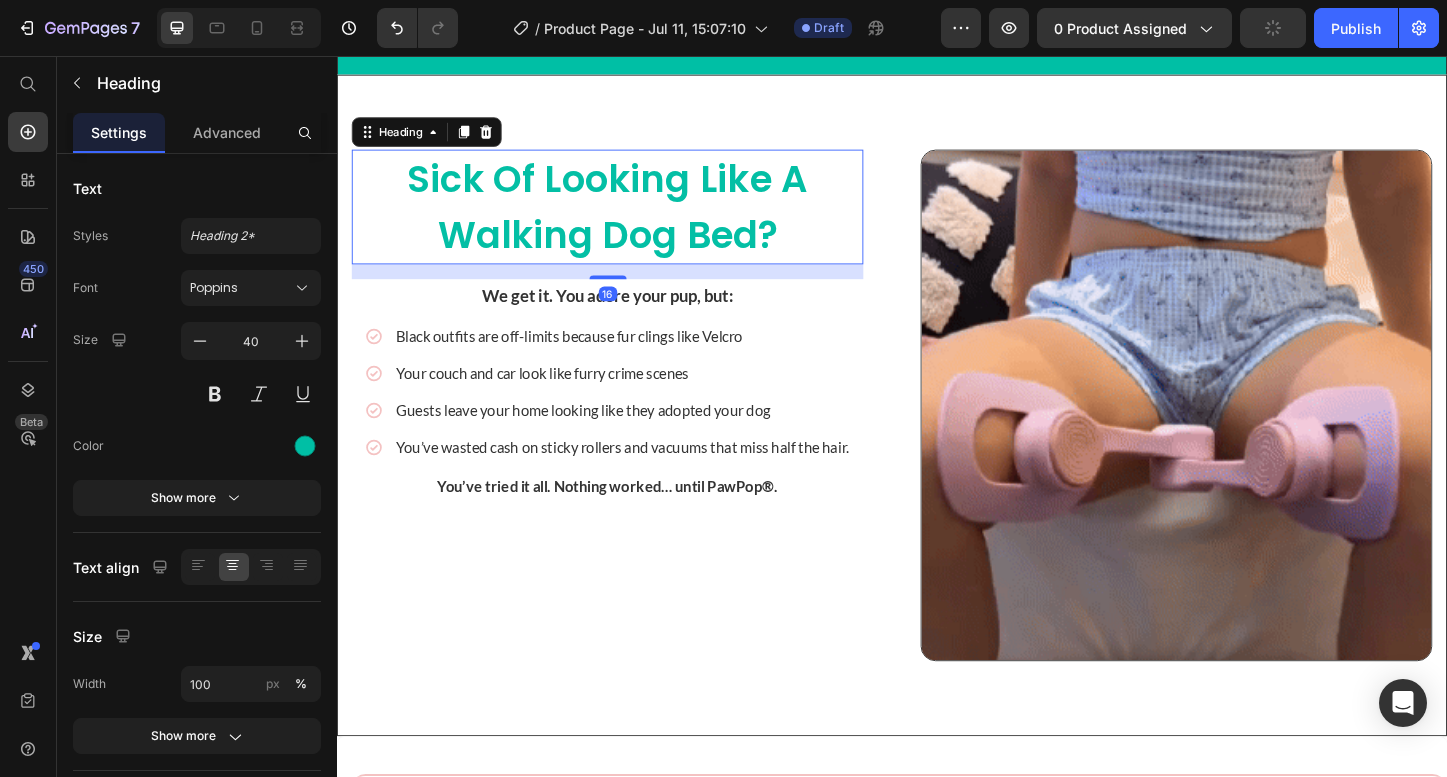 scroll, scrollTop: 1730, scrollLeft: 0, axis: vertical 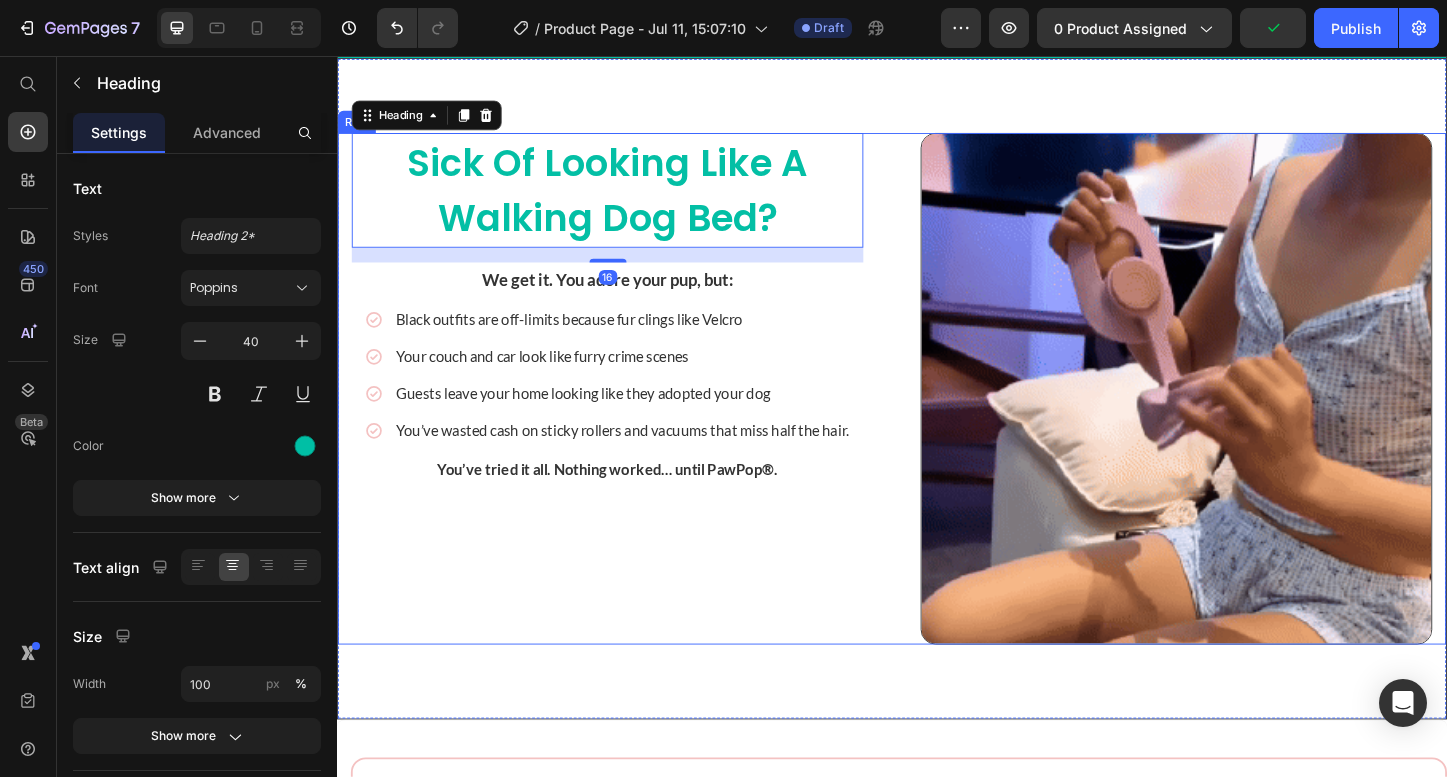 click on "Sick of Looking Like a Walking Dog Bed? Heading   16 We get it. You adore your pup, but: Text block
Icon Black outfits are off-limits because fur clings like Velcro Text Block
Icon Your couch and car look like furry crime scenes Text Block
Icon Guests leave your home looking like they adopted your dog Text Block
Icon You’ve wasted cash on sticky rollers and vacuums that miss half the hair. Text Block Advanced list You’ve tried it all. Nothing worked… until PawPop®. Text block" at bounding box center [629, 415] 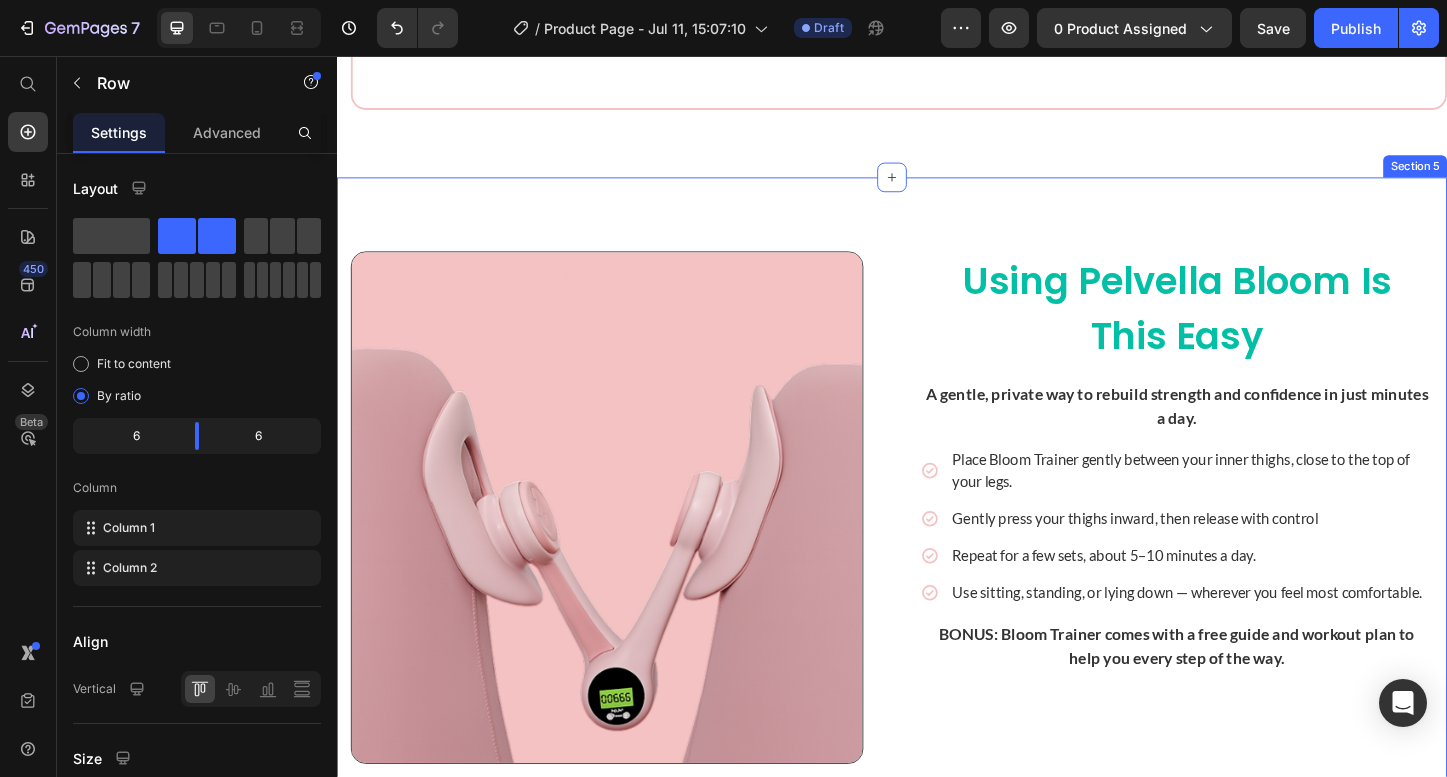 scroll, scrollTop: 3158, scrollLeft: 0, axis: vertical 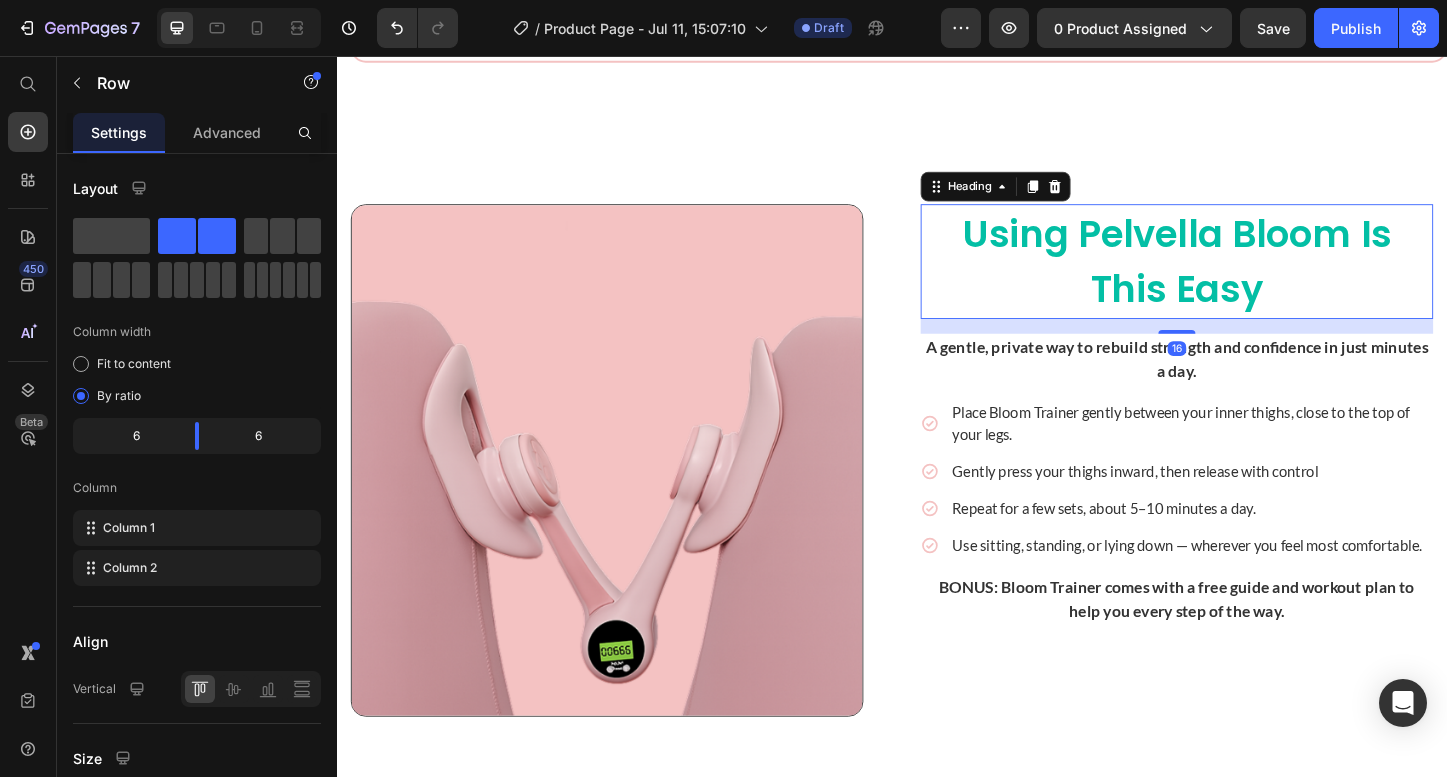 click on "Using Pelvella Bloom is This Easy" at bounding box center (1245, 278) 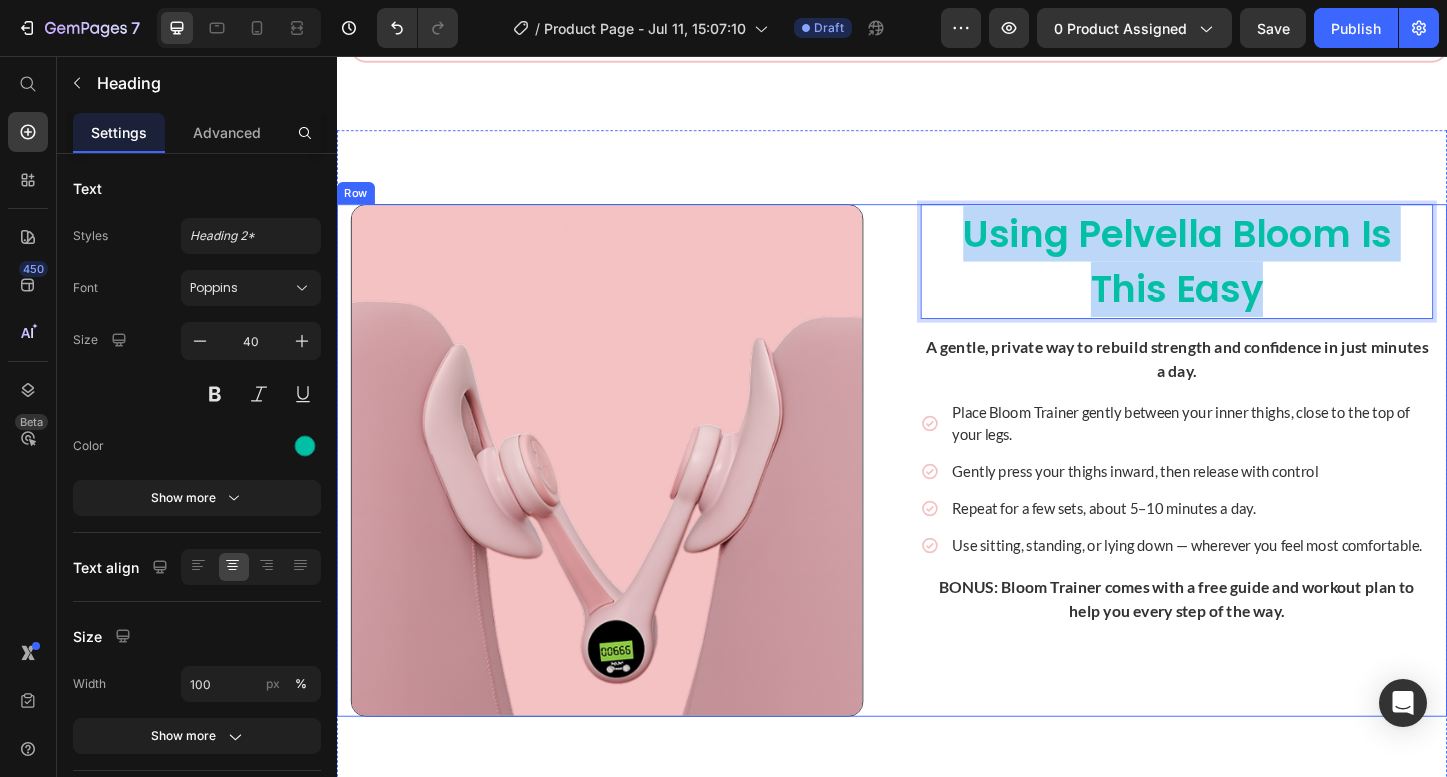 drag, startPoint x: 1355, startPoint y: 306, endPoint x: 956, endPoint y: 256, distance: 402.12064 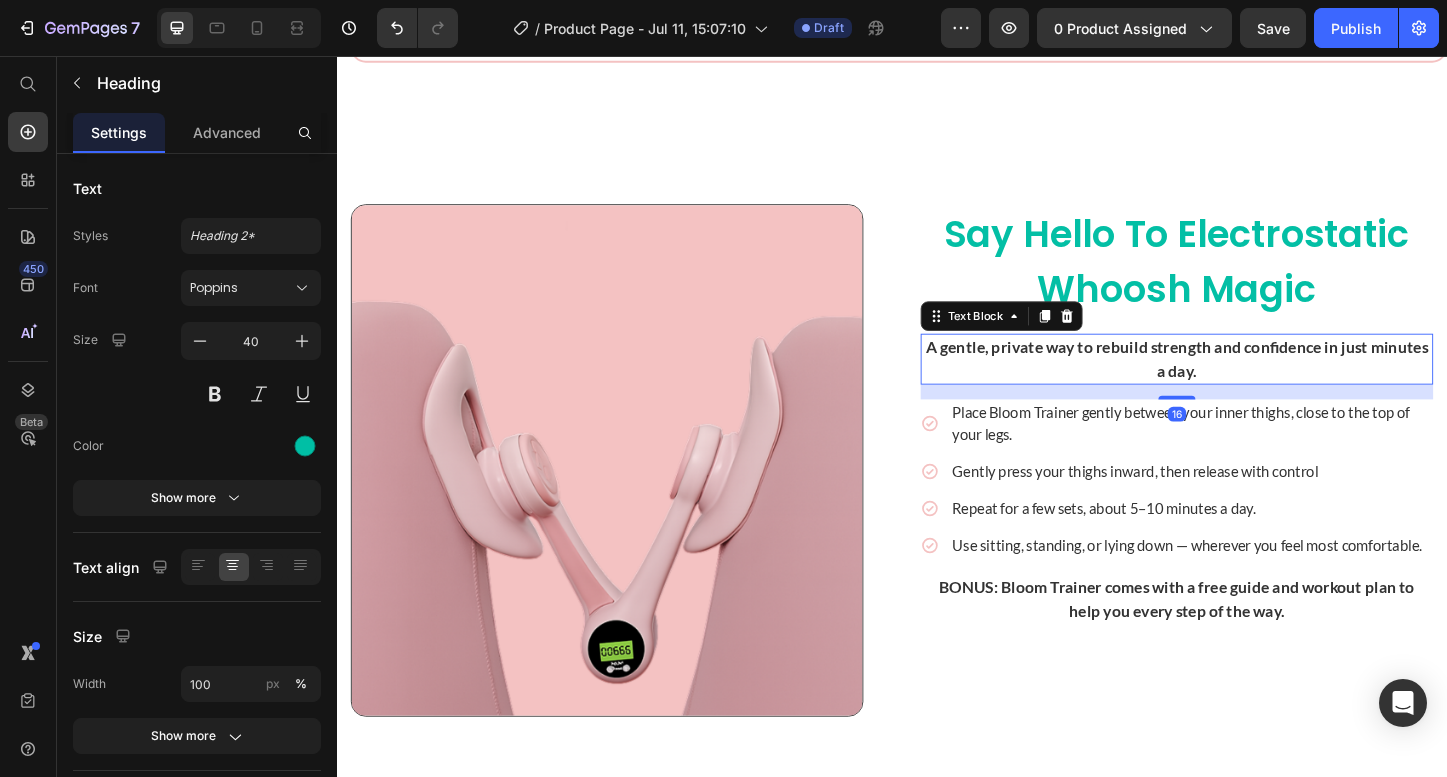 click on "A gentle, private way to rebuild strength and confidence in just minutes a day." at bounding box center (1245, 383) 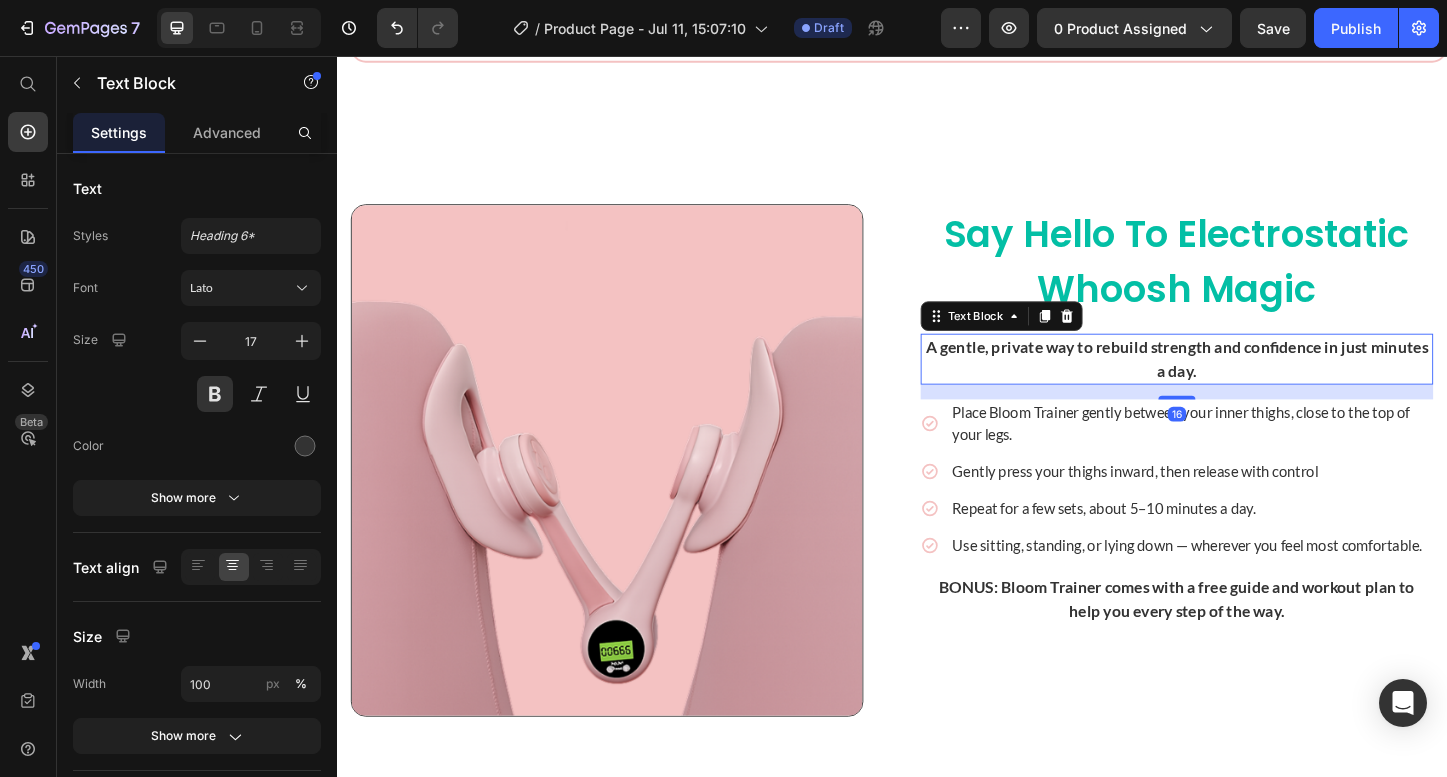 click on "A gentle, private way to rebuild strength and confidence in just minutes a day." at bounding box center [1245, 383] 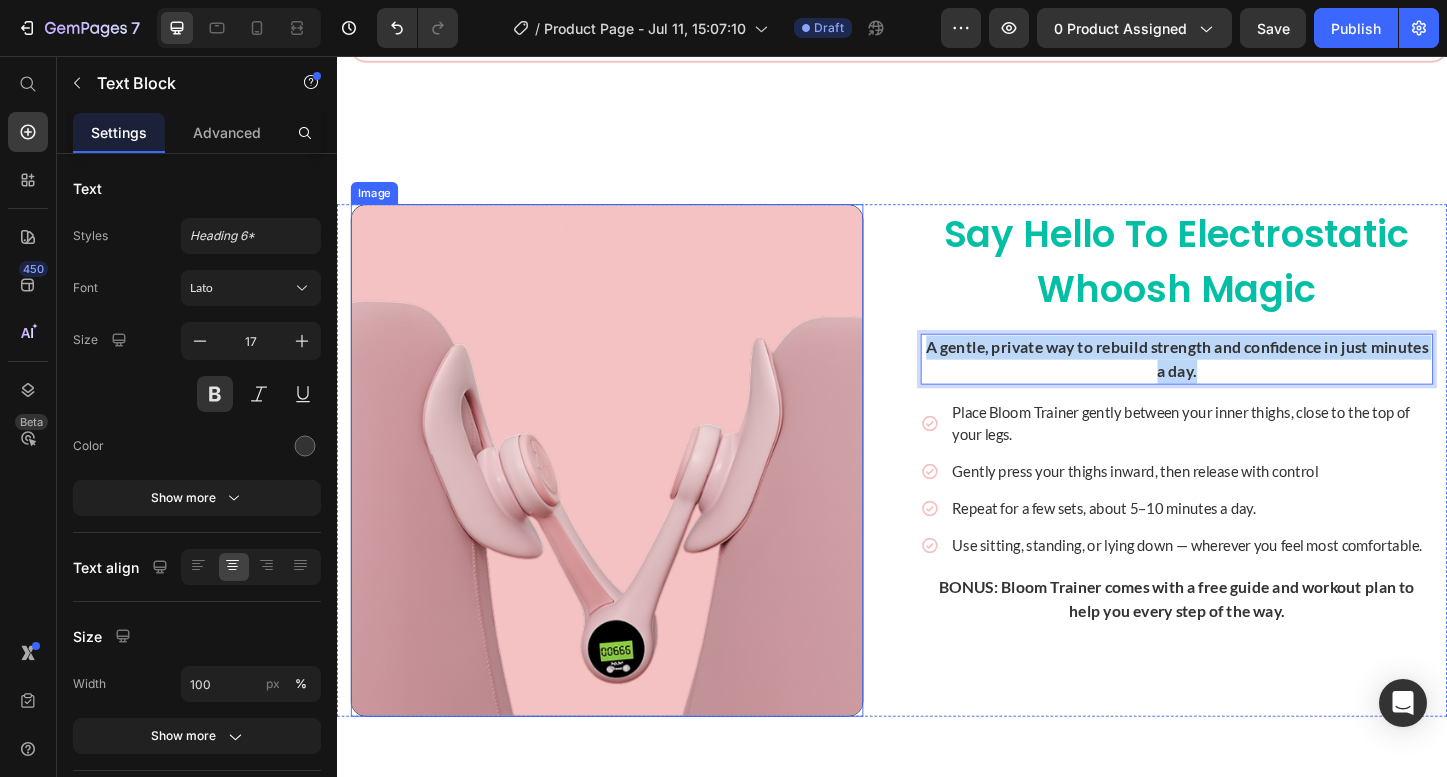 drag, startPoint x: 1288, startPoint y: 397, endPoint x: 889, endPoint y: 359, distance: 400.80545 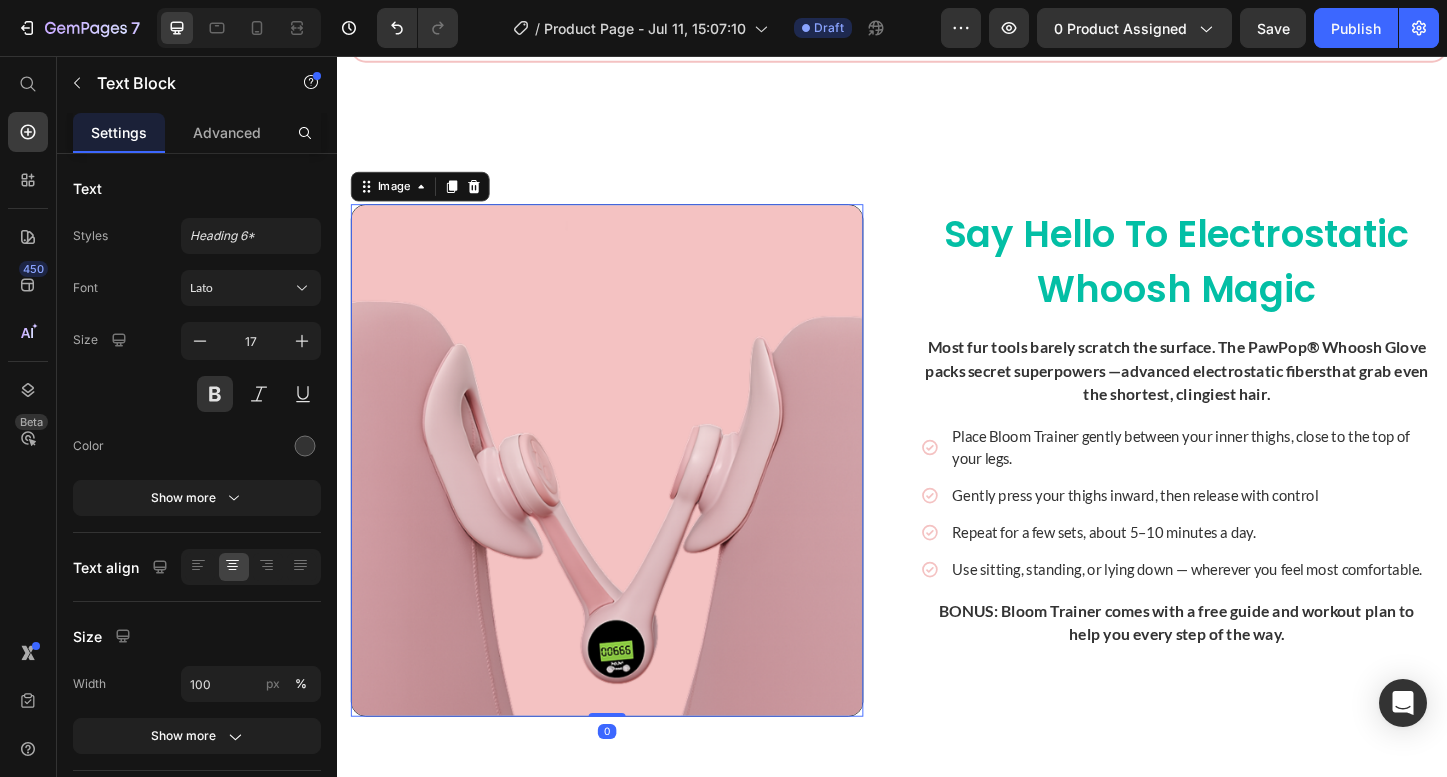 click at bounding box center (629, 493) 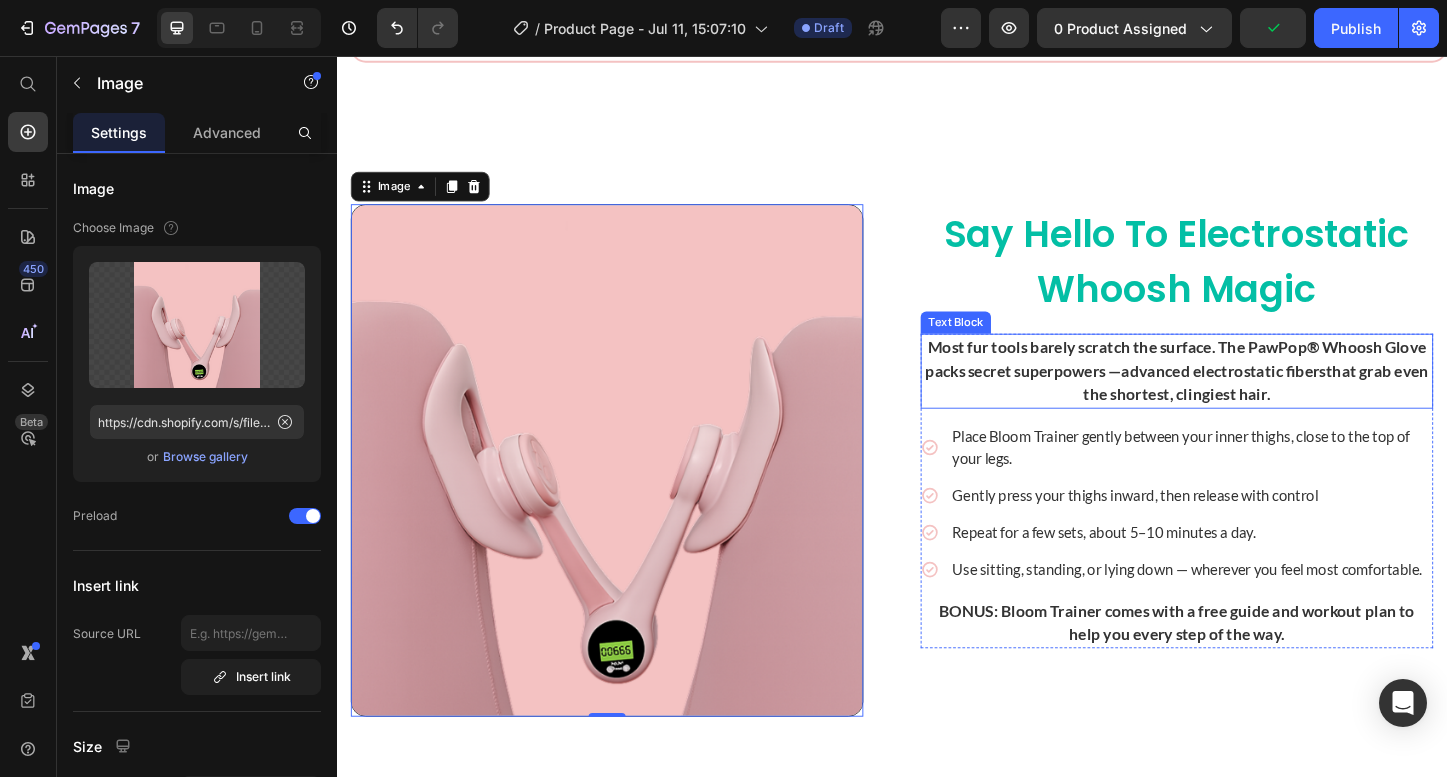 click on "Place Bloom Trainer gently between your inner thighs, close to the top of your legs." at bounding box center [1261, 479] 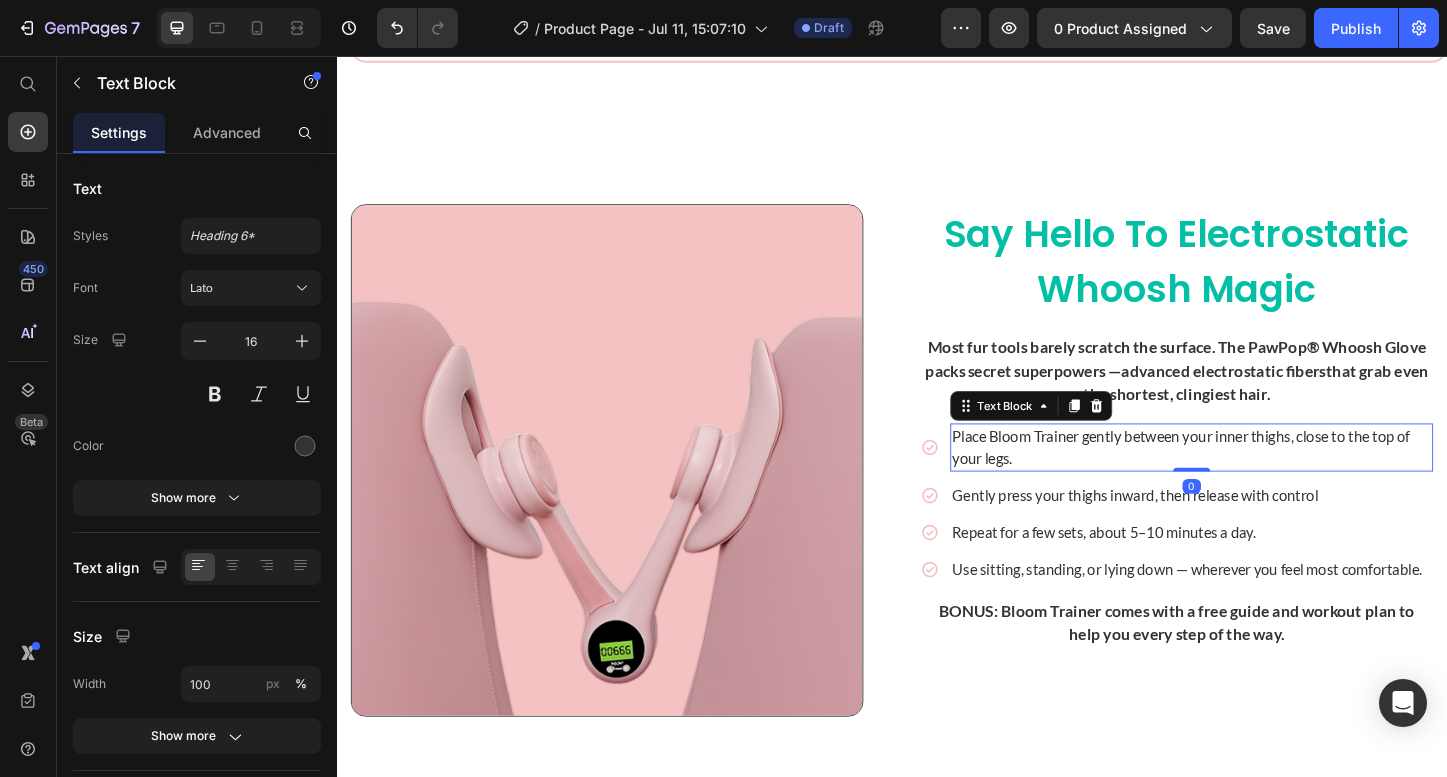 click on "Place Bloom Trainer gently between your inner thighs, close to the top of your legs." at bounding box center [1261, 479] 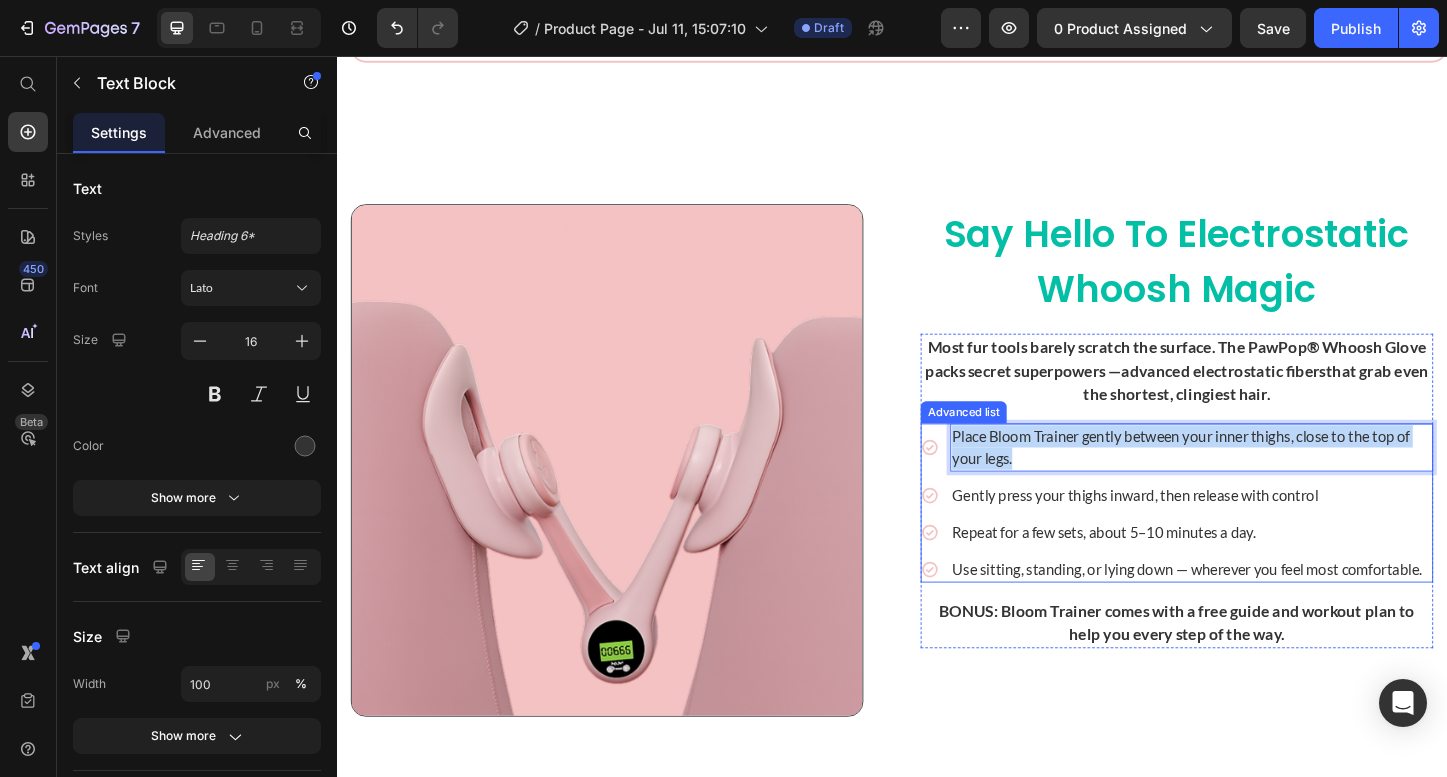 drag, startPoint x: 1082, startPoint y: 485, endPoint x: 984, endPoint y: 457, distance: 101.92154 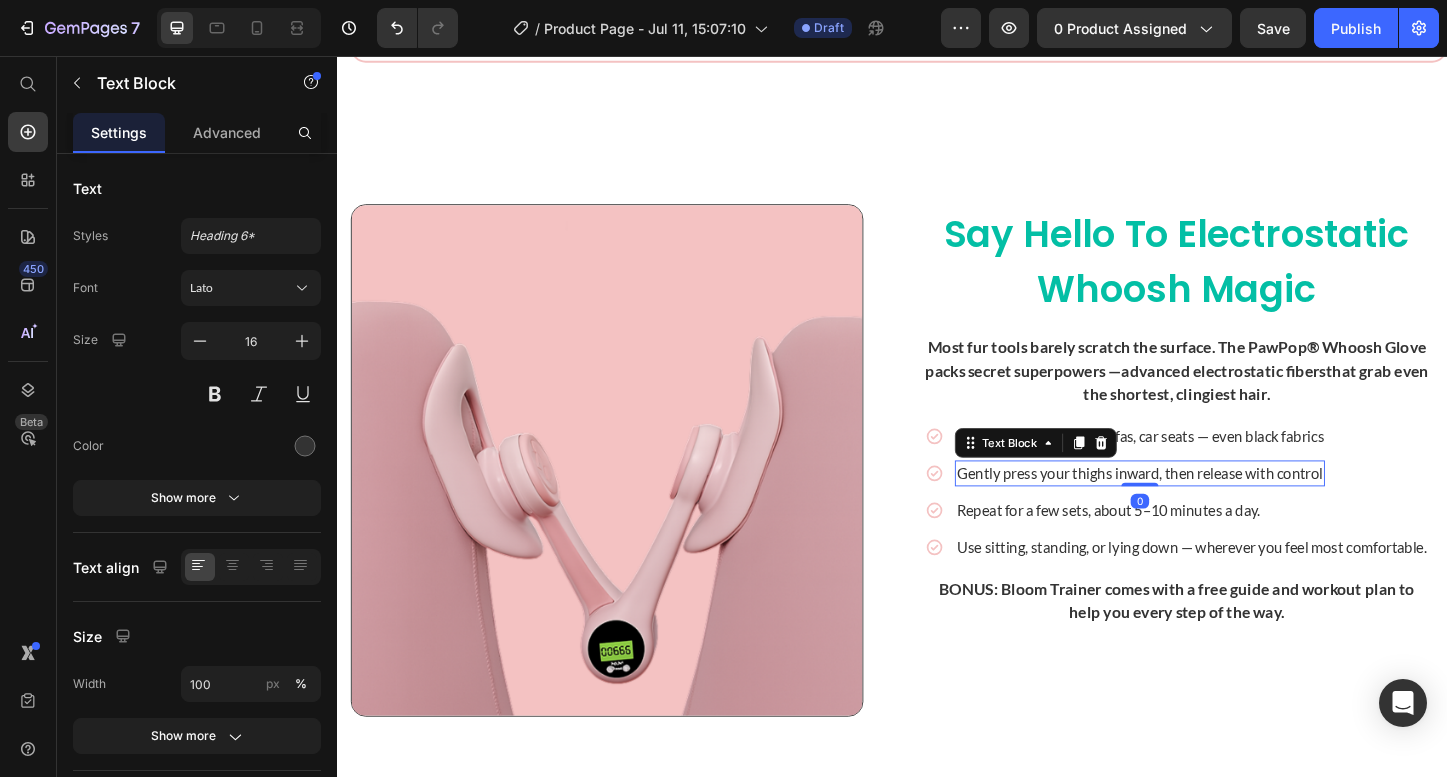 click on "Gently press your thighs inward, then release with control" at bounding box center [1205, 507] 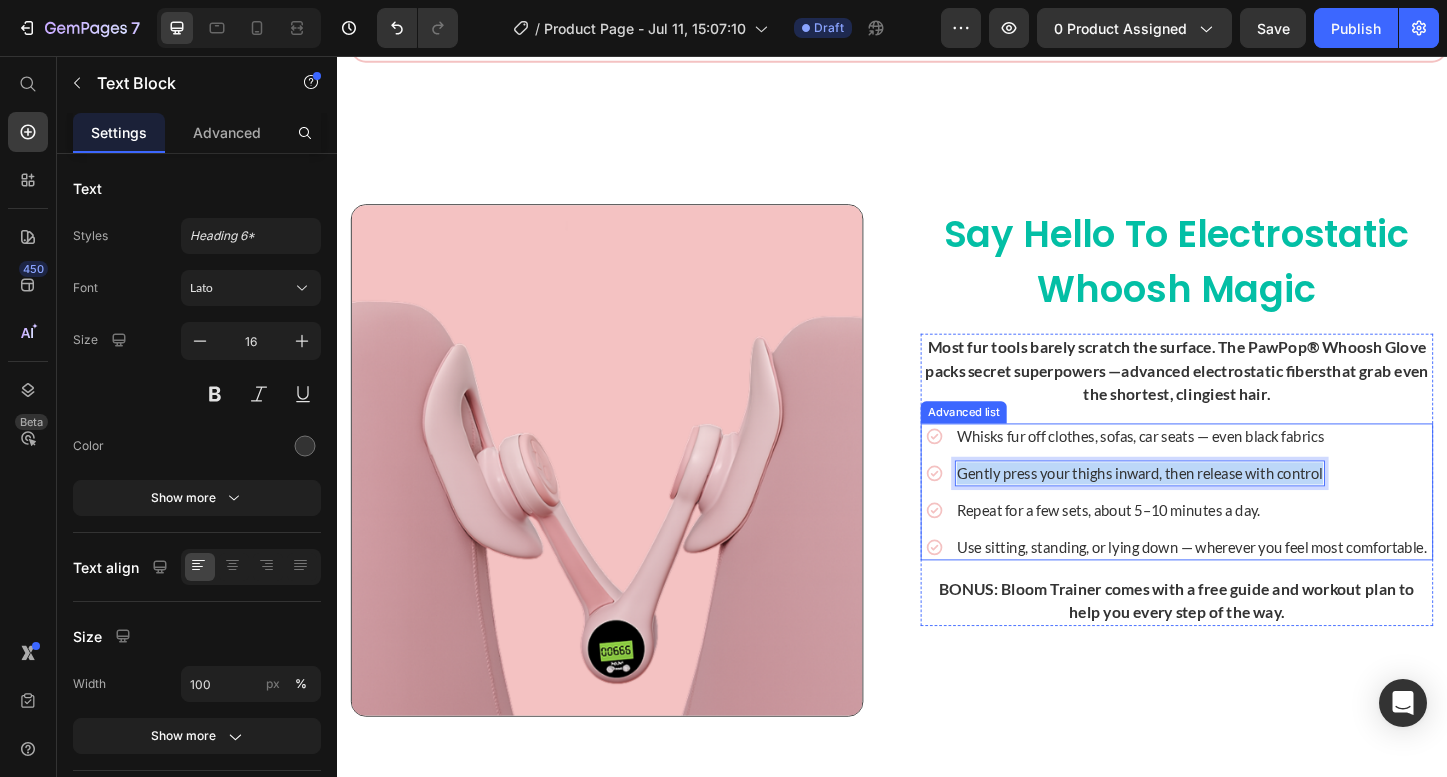 drag, startPoint x: 1403, startPoint y: 509, endPoint x: 950, endPoint y: 501, distance: 453.07065 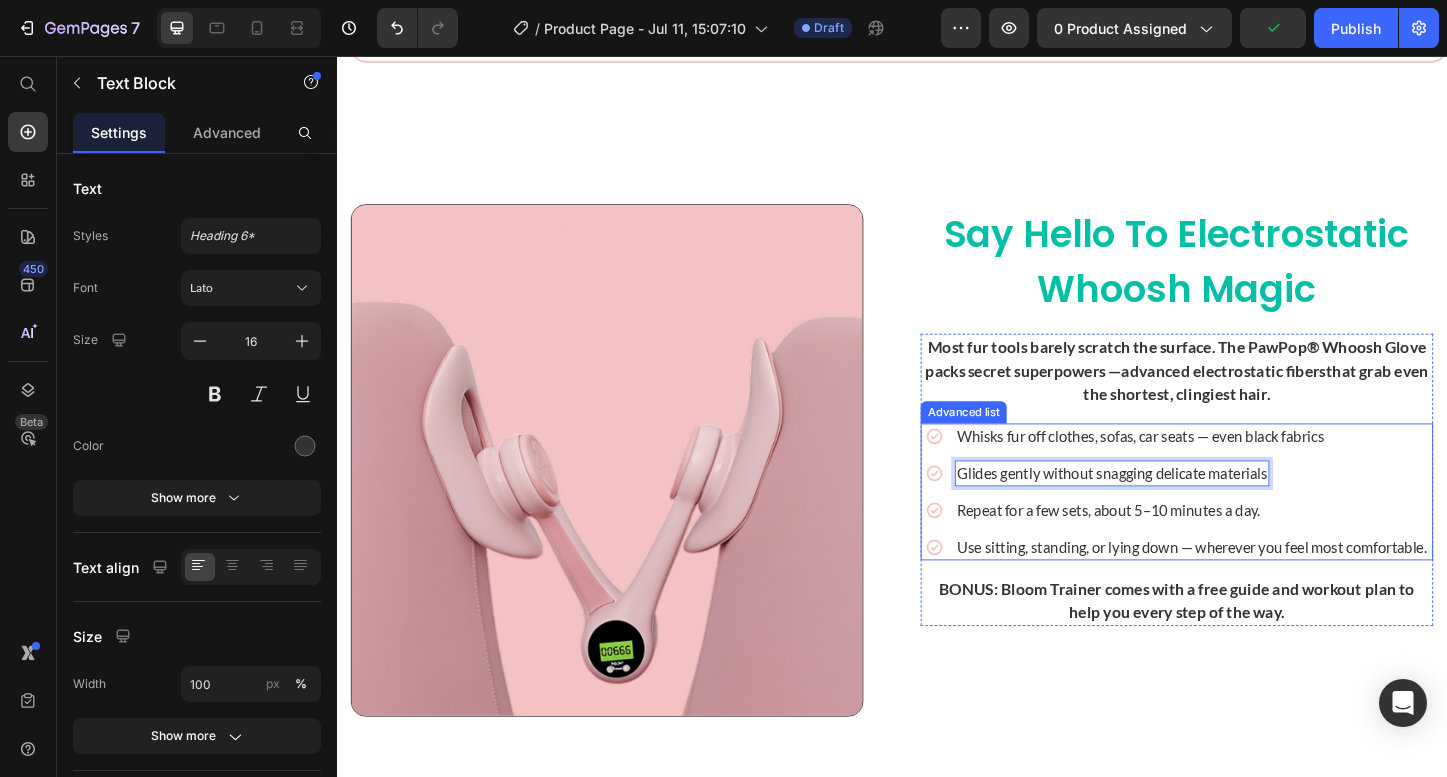 click on "Icon Whisks fur off clothes, sofas, car seats — even black fabrics Text Block
Icon Glides gently without snagging delicate materials Text Block   0
Icon Repeat for a few sets, about 5–10 minutes a day. Text Block
Icon Use sitting, standing, or lying down — wherever you feel most comfortable. Text Block" at bounding box center (1245, 527) 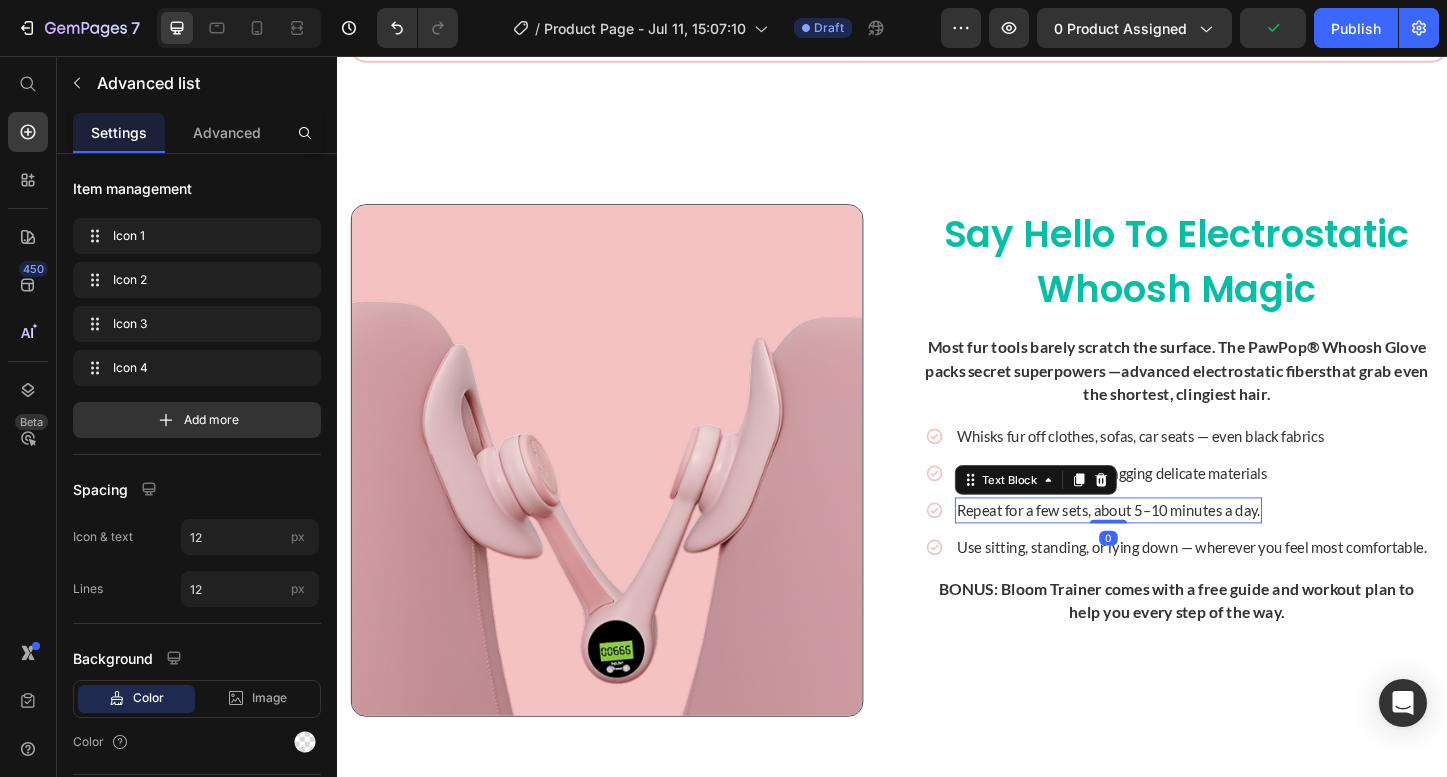 click on "Repeat for a few sets, about 5–10 minutes a day." at bounding box center [1171, 547] 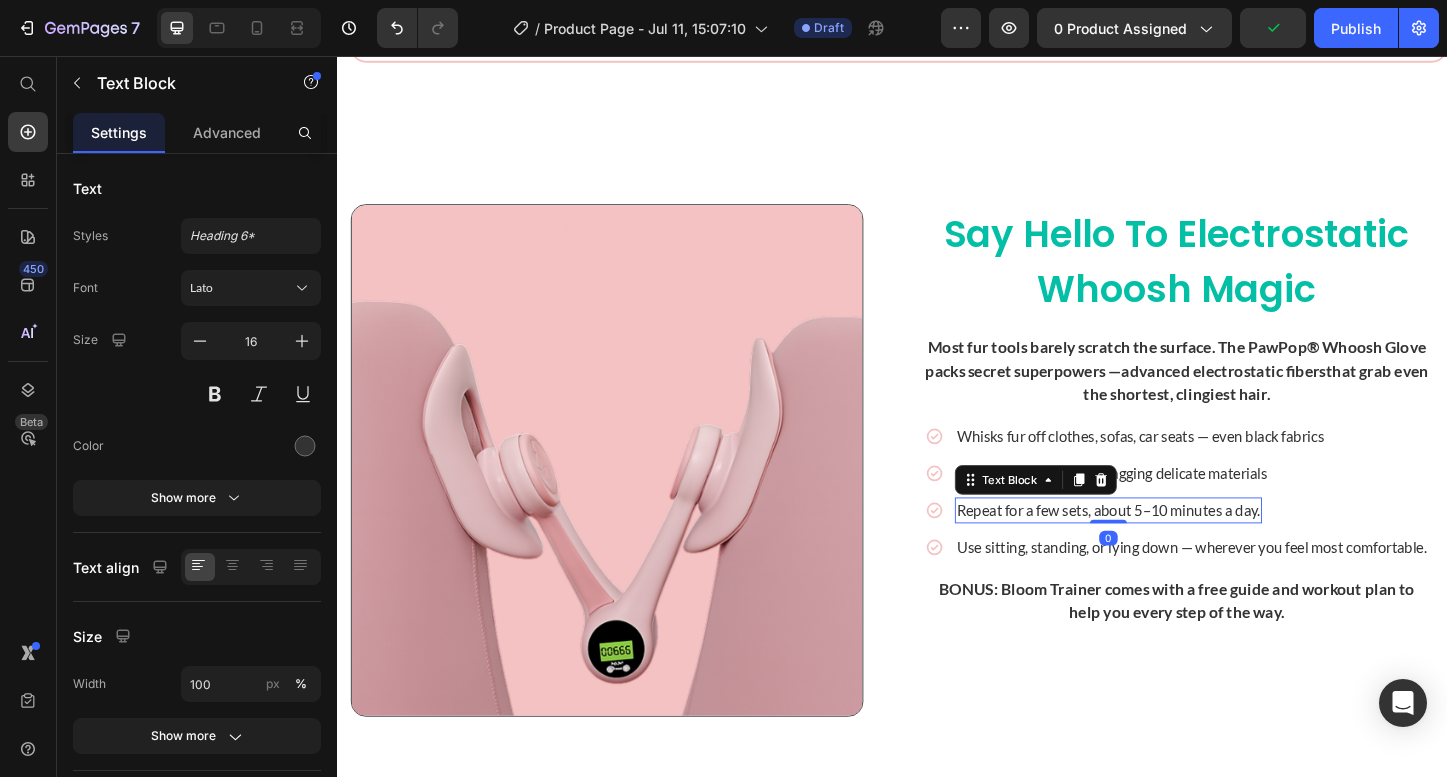 click on "Repeat for a few sets, about 5–10 minutes a day." at bounding box center (1171, 547) 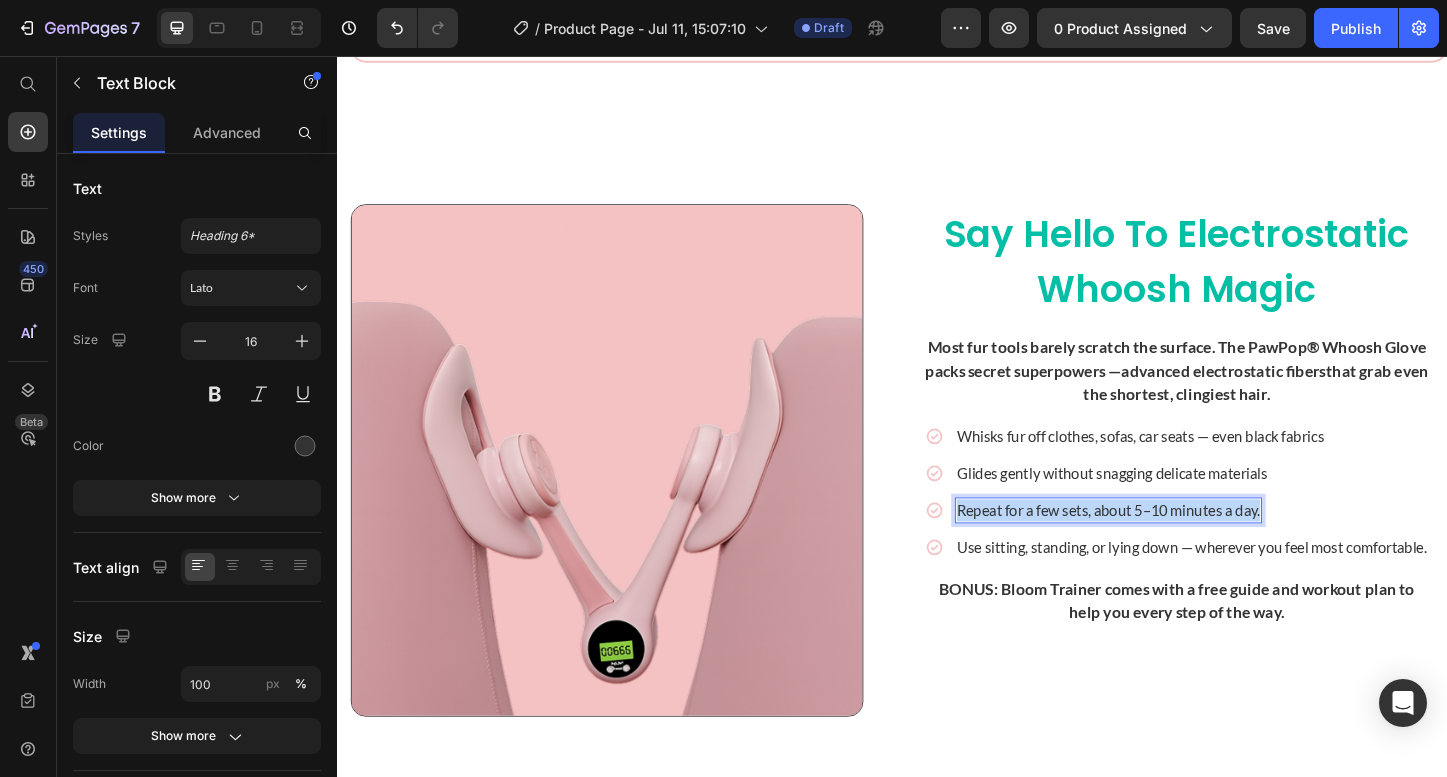 drag, startPoint x: 1006, startPoint y: 547, endPoint x: 1349, endPoint y: 552, distance: 343.03644 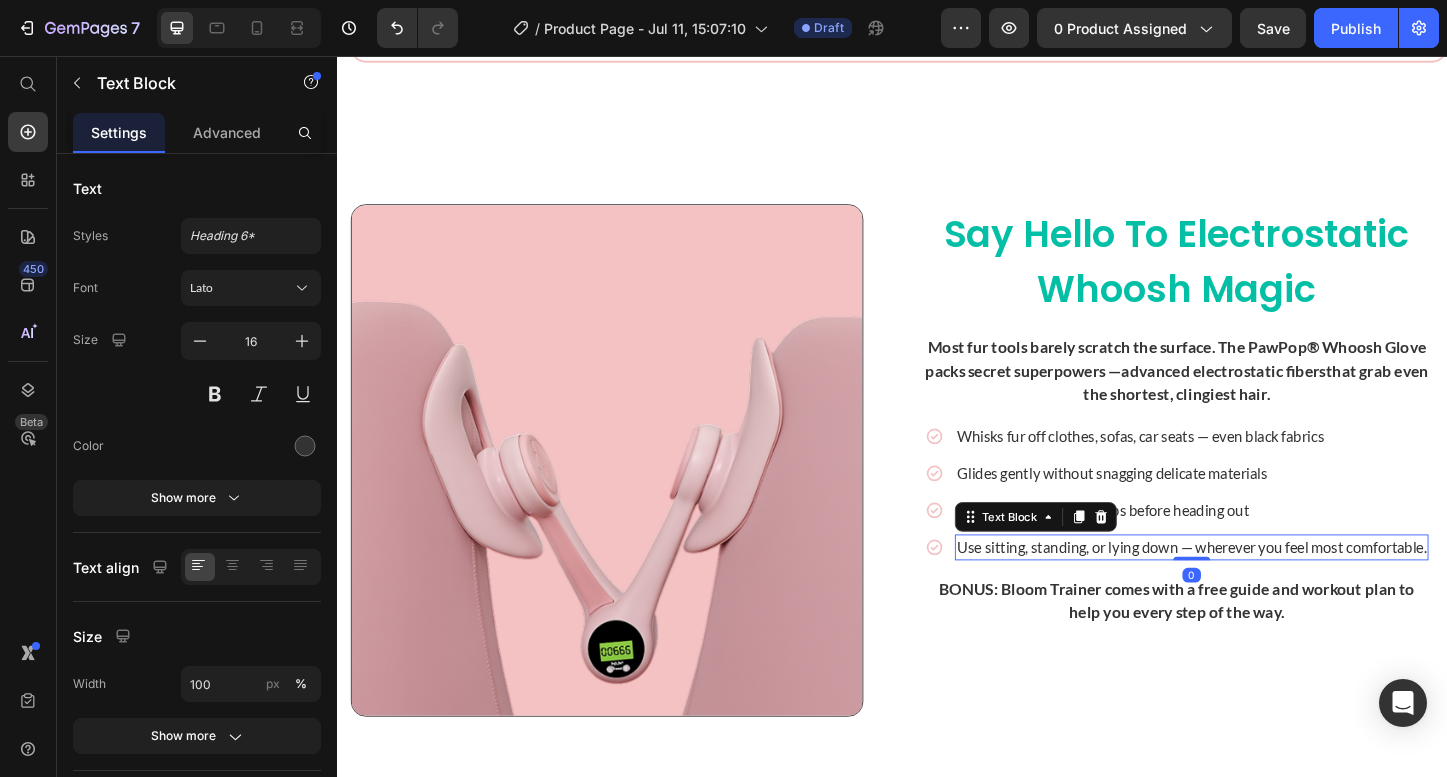 click on "Use sitting, standing, or lying down — wherever you feel most comfortable." at bounding box center (1261, 587) 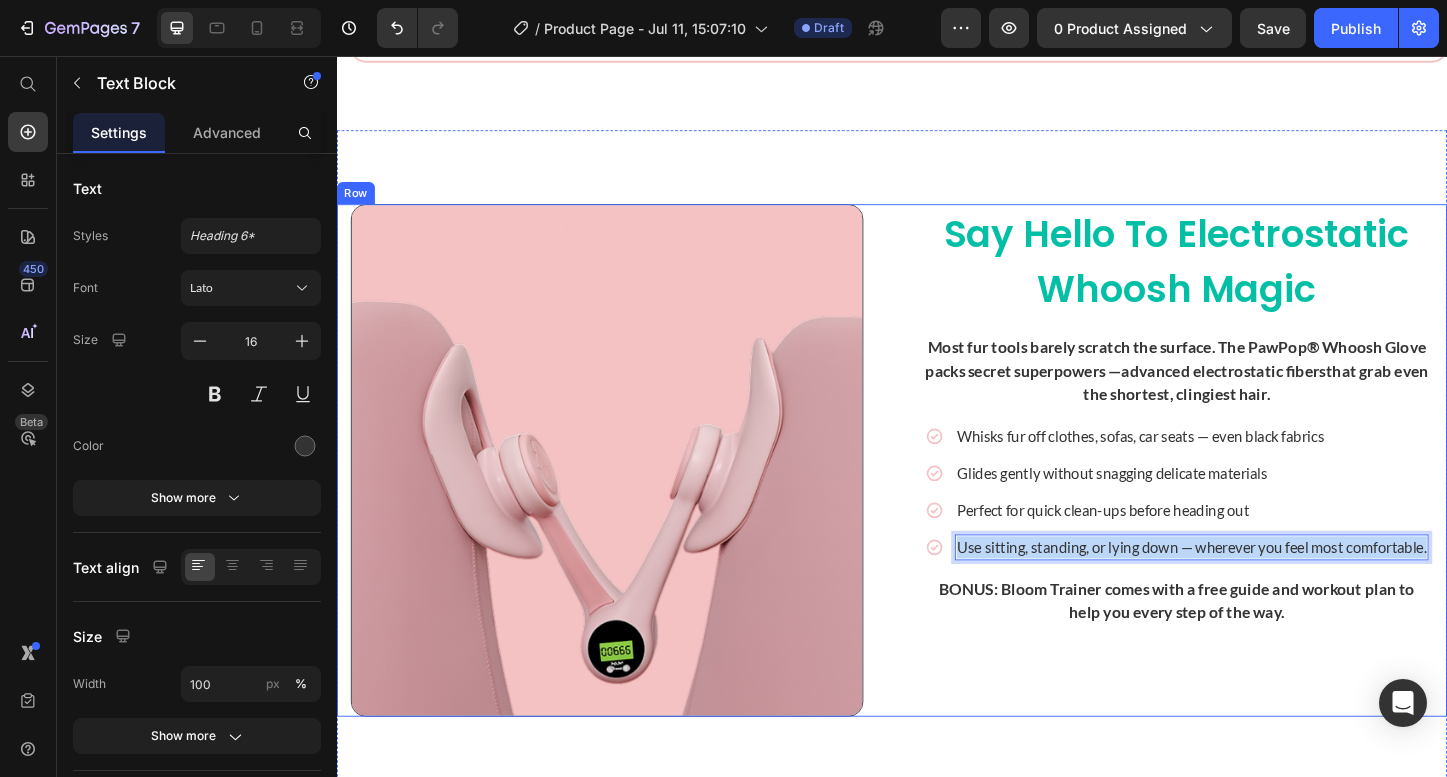 drag, startPoint x: 1005, startPoint y: 585, endPoint x: 1534, endPoint y: 583, distance: 529.0038 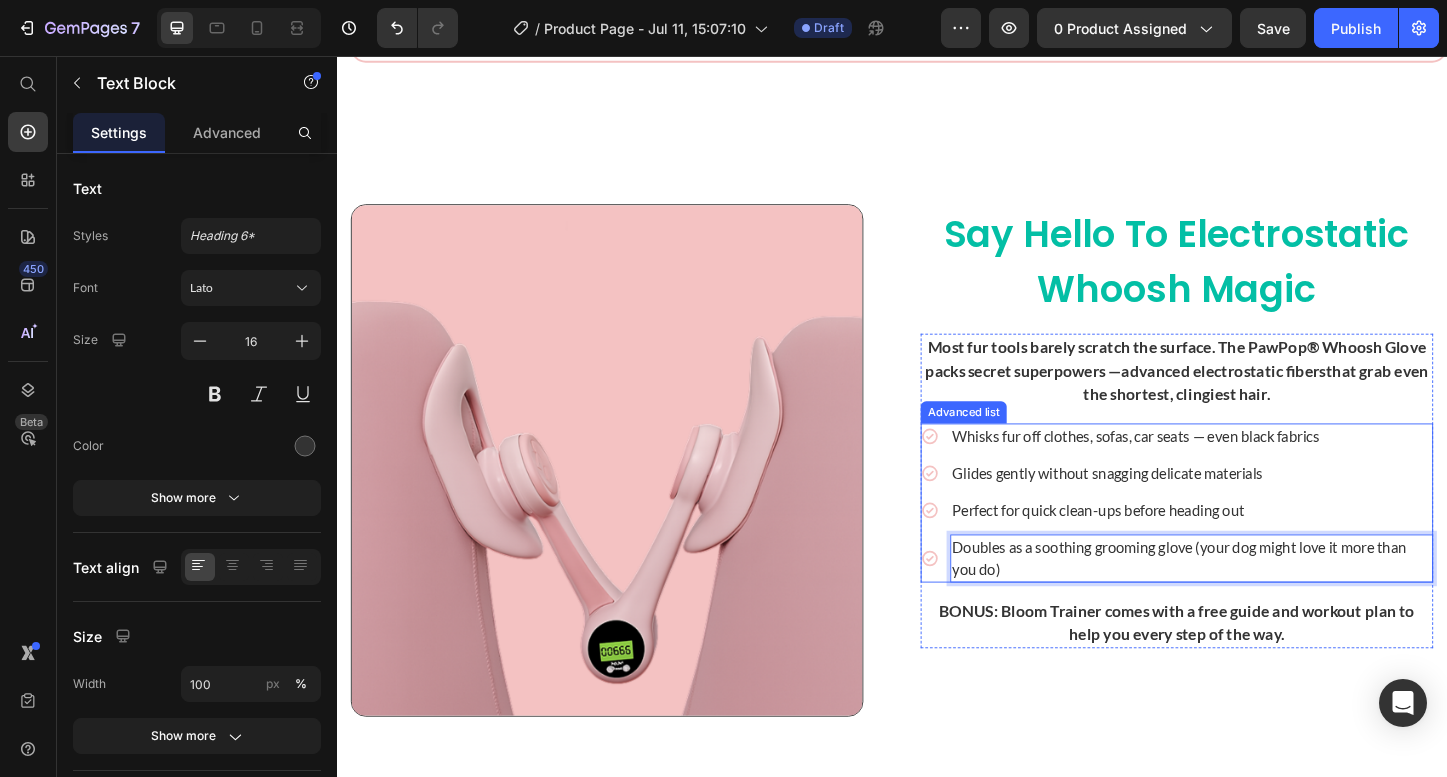 click on "Most fur tools barely scratch the surface. The PawPop® Whoosh Glove packs secret superpowers —  advanced electrostatic fibers  that grab even the shortest, clingiest hair." at bounding box center (1245, 396) 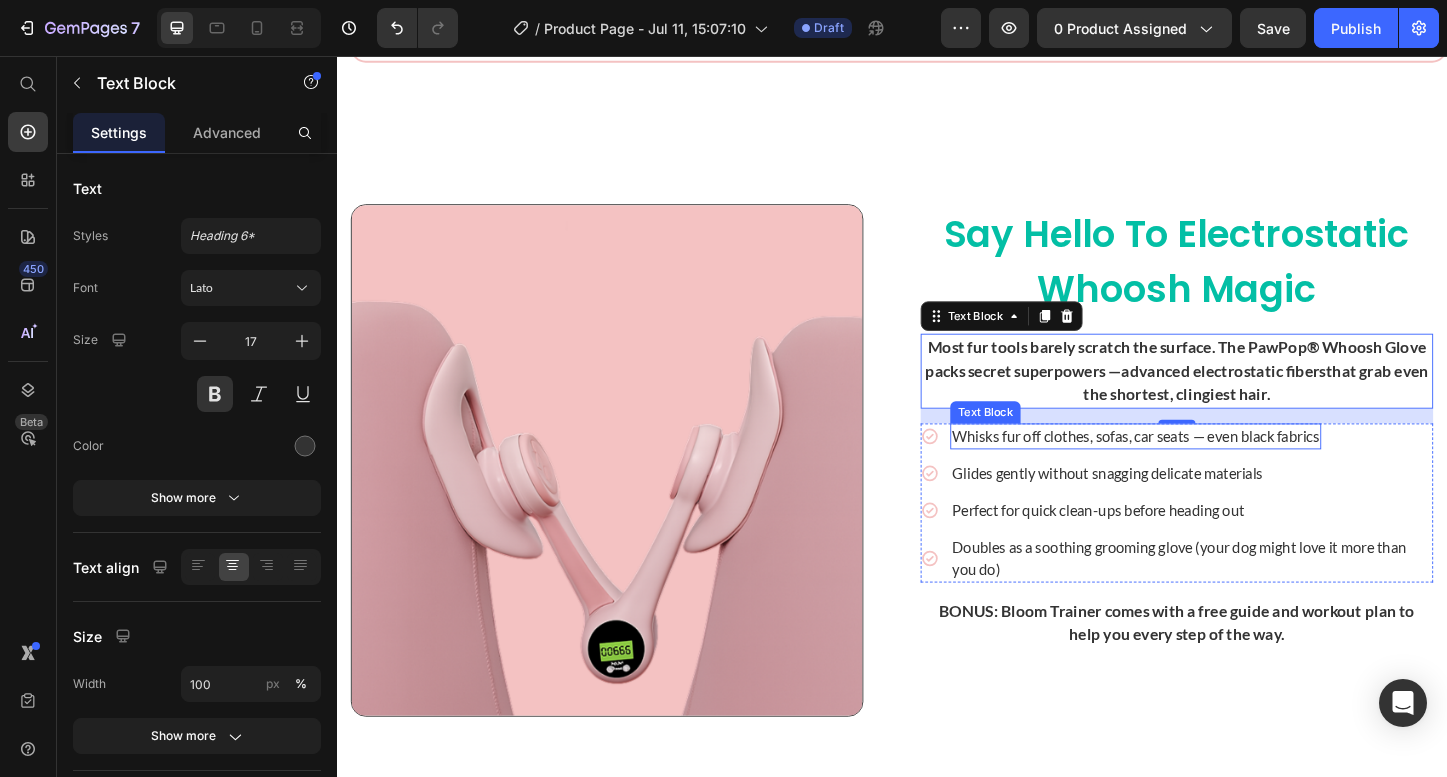 scroll, scrollTop: 3166, scrollLeft: 0, axis: vertical 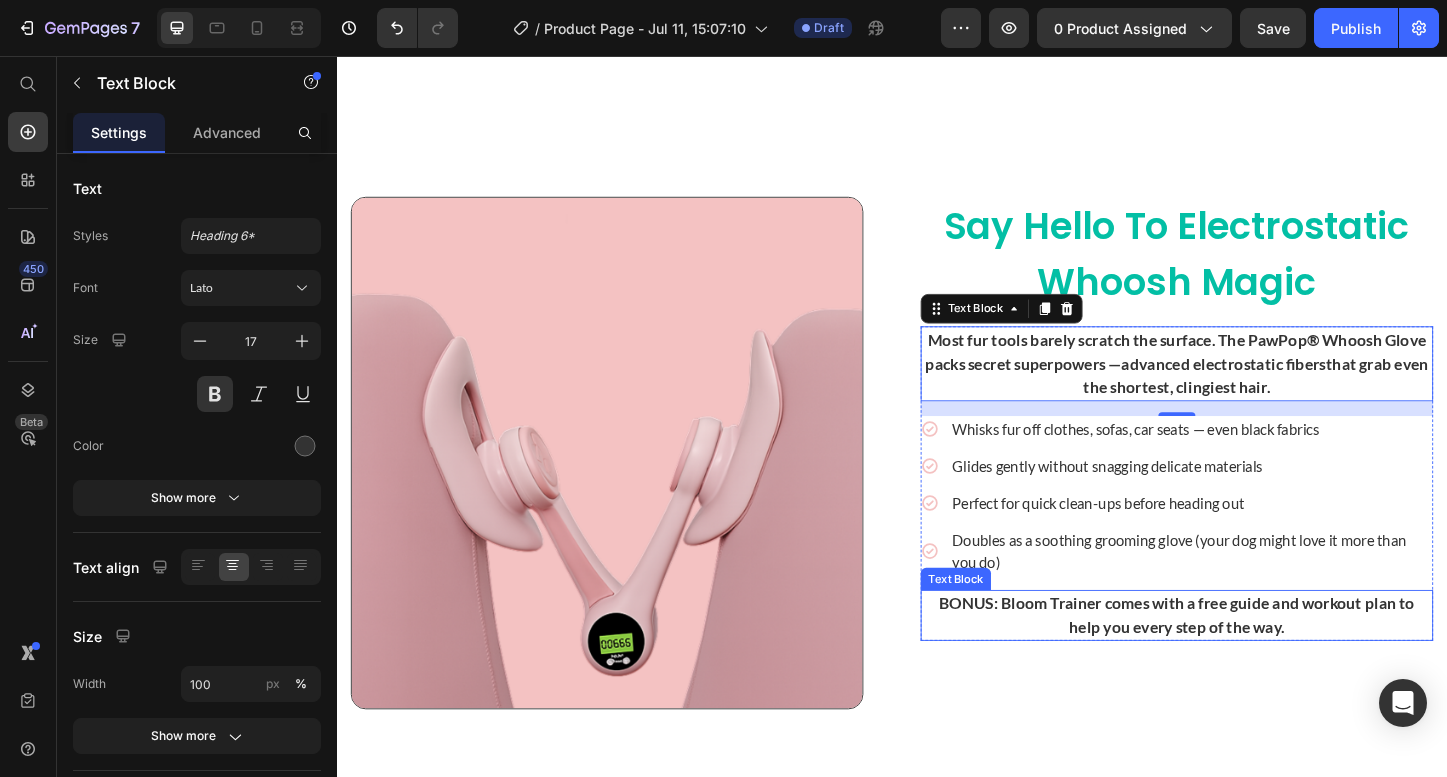 click on "BONUS: Bloom Trainer comes with a free guide and workout plan to help you every step of the way." at bounding box center [1245, 660] 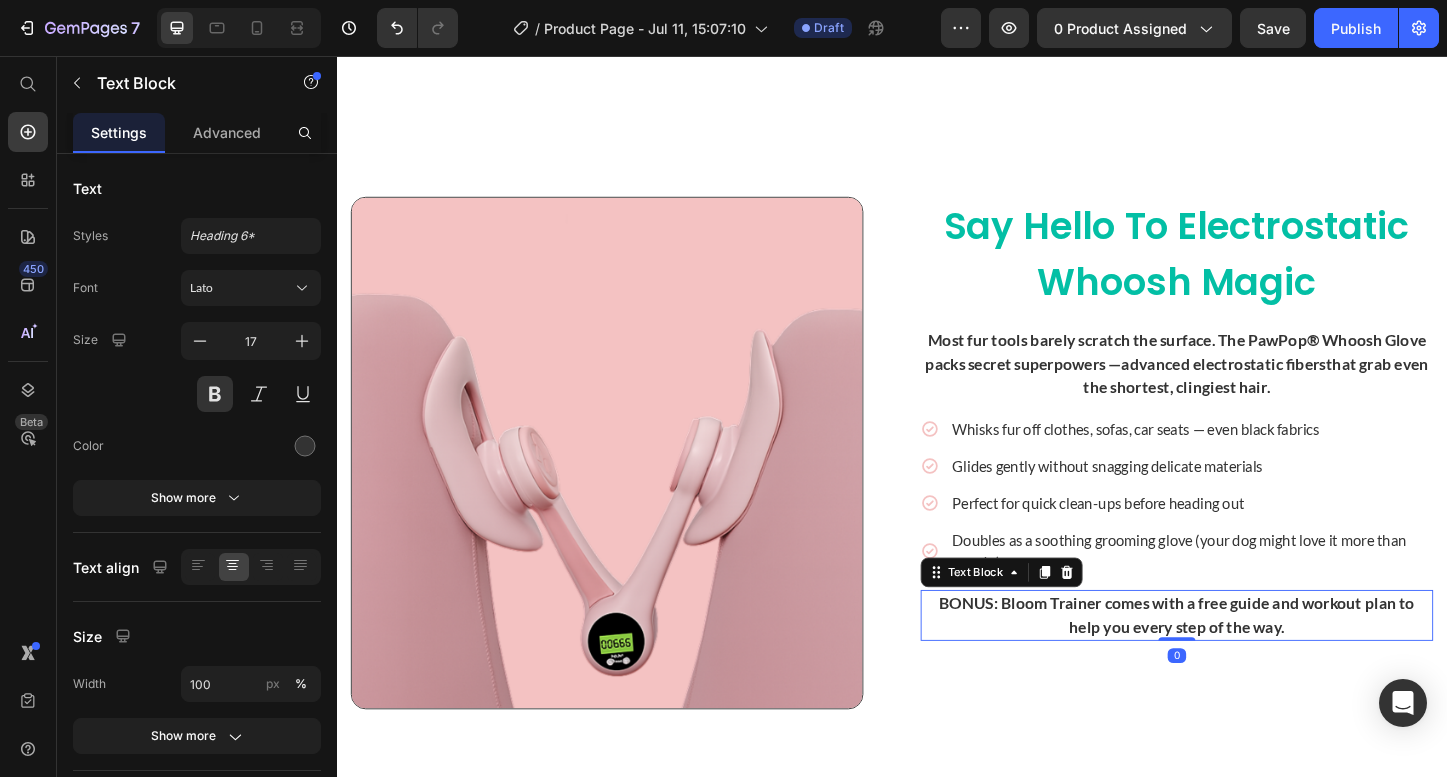 click on "BONUS: Bloom Trainer comes with a free guide and workout plan to help you every step of the way." at bounding box center [1245, 660] 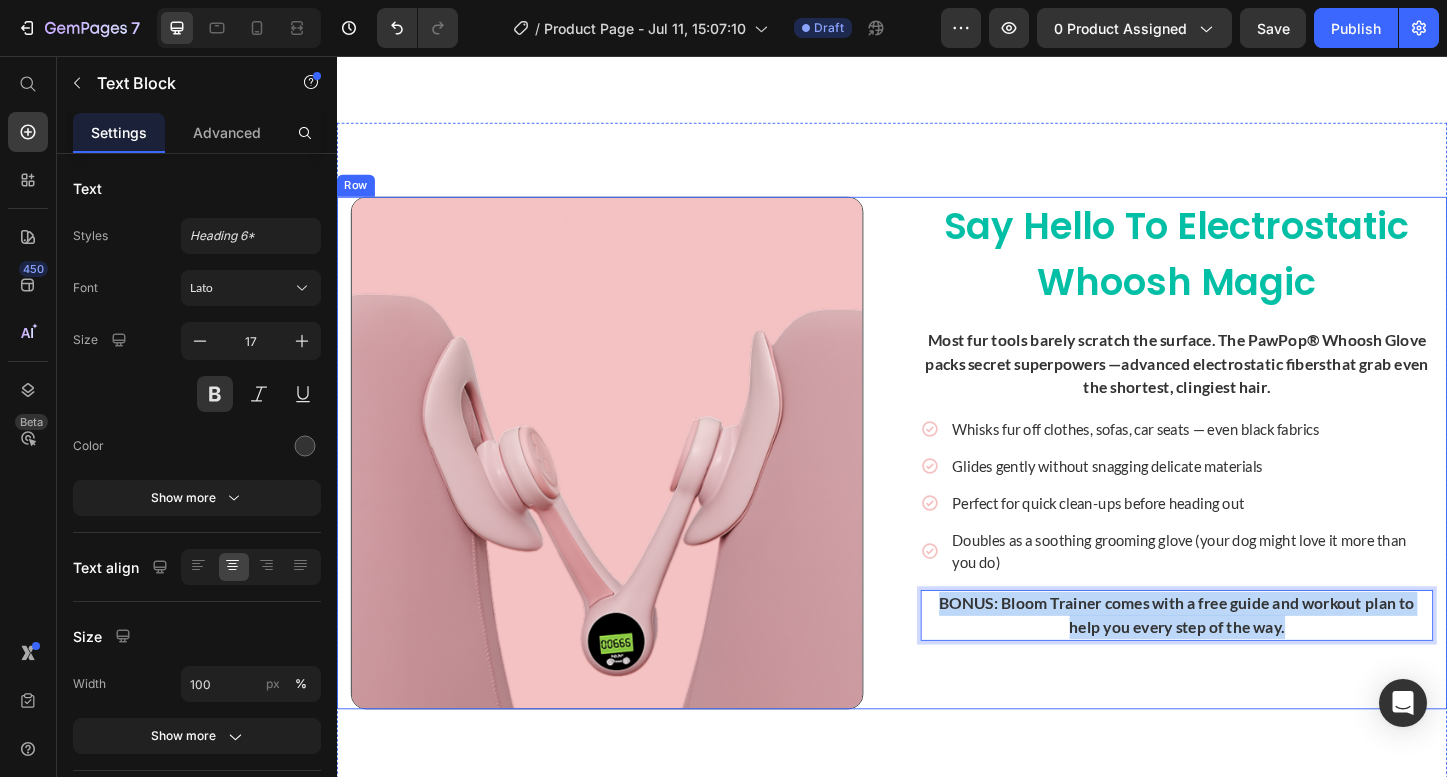 drag, startPoint x: 1370, startPoint y: 680, endPoint x: 906, endPoint y: 613, distance: 468.81232 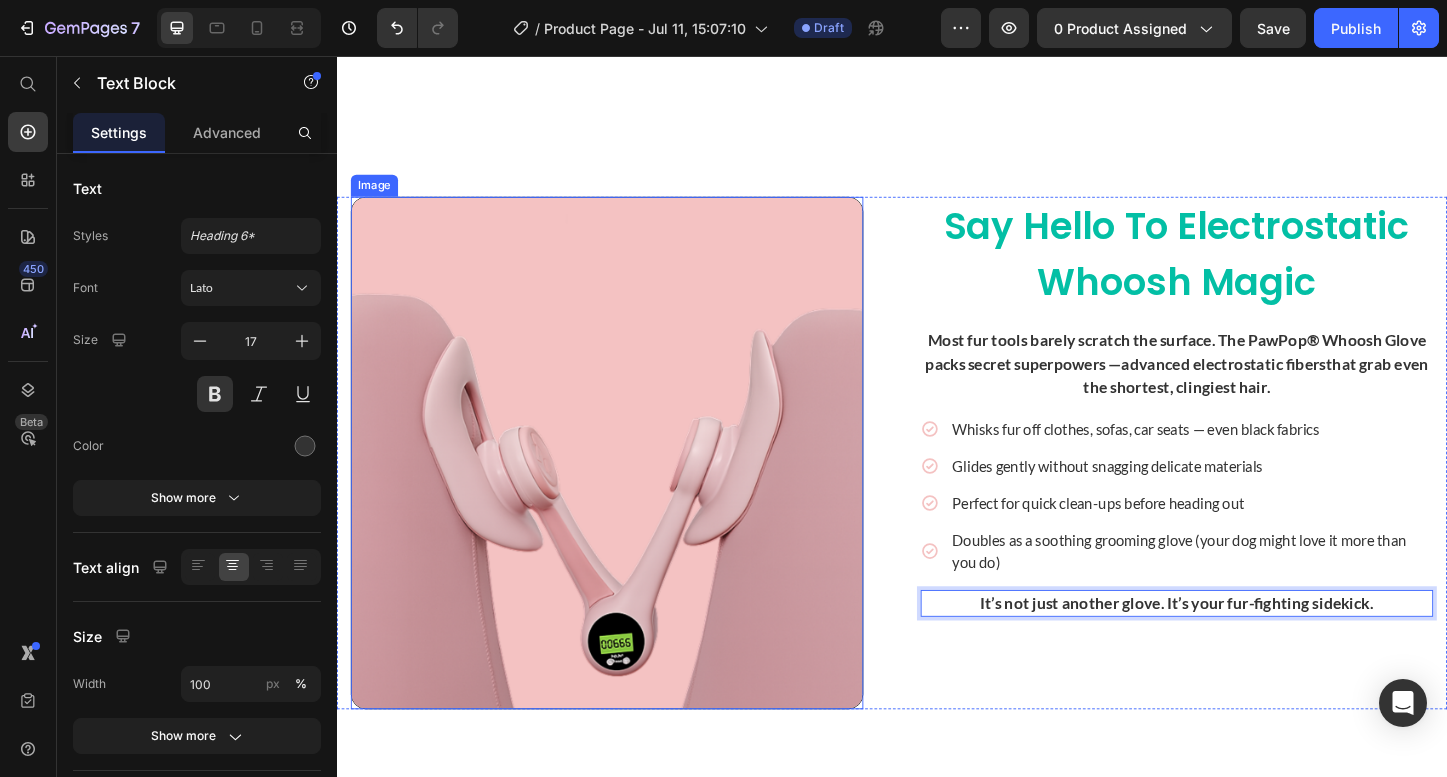click at bounding box center [629, 485] 